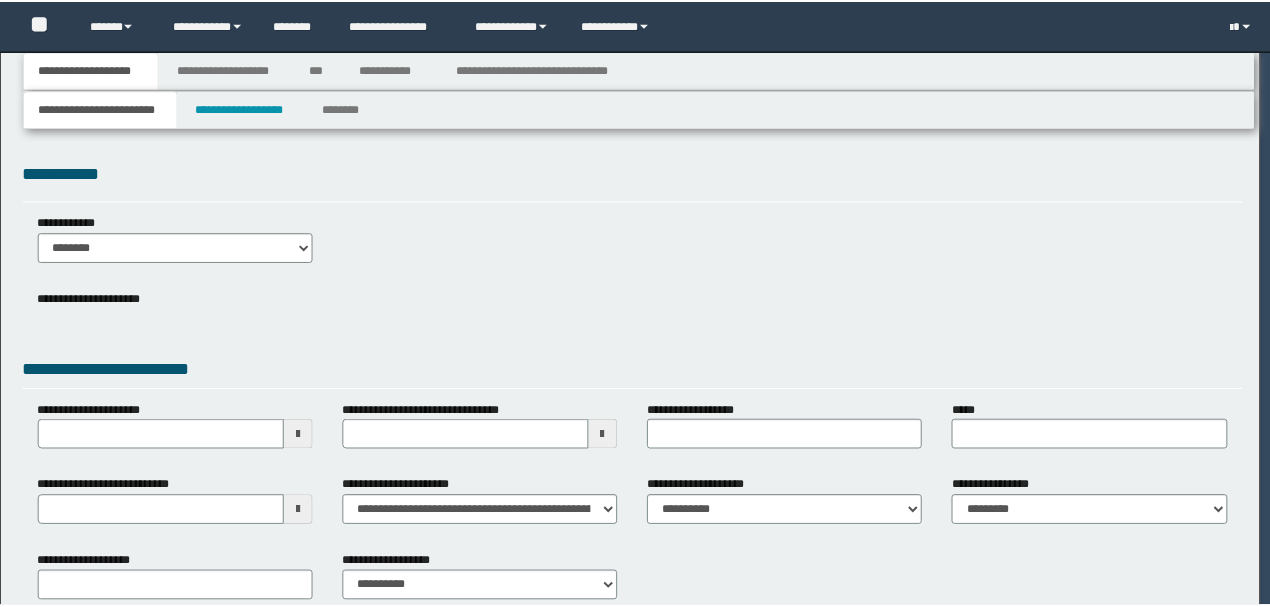 scroll, scrollTop: 0, scrollLeft: 0, axis: both 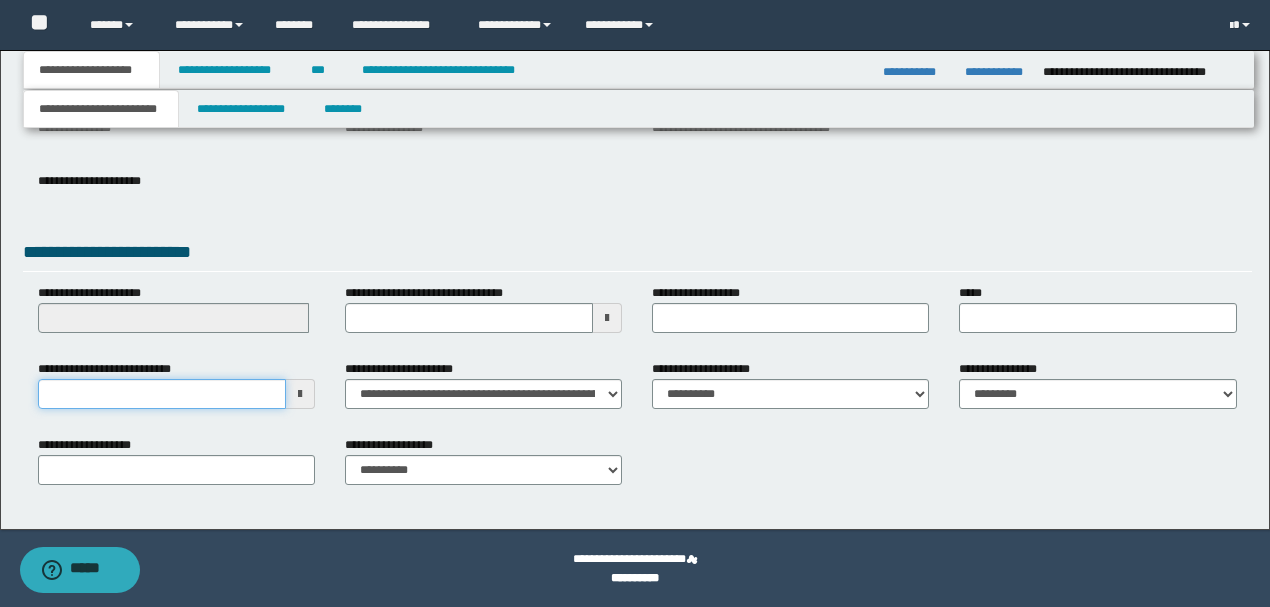 click on "**********" at bounding box center [162, 394] 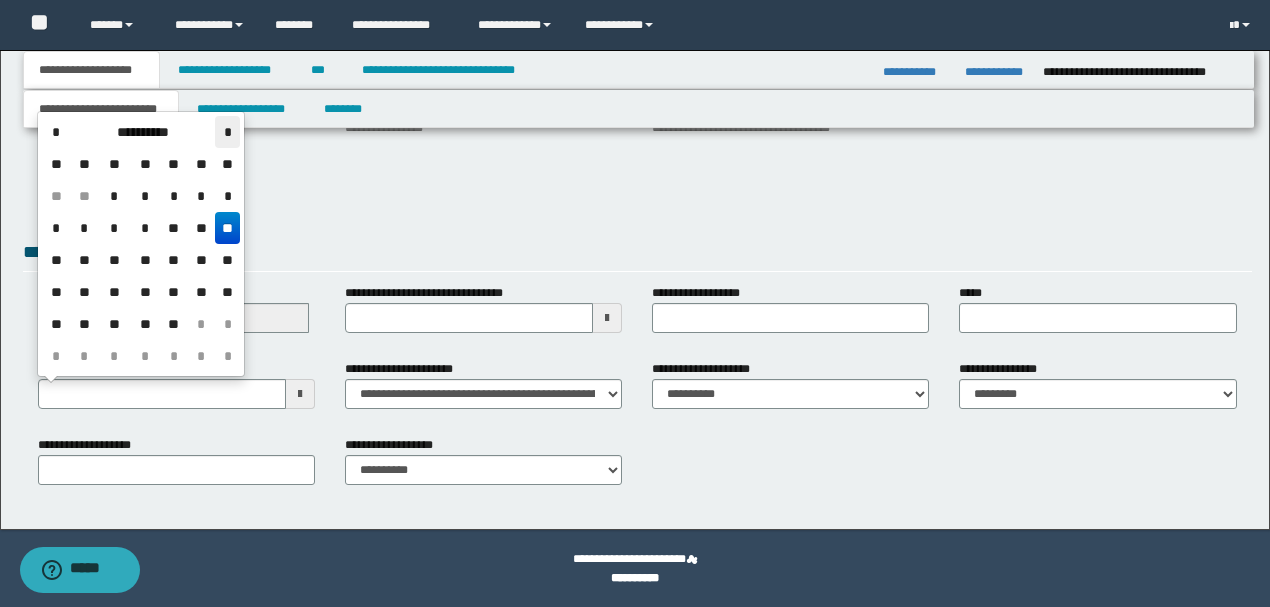 click on "*" at bounding box center [227, 132] 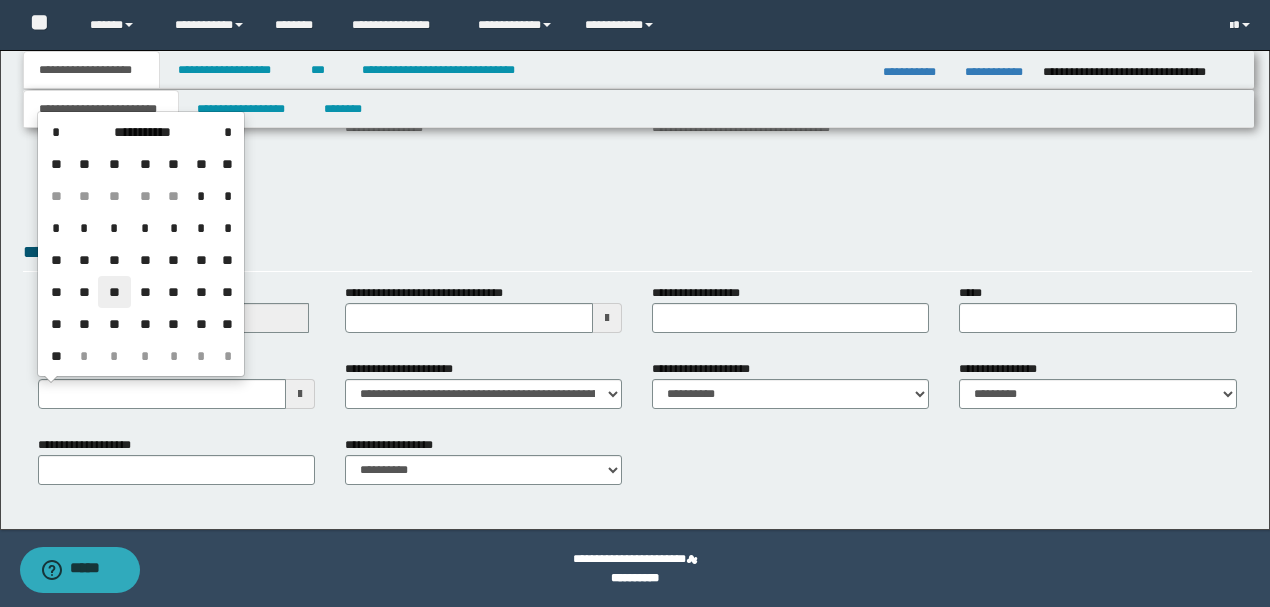 click on "**" at bounding box center (114, 292) 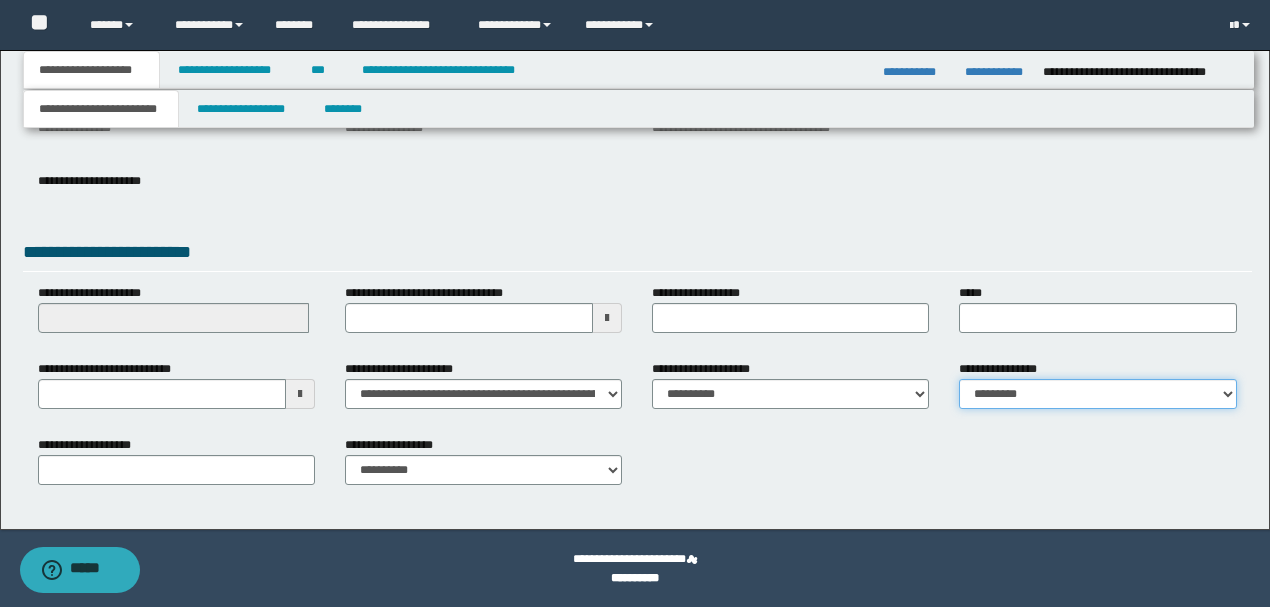 click on "**********" at bounding box center (1097, 394) 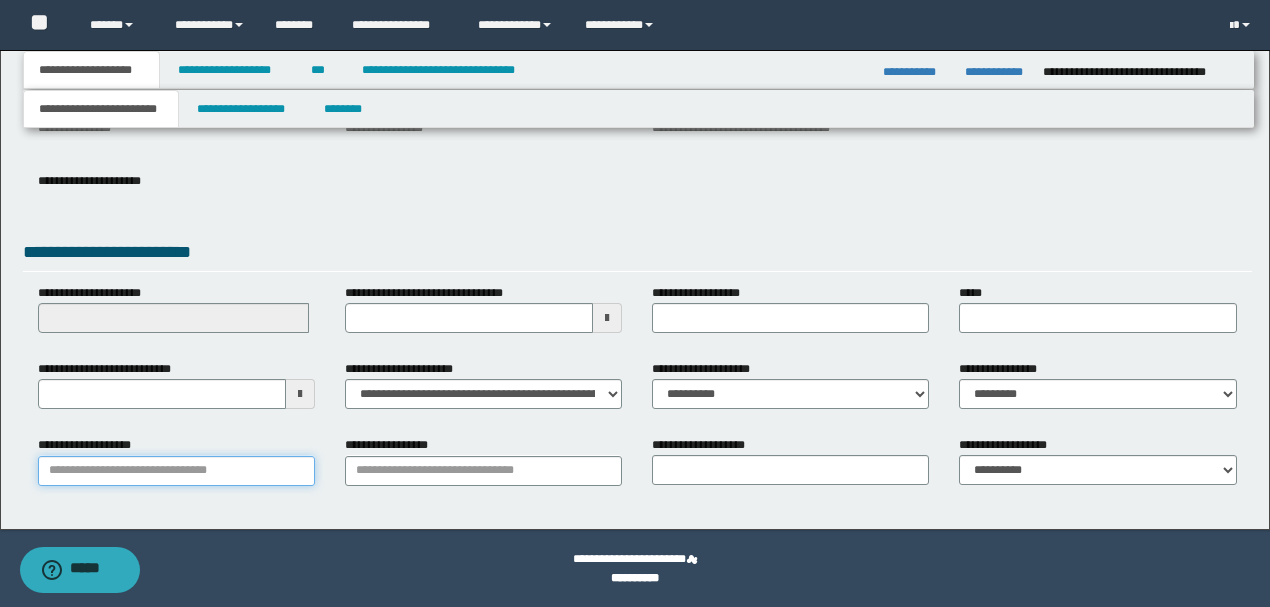 click on "**********" at bounding box center [176, 471] 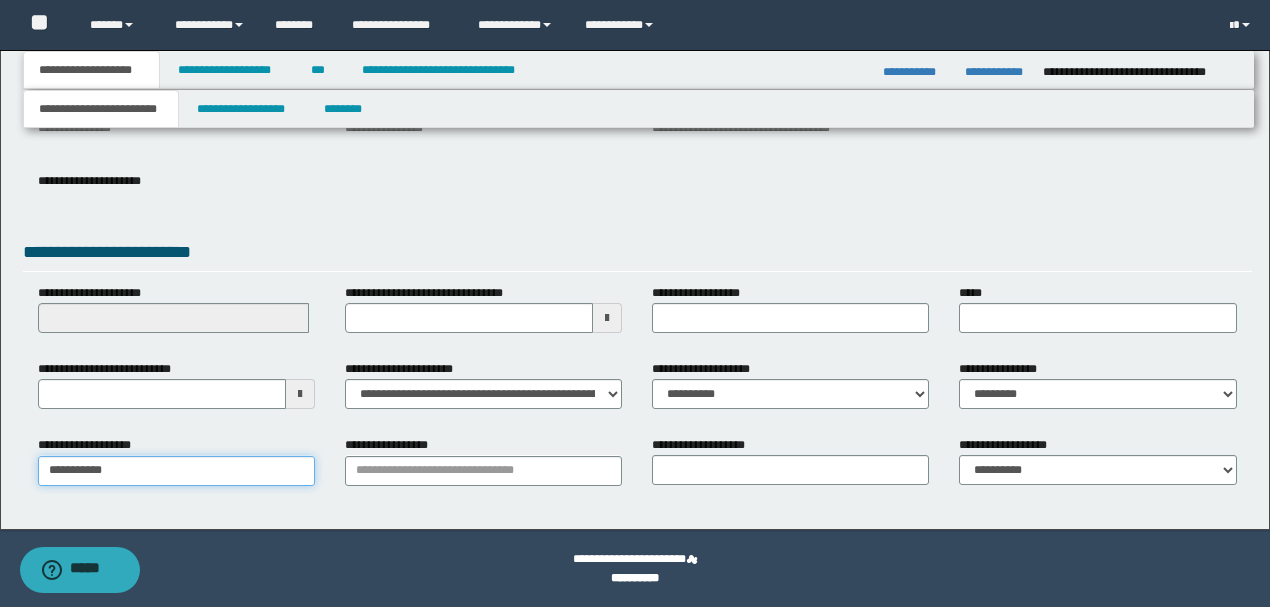 type on "**********" 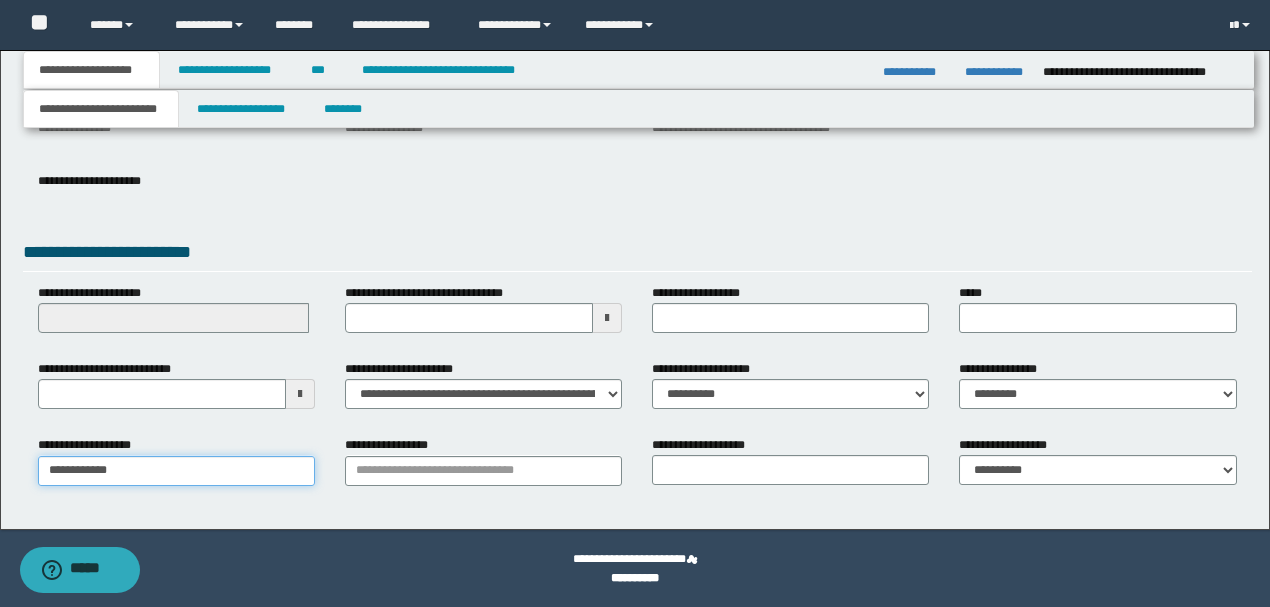 type on "**********" 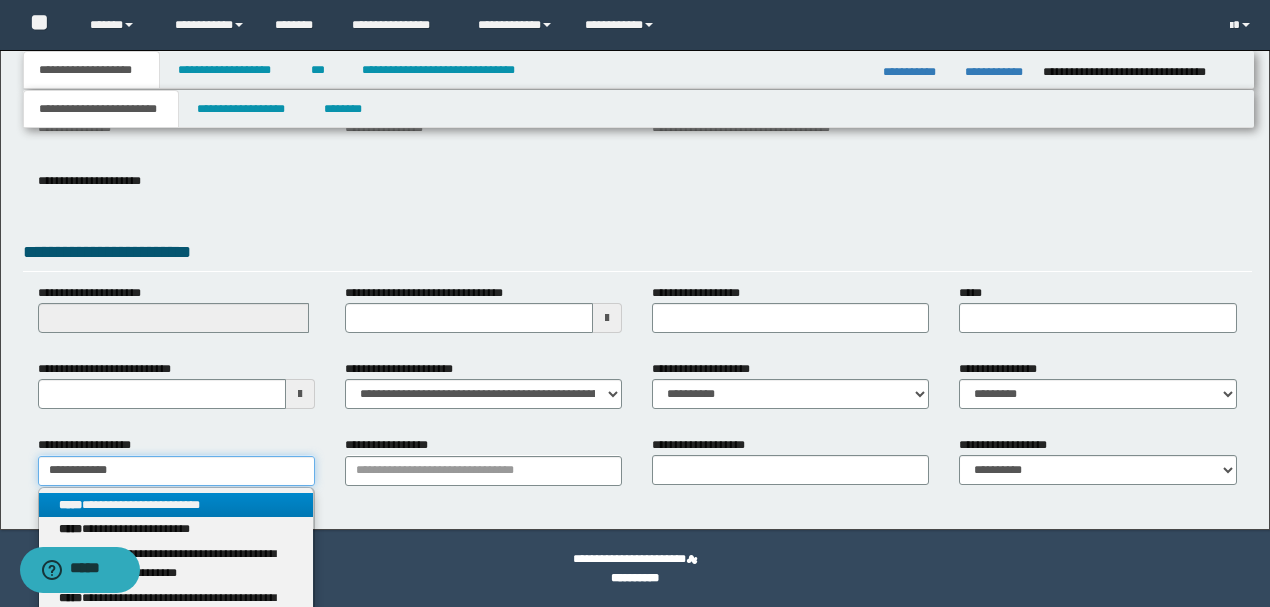 type on "**********" 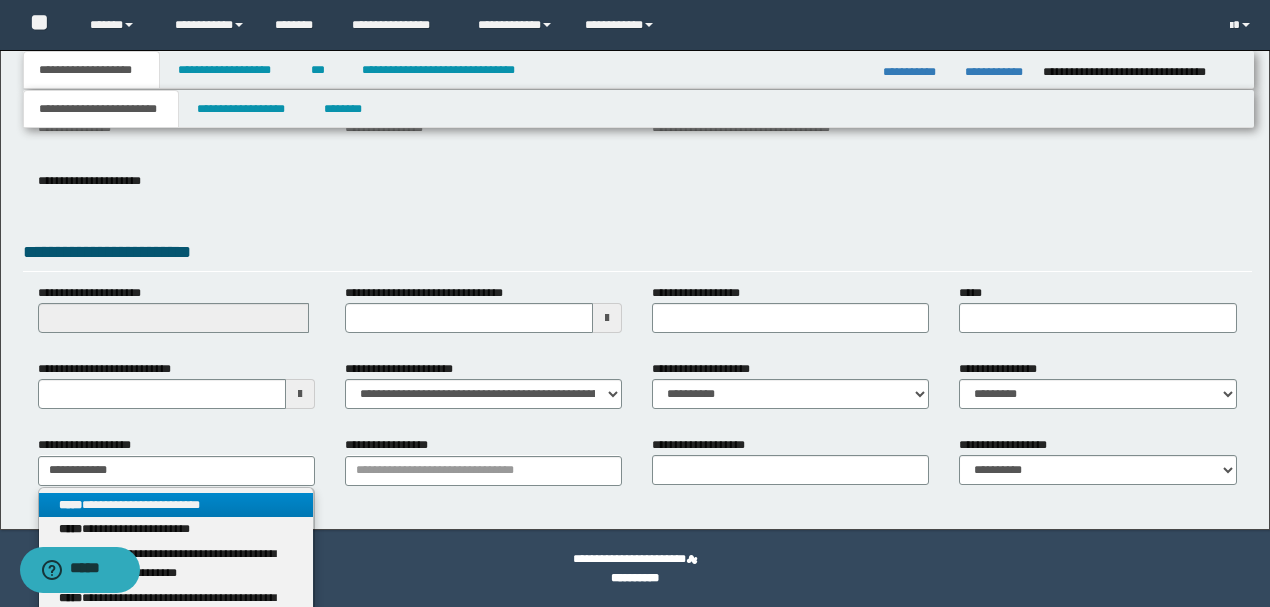 drag, startPoint x: 199, startPoint y: 502, endPoint x: 404, endPoint y: 484, distance: 205.78873 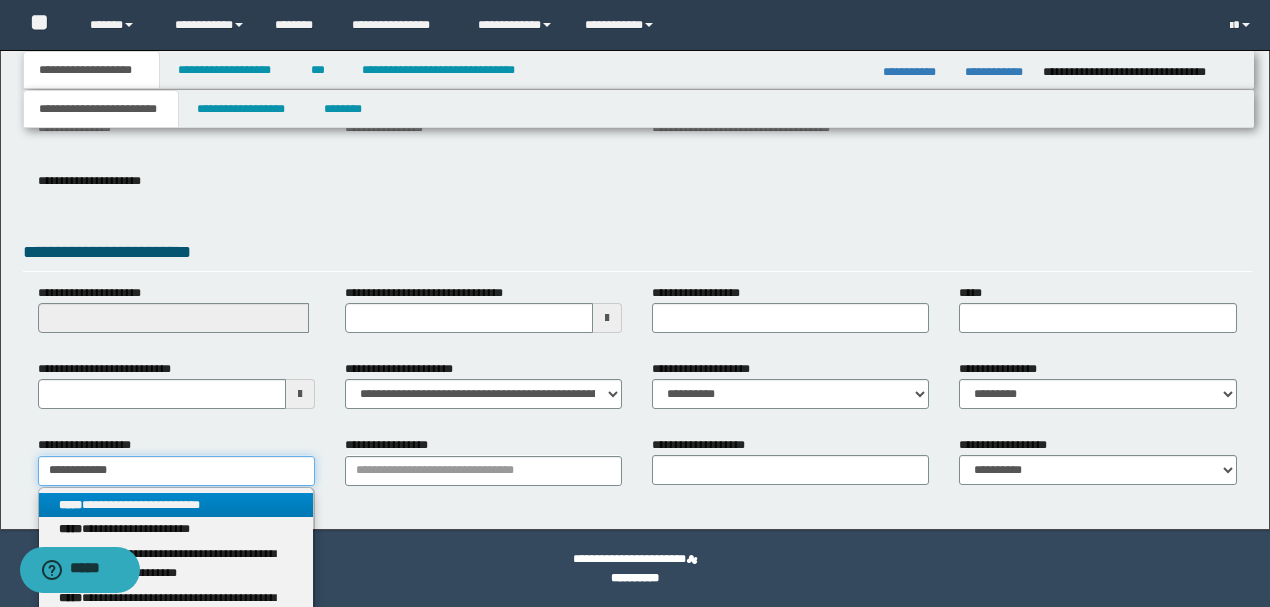 type 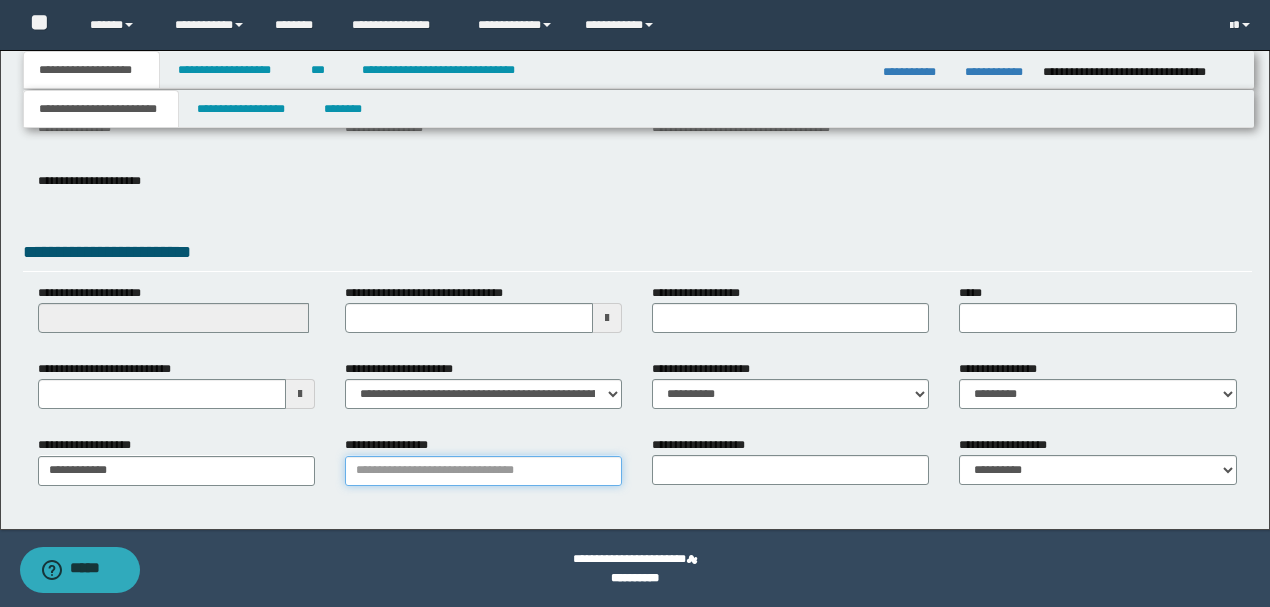 click on "**********" at bounding box center (483, 471) 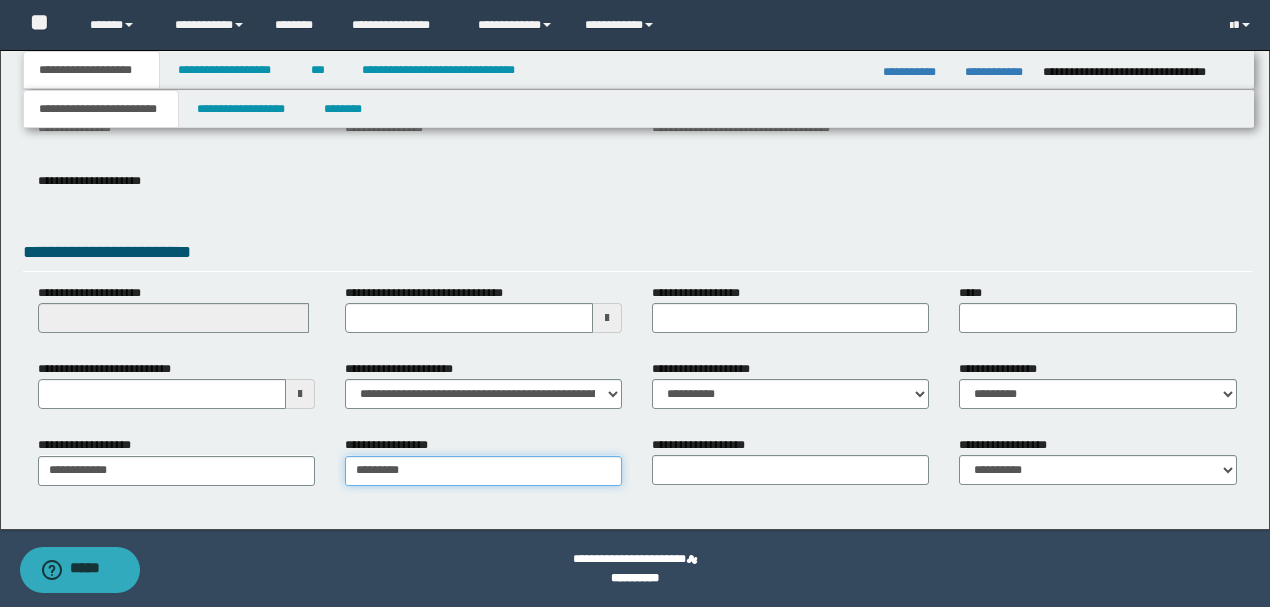 type on "**********" 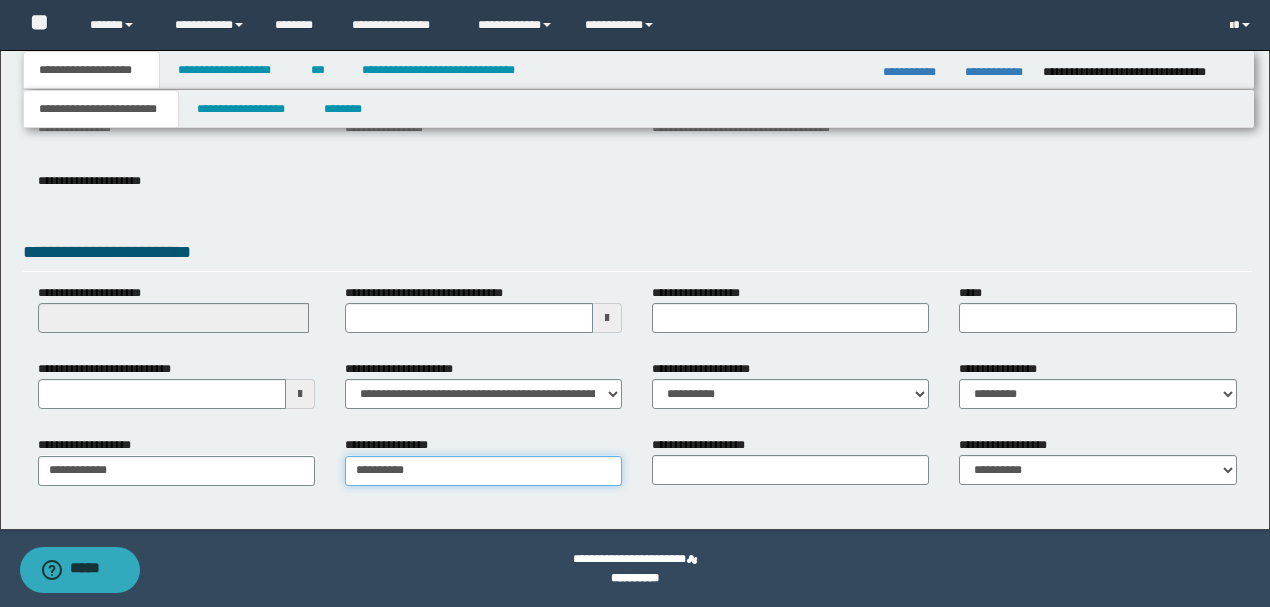 type on "**********" 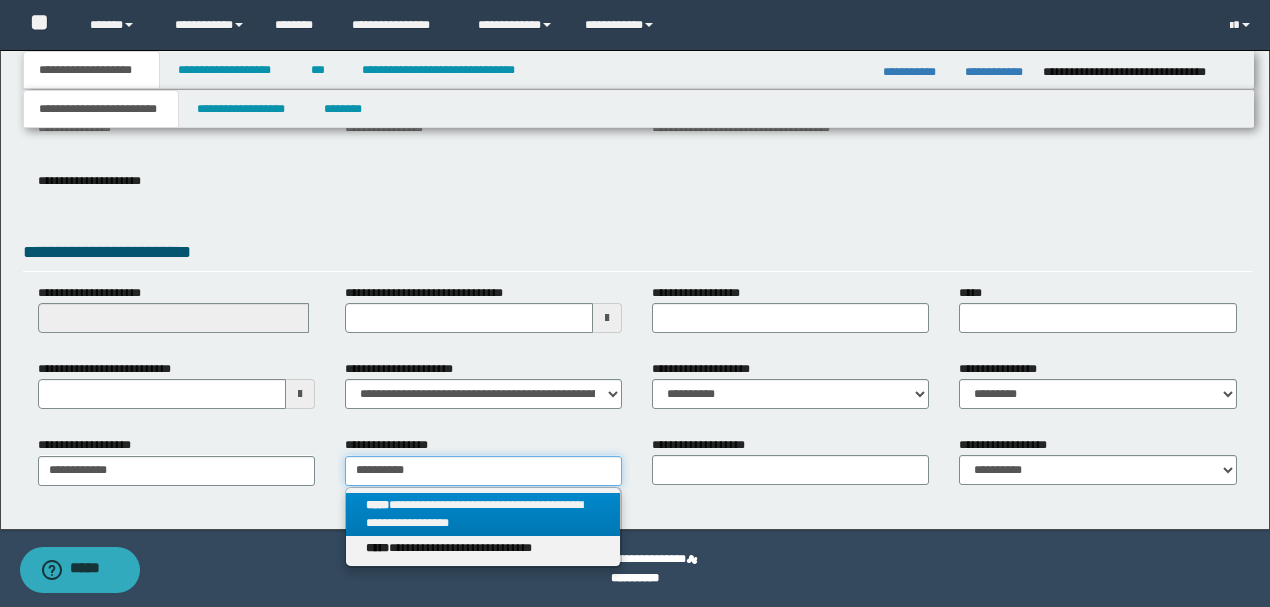 type on "**********" 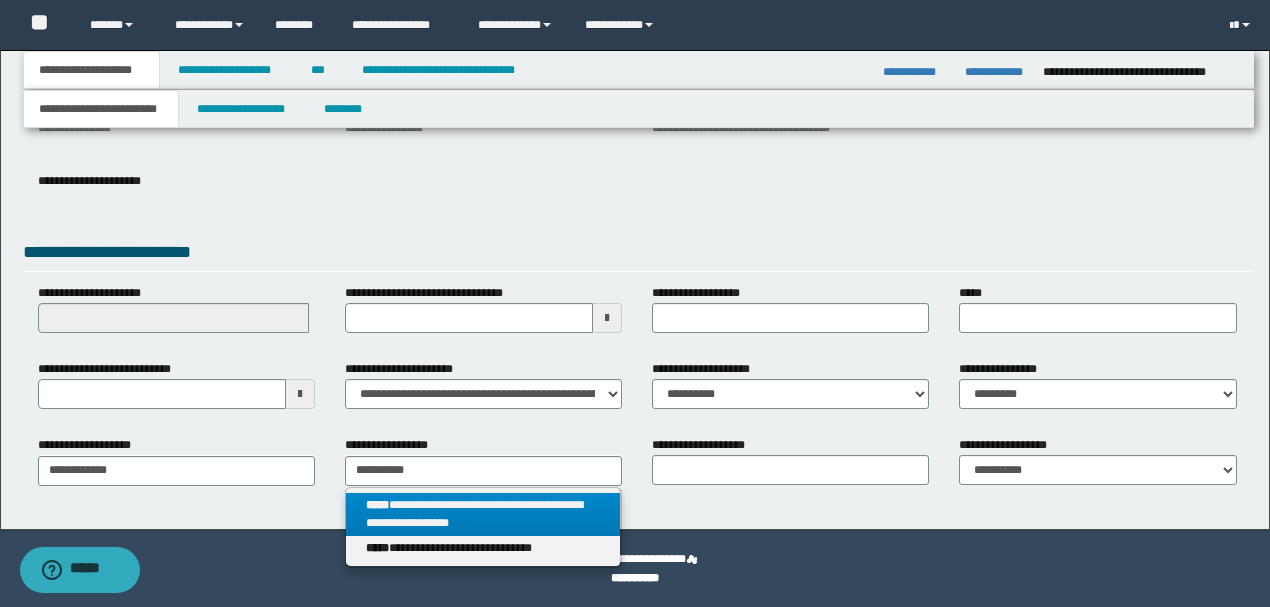 click on "**********" at bounding box center (483, 515) 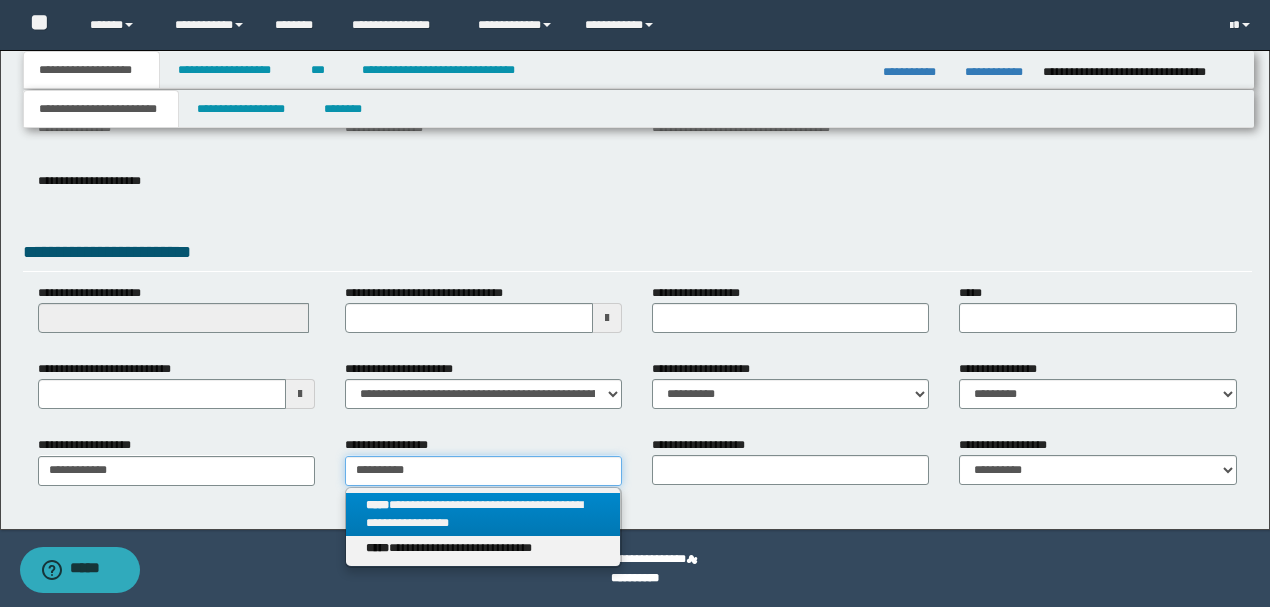 type 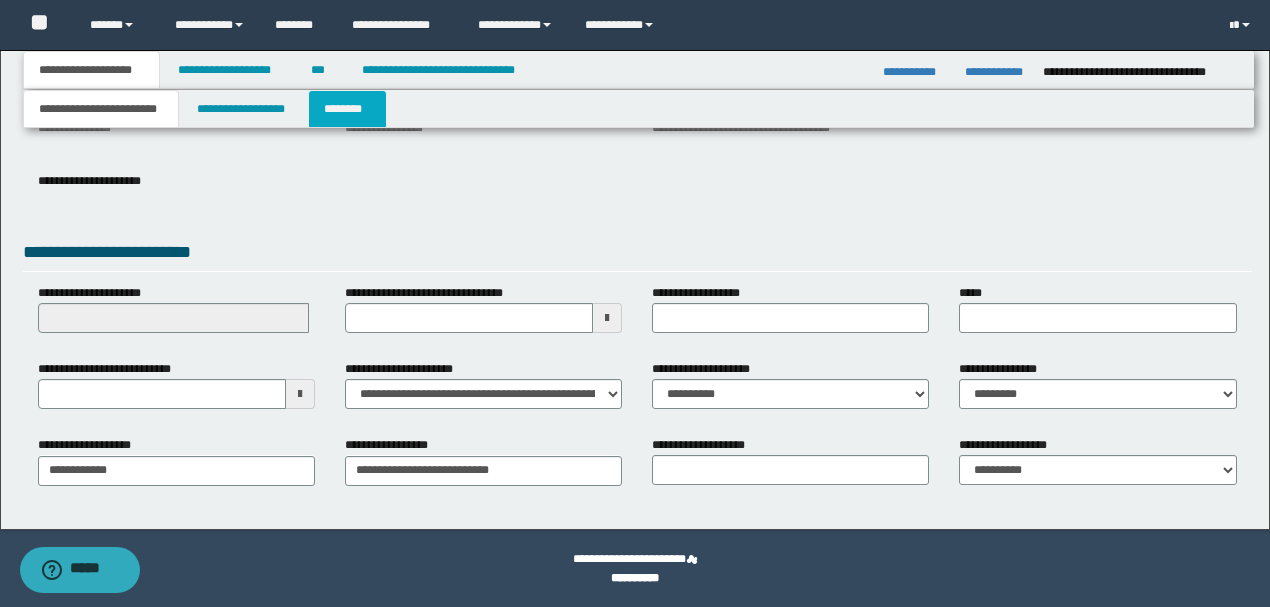 click on "********" at bounding box center (347, 109) 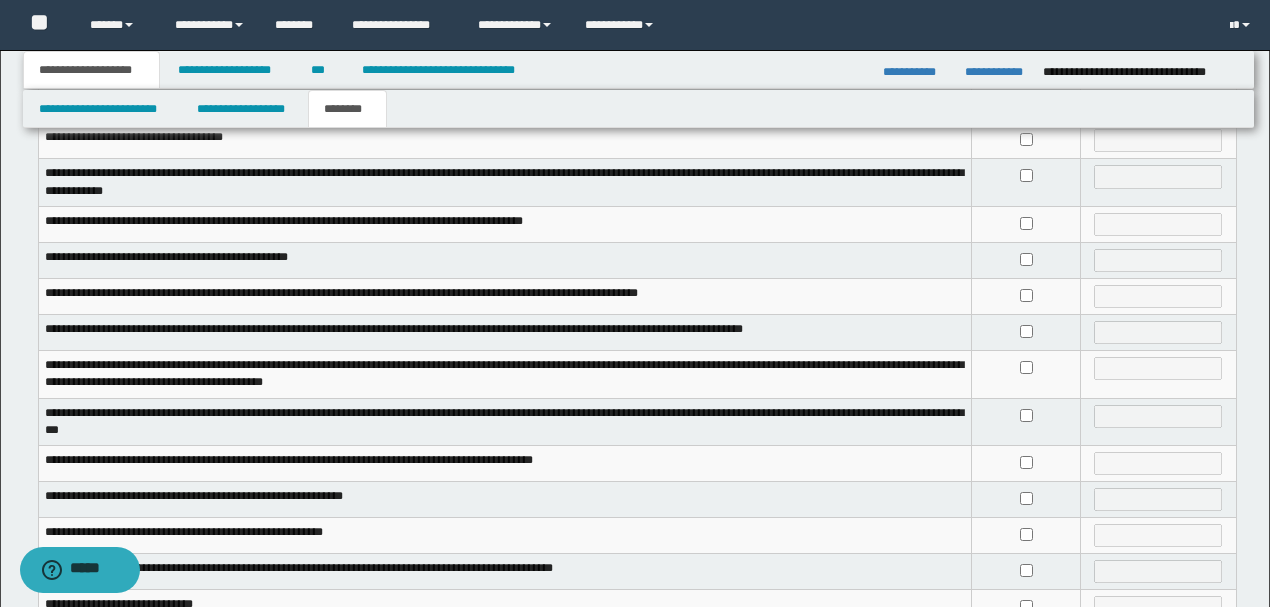 scroll, scrollTop: 400, scrollLeft: 0, axis: vertical 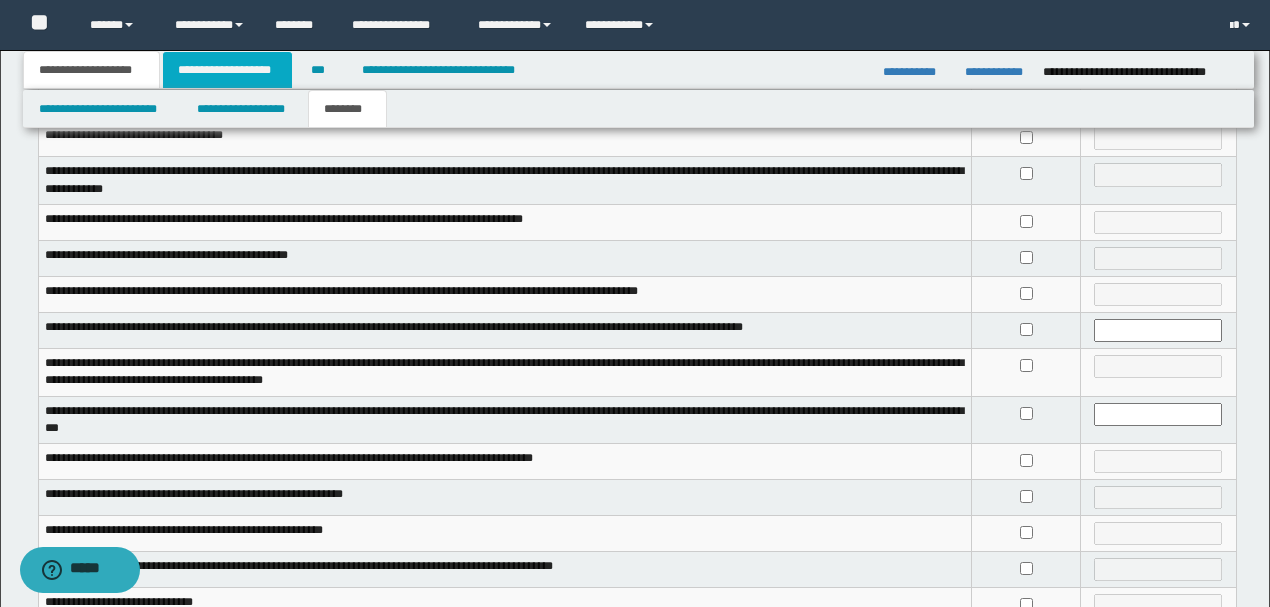 click on "**********" at bounding box center (227, 70) 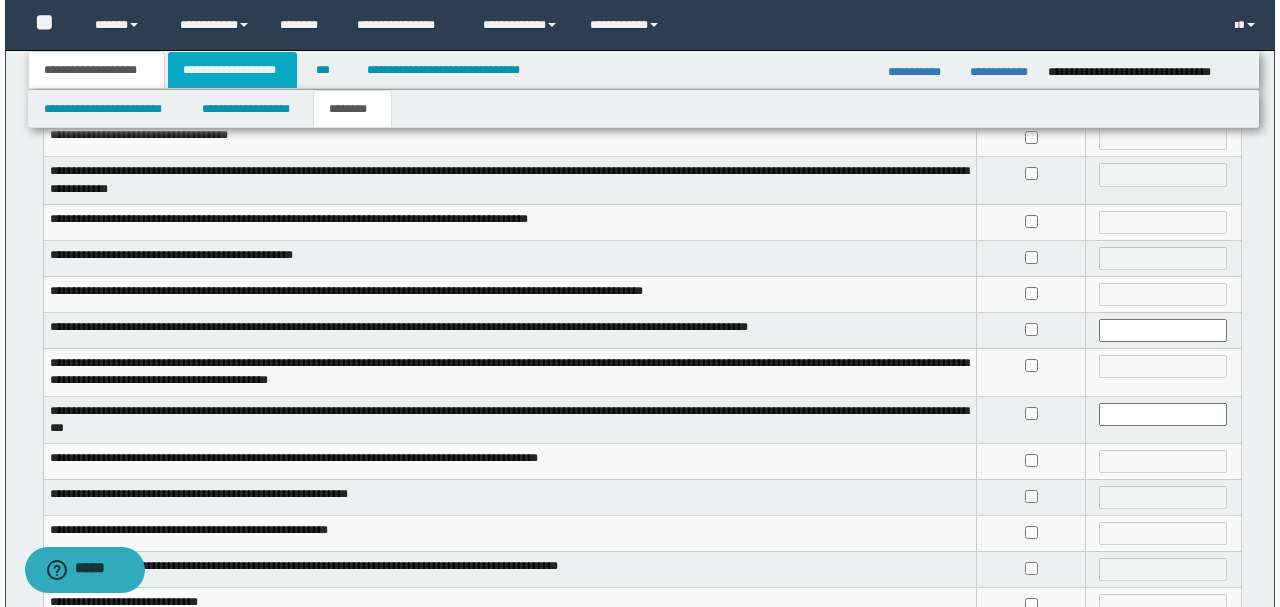 scroll, scrollTop: 0, scrollLeft: 0, axis: both 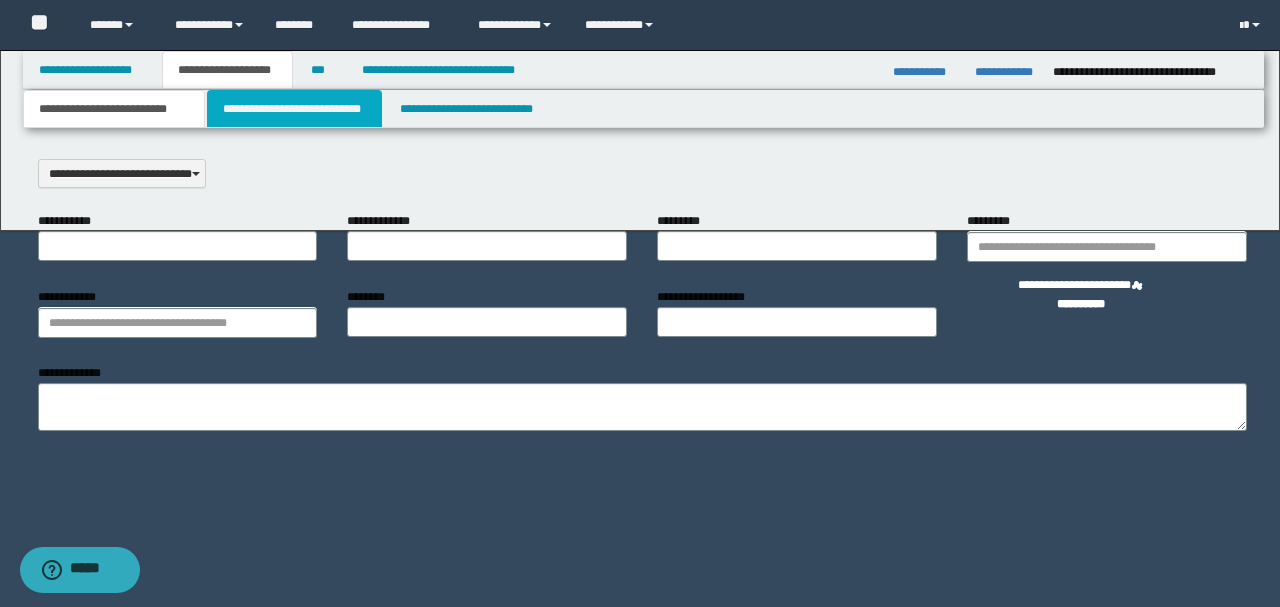 click on "**********" at bounding box center (294, 109) 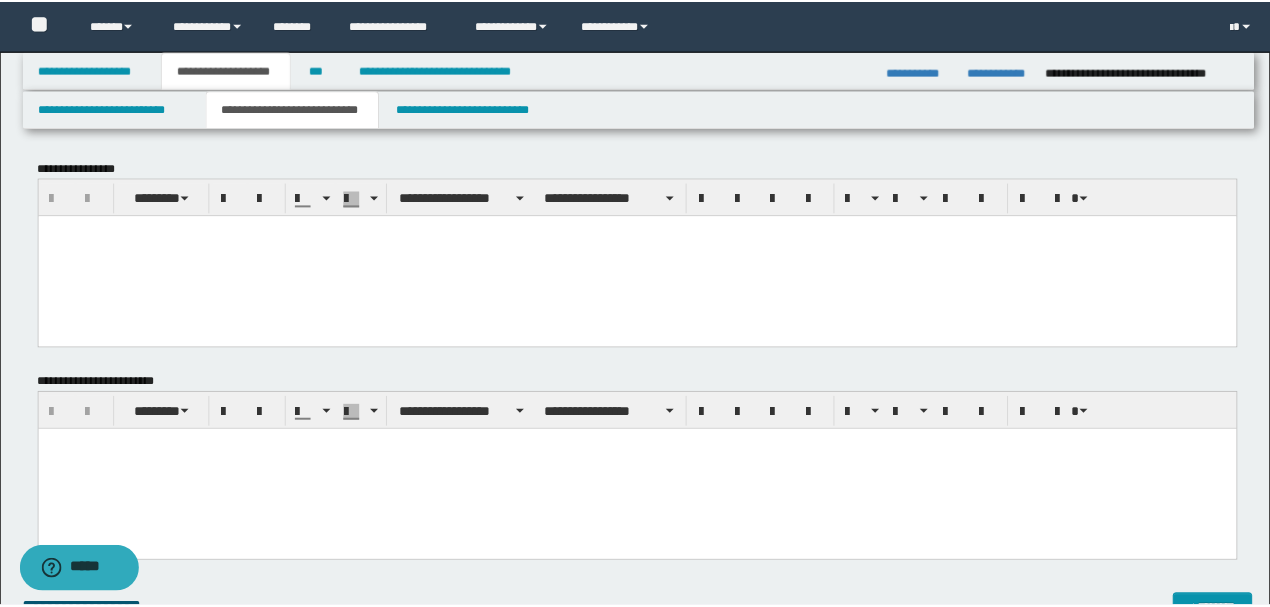 scroll, scrollTop: 0, scrollLeft: 0, axis: both 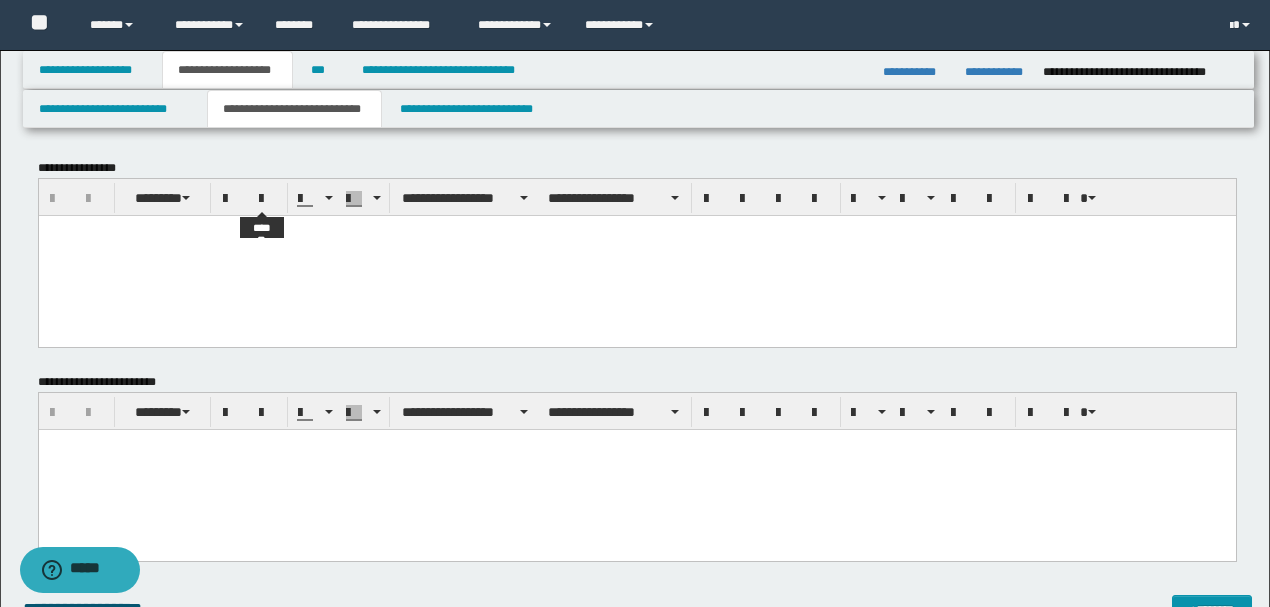 click at bounding box center [636, 255] 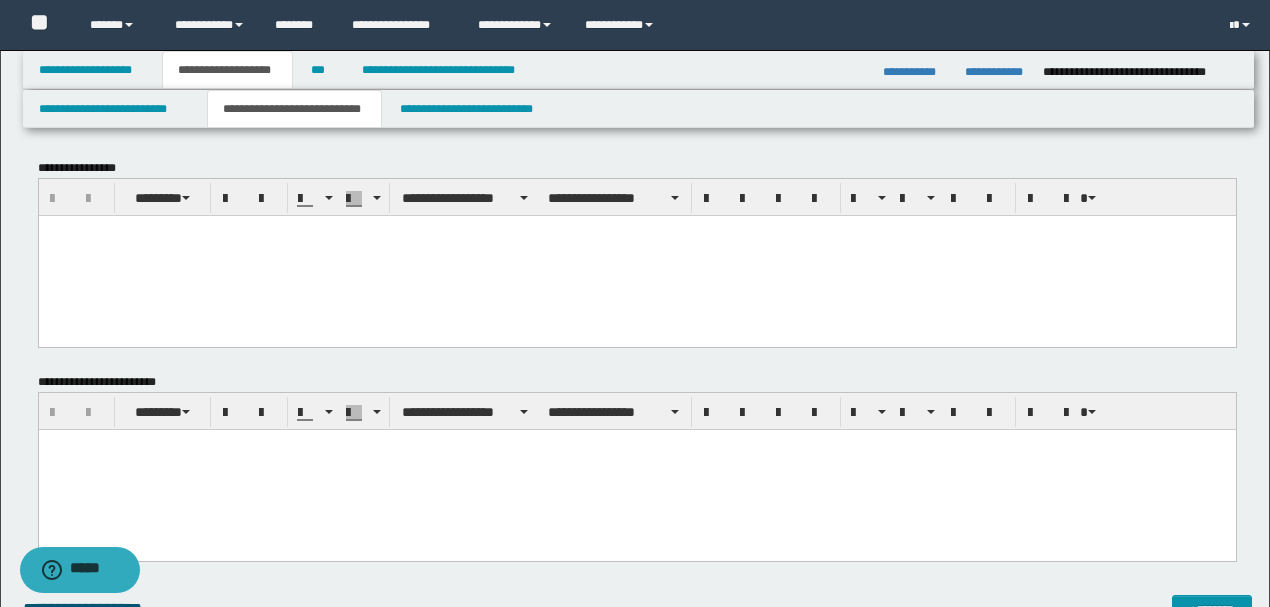 paste 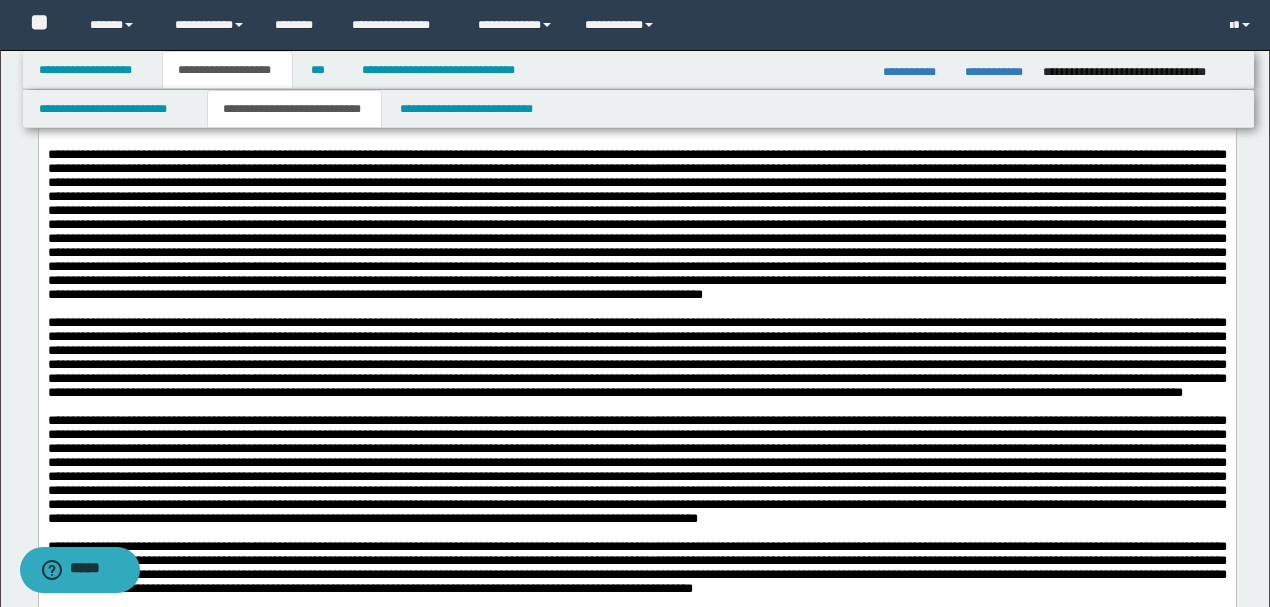 scroll, scrollTop: 1600, scrollLeft: 0, axis: vertical 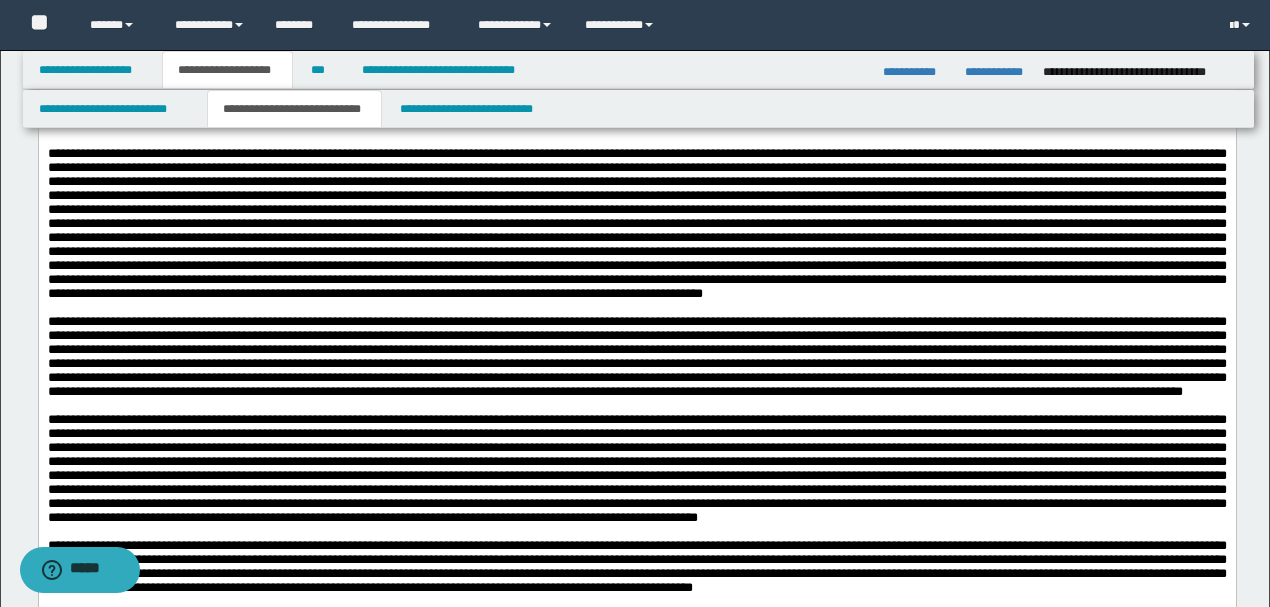 drag, startPoint x: 191, startPoint y: 333, endPoint x: 108, endPoint y: 151, distance: 200.0325 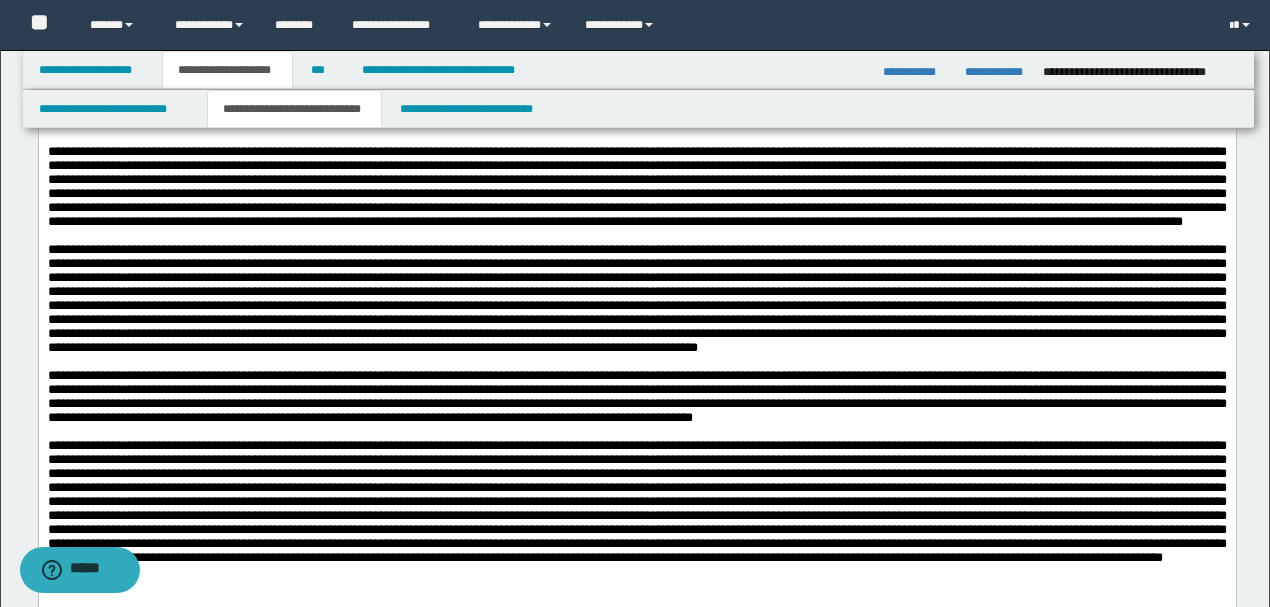 drag, startPoint x: 44, startPoint y: 204, endPoint x: 80, endPoint y: 251, distance: 59.20304 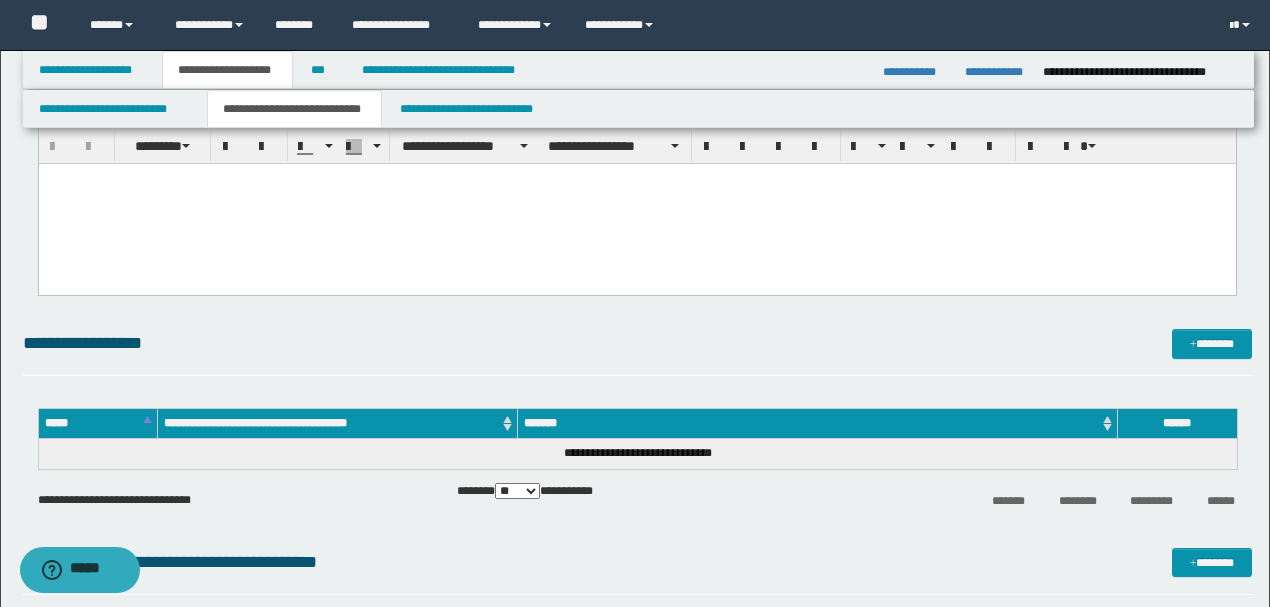 scroll, scrollTop: 2683, scrollLeft: 0, axis: vertical 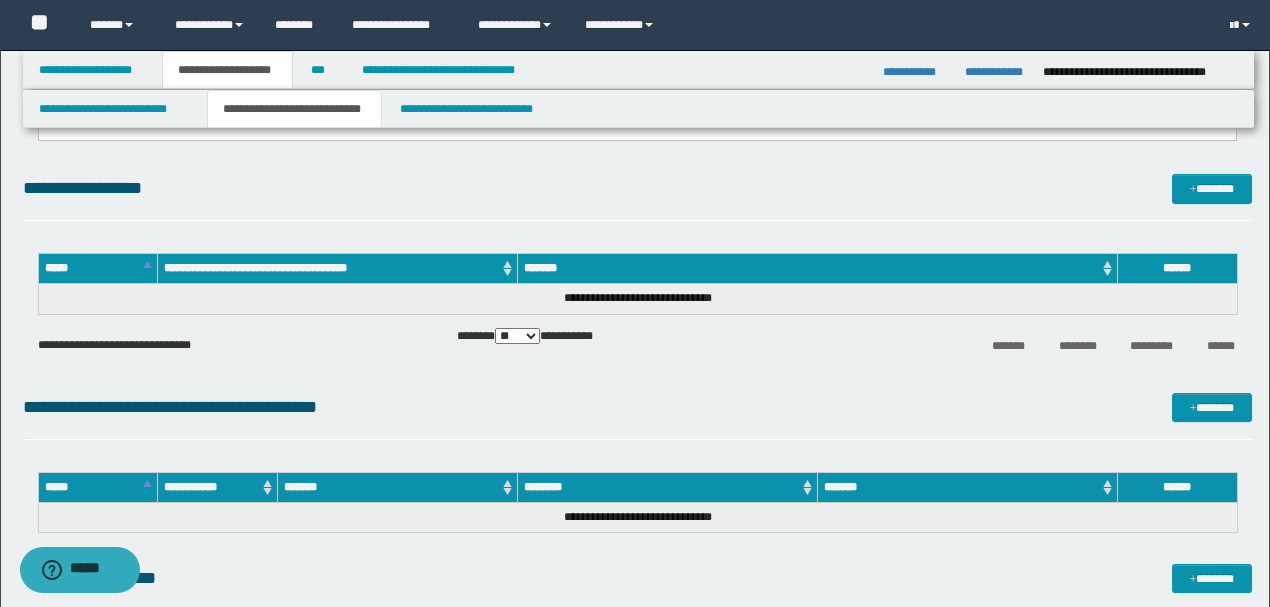 drag, startPoint x: 51, startPoint y: -922, endPoint x: 865, endPoint y: -2081, distance: 1416.2899 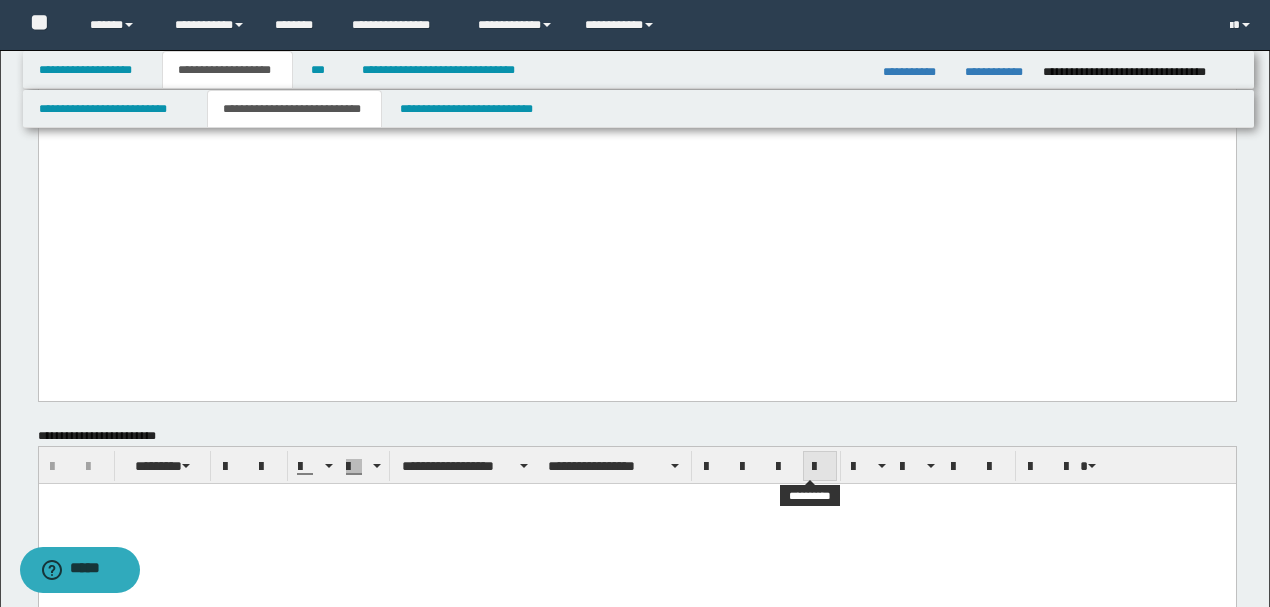 scroll, scrollTop: 2083, scrollLeft: 0, axis: vertical 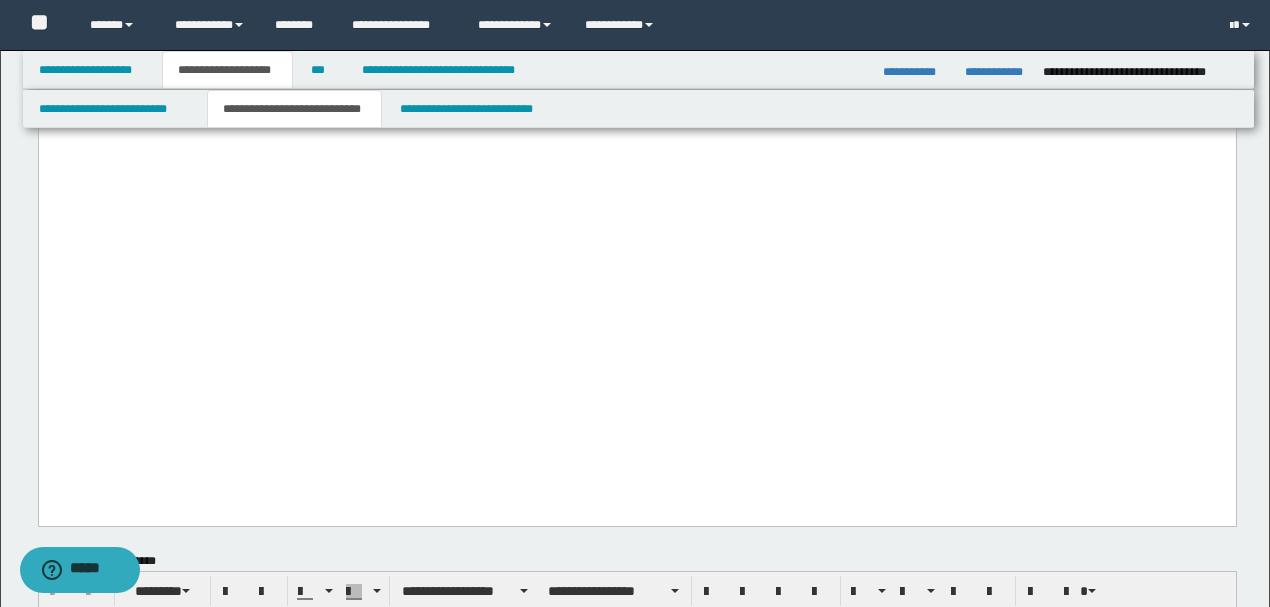 drag, startPoint x: 906, startPoint y: 404, endPoint x: 1067, endPoint y: 437, distance: 164.3472 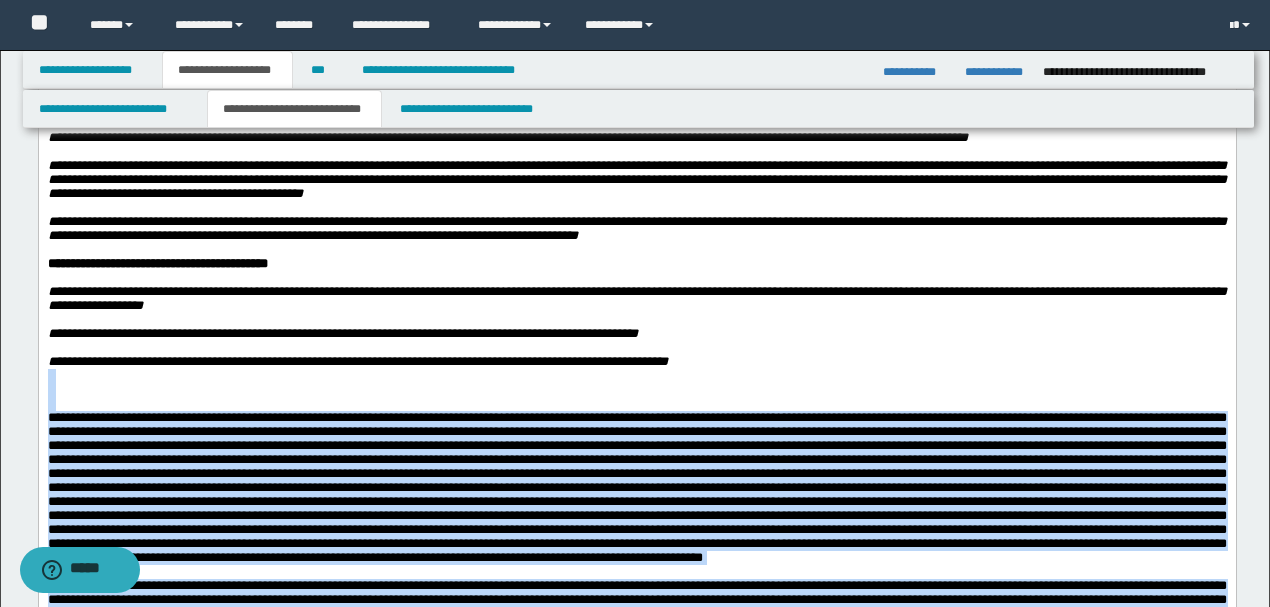scroll, scrollTop: 1394, scrollLeft: 0, axis: vertical 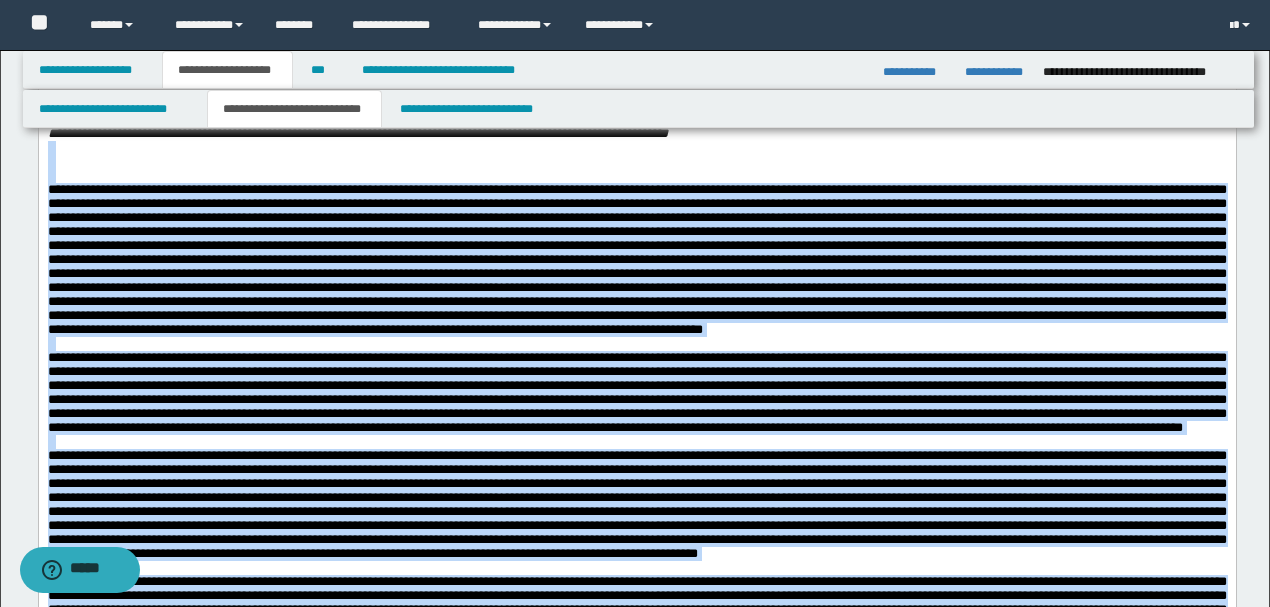 drag, startPoint x: 1100, startPoint y: 1107, endPoint x: 0, endPoint y: 370, distance: 1324.0729 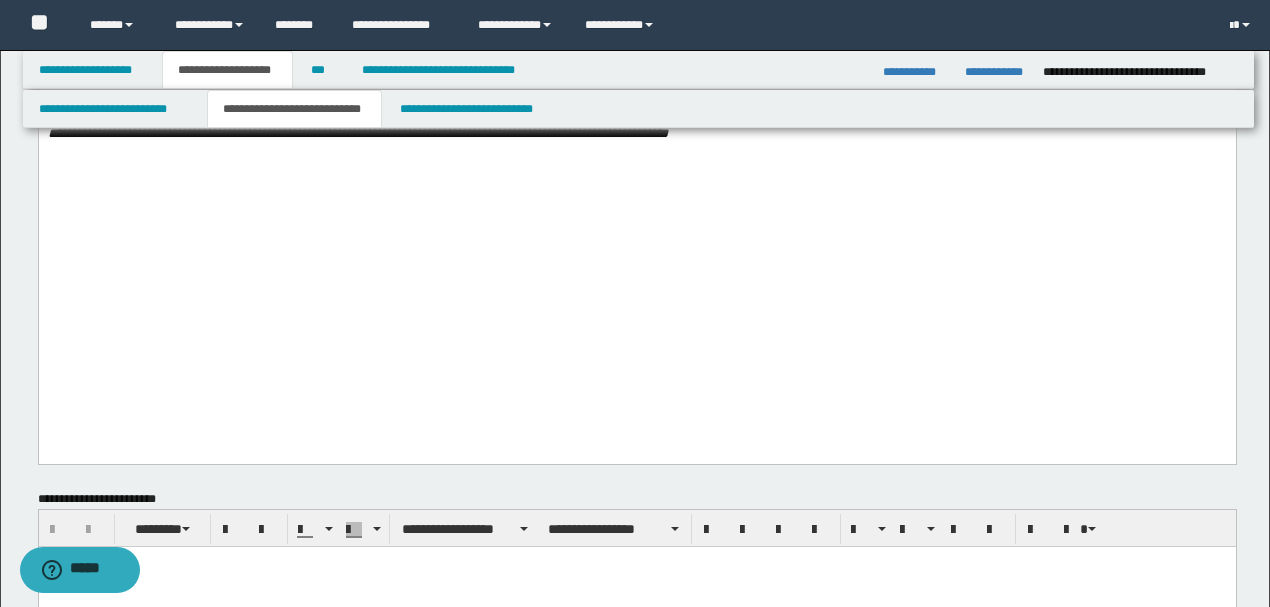 scroll, scrollTop: 1794, scrollLeft: 0, axis: vertical 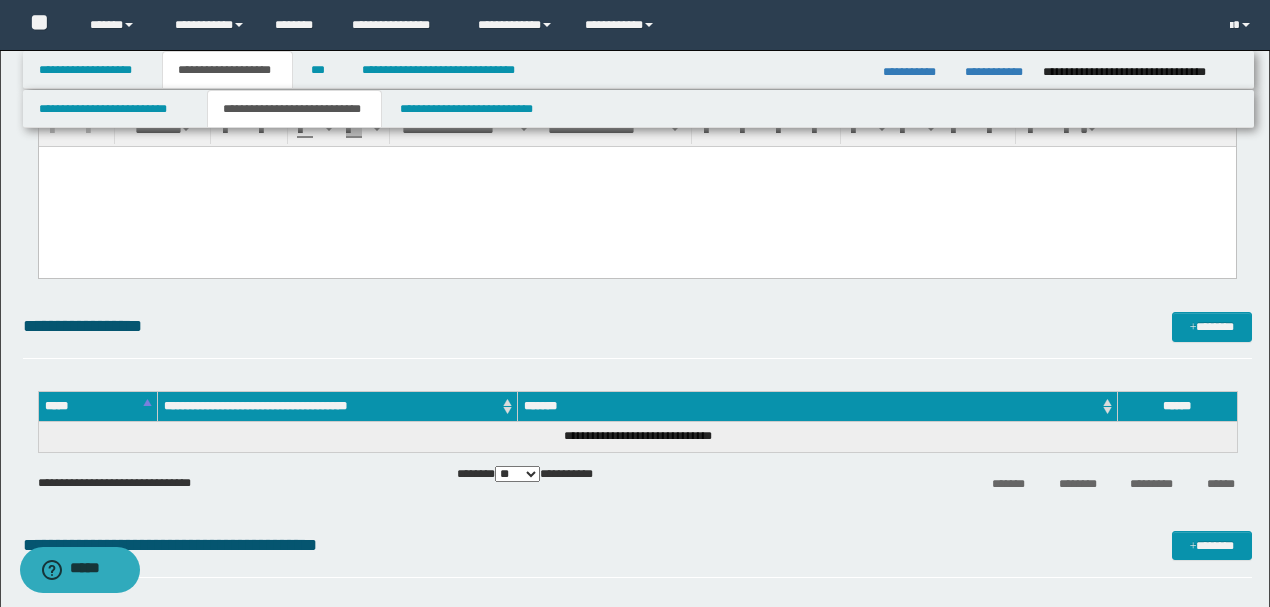 click at bounding box center (636, 187) 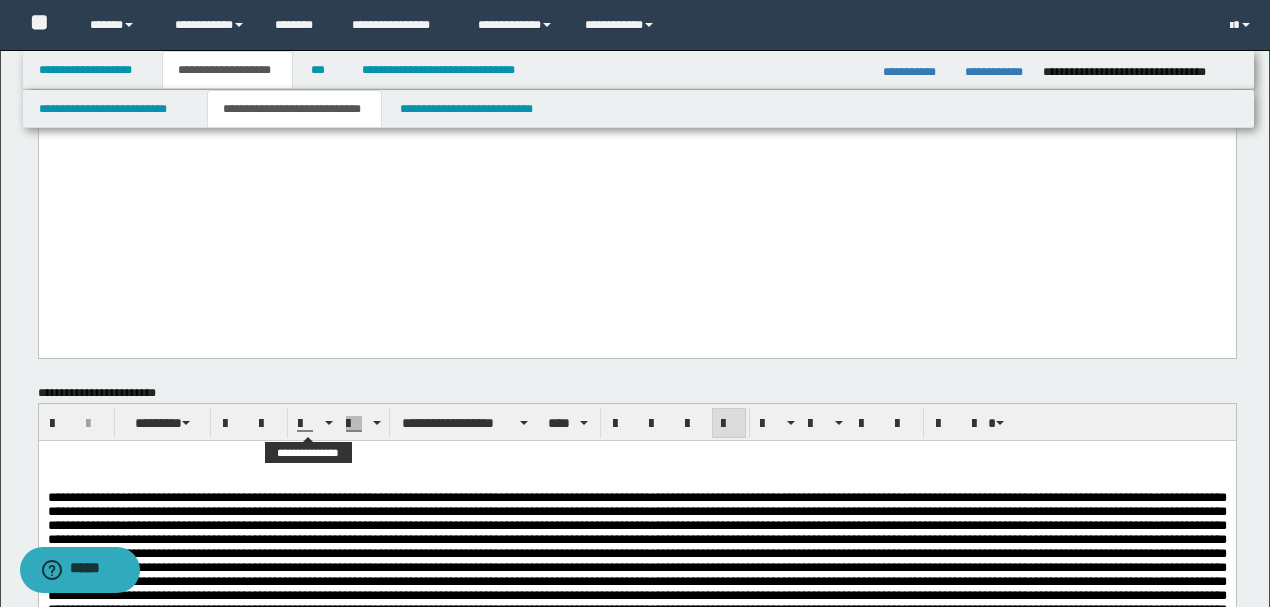 scroll, scrollTop: 1660, scrollLeft: 0, axis: vertical 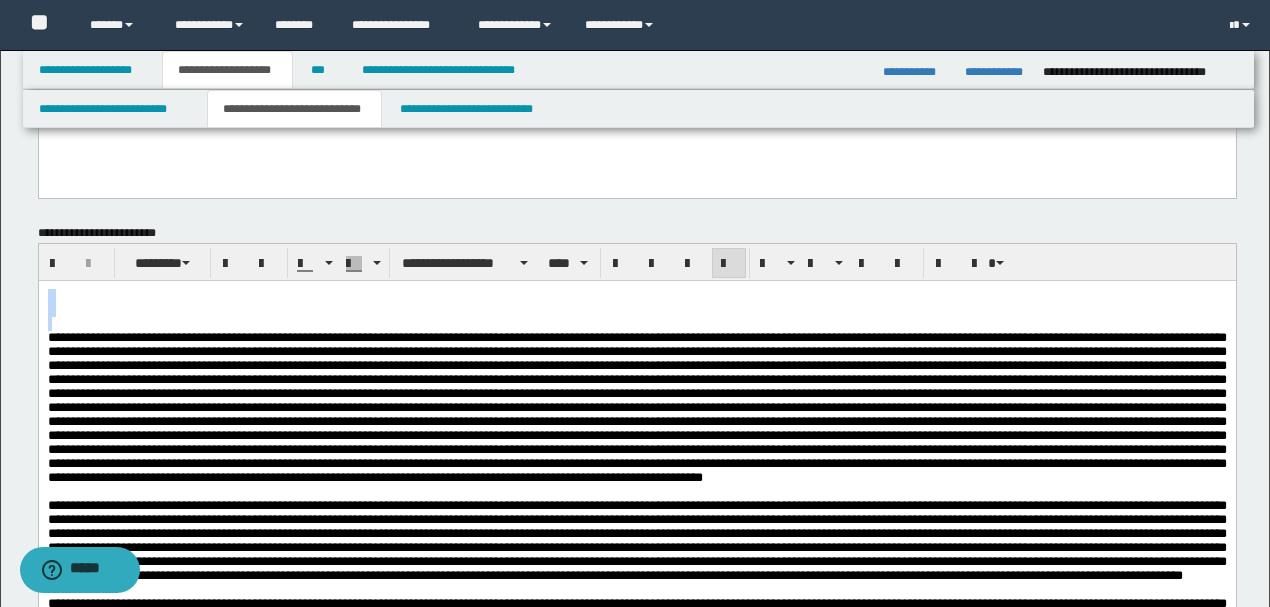 drag, startPoint x: 60, startPoint y: 329, endPoint x: 85, endPoint y: 550, distance: 222.40953 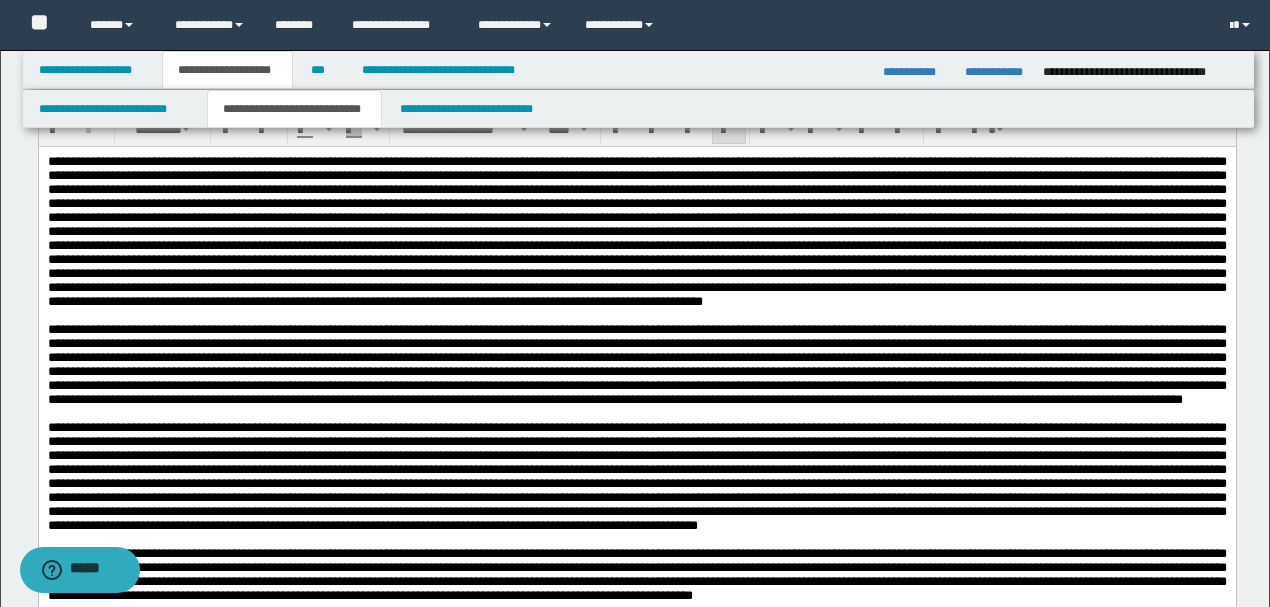 scroll, scrollTop: 1727, scrollLeft: 0, axis: vertical 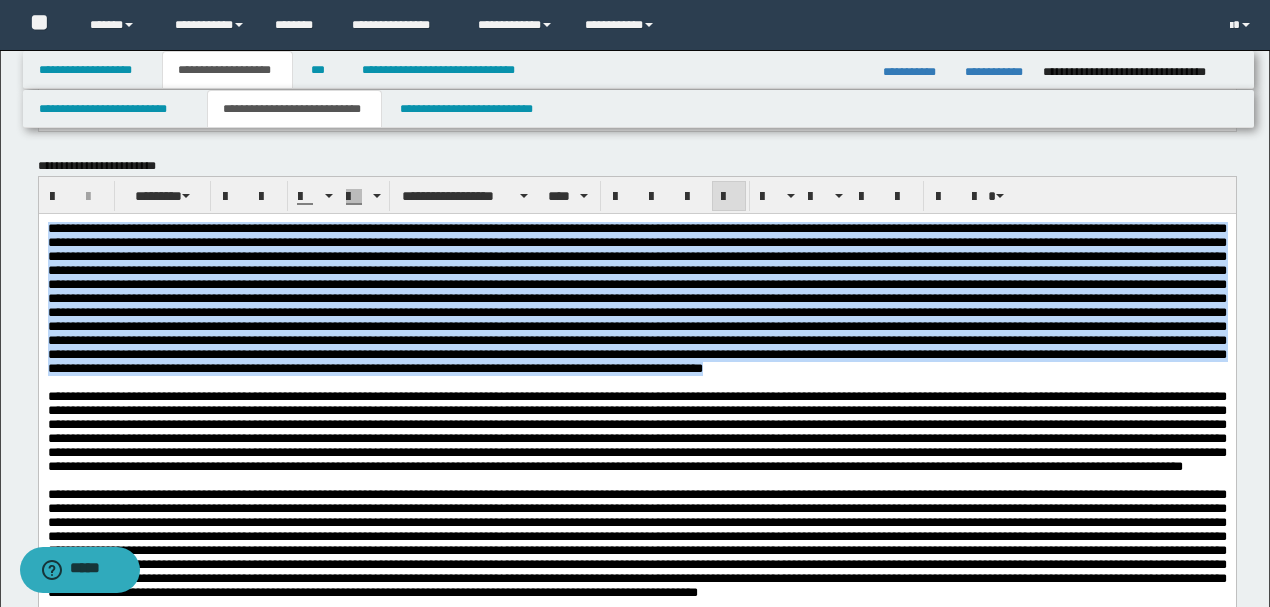 drag, startPoint x: 674, startPoint y: 353, endPoint x: 38, endPoint y: 324, distance: 636.6608 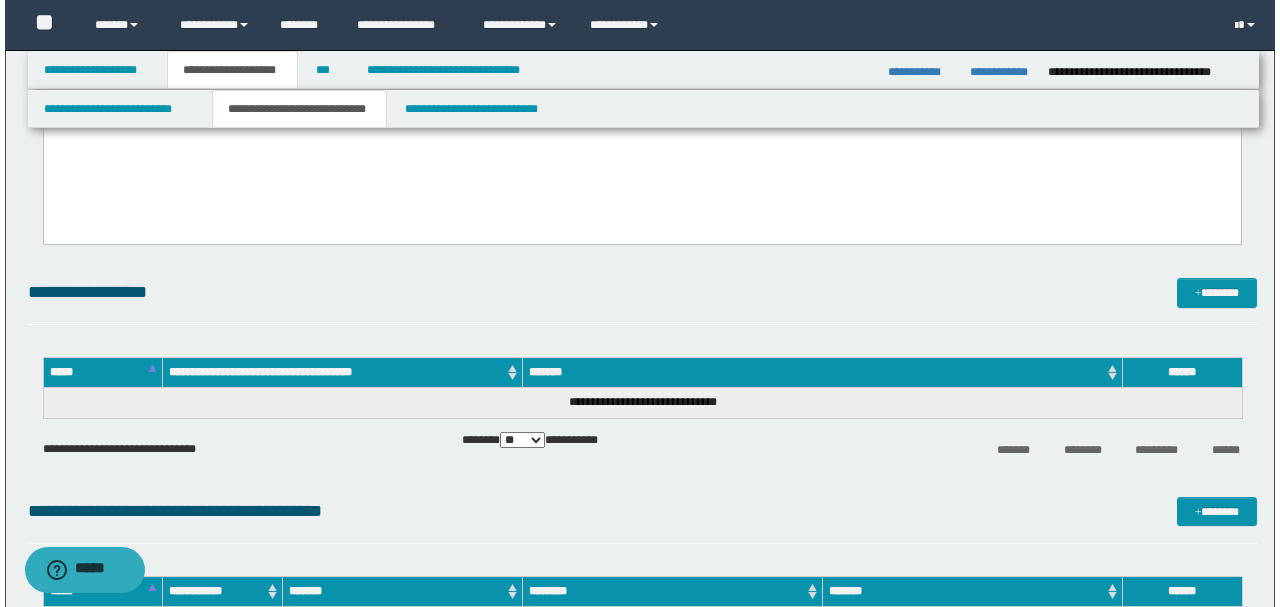 scroll, scrollTop: 2527, scrollLeft: 0, axis: vertical 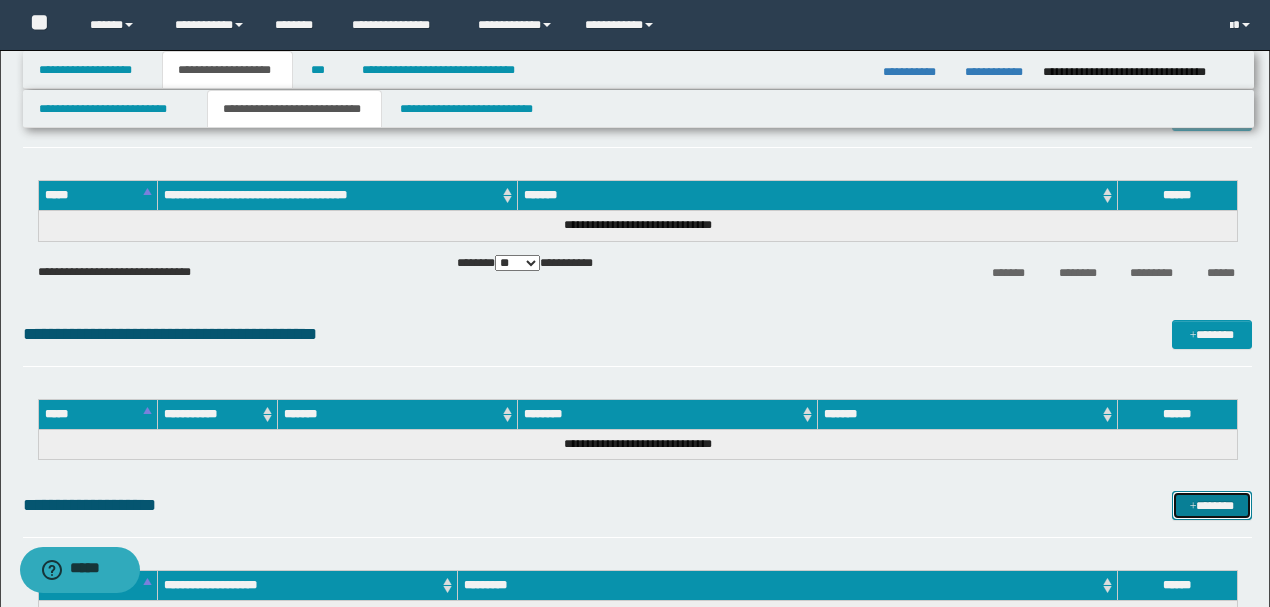 click on "*******" at bounding box center [1211, 505] 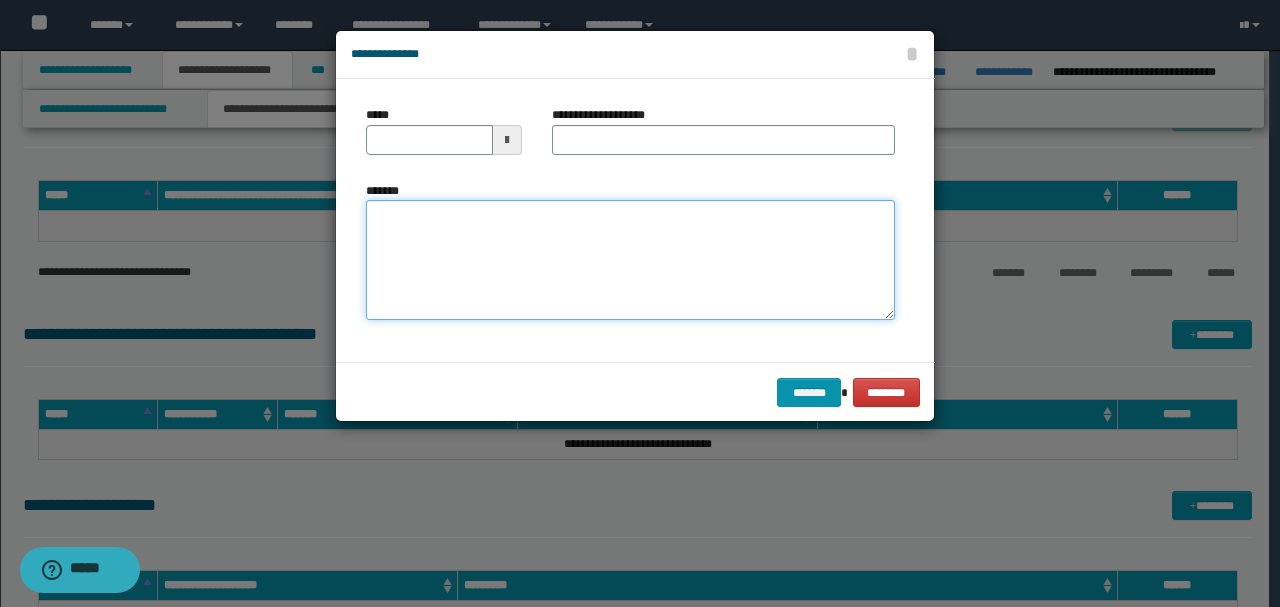 click on "*******" at bounding box center (630, 260) 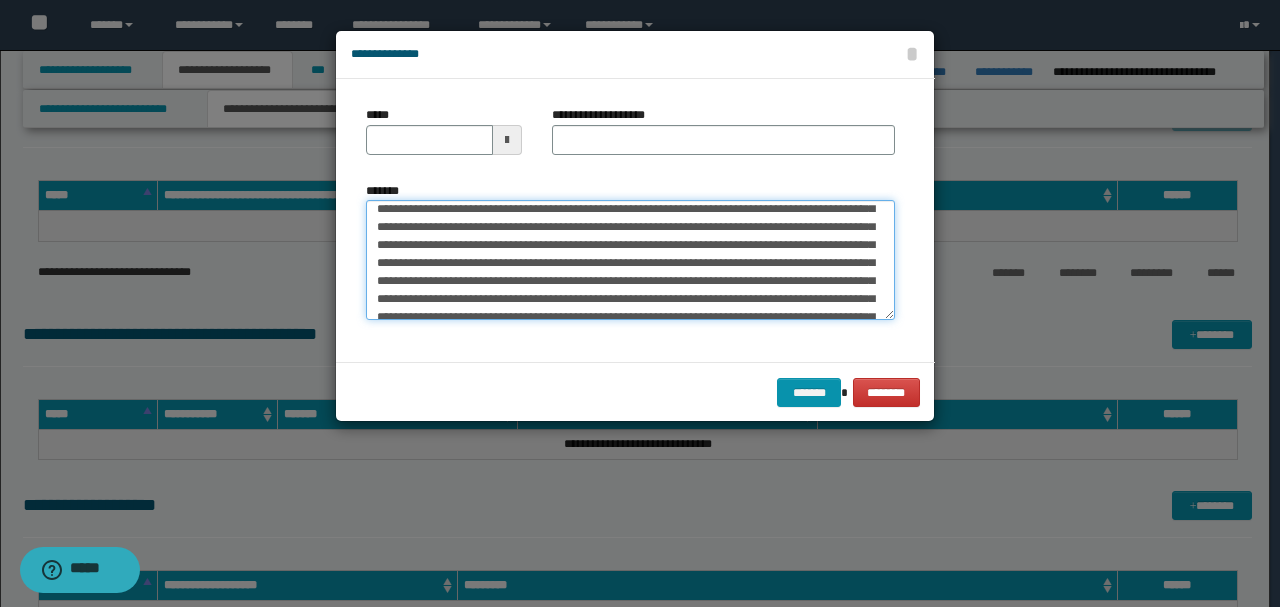 scroll, scrollTop: 0, scrollLeft: 0, axis: both 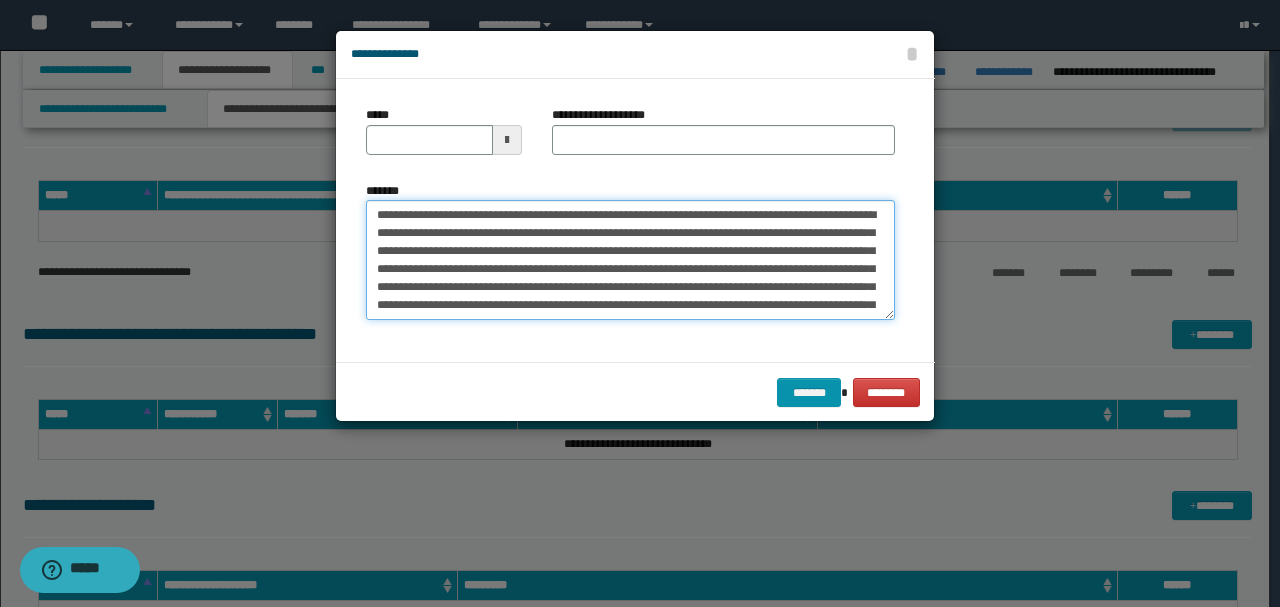 drag, startPoint x: 442, startPoint y: 211, endPoint x: 316, endPoint y: 171, distance: 132.19682 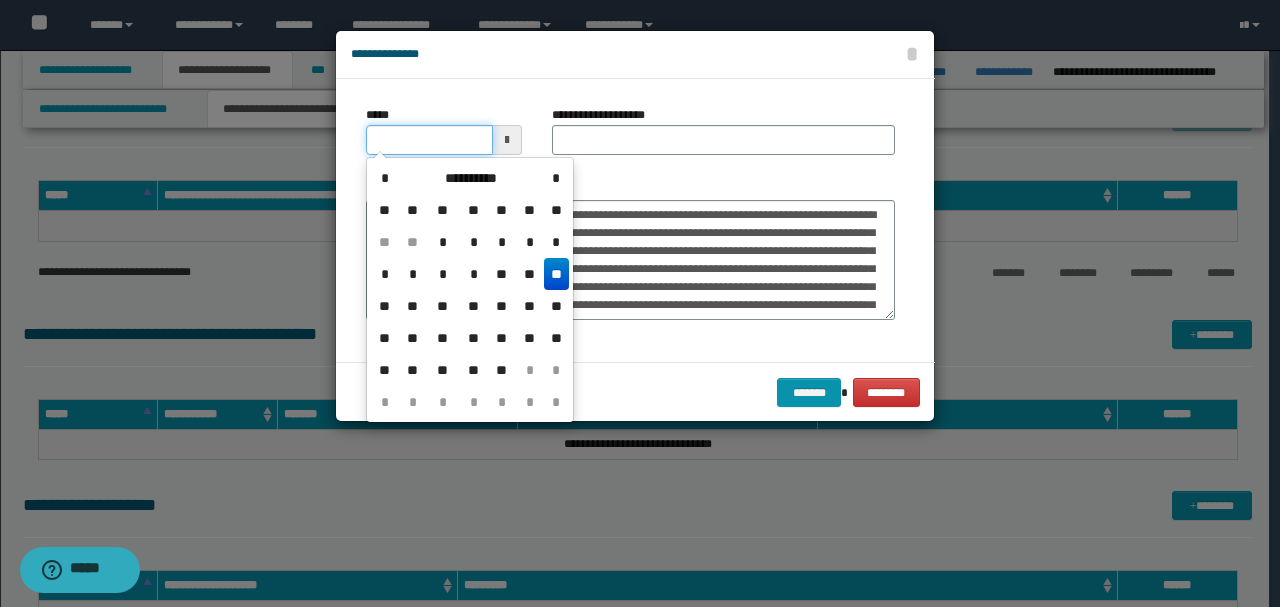 click on "*****" at bounding box center (429, 140) 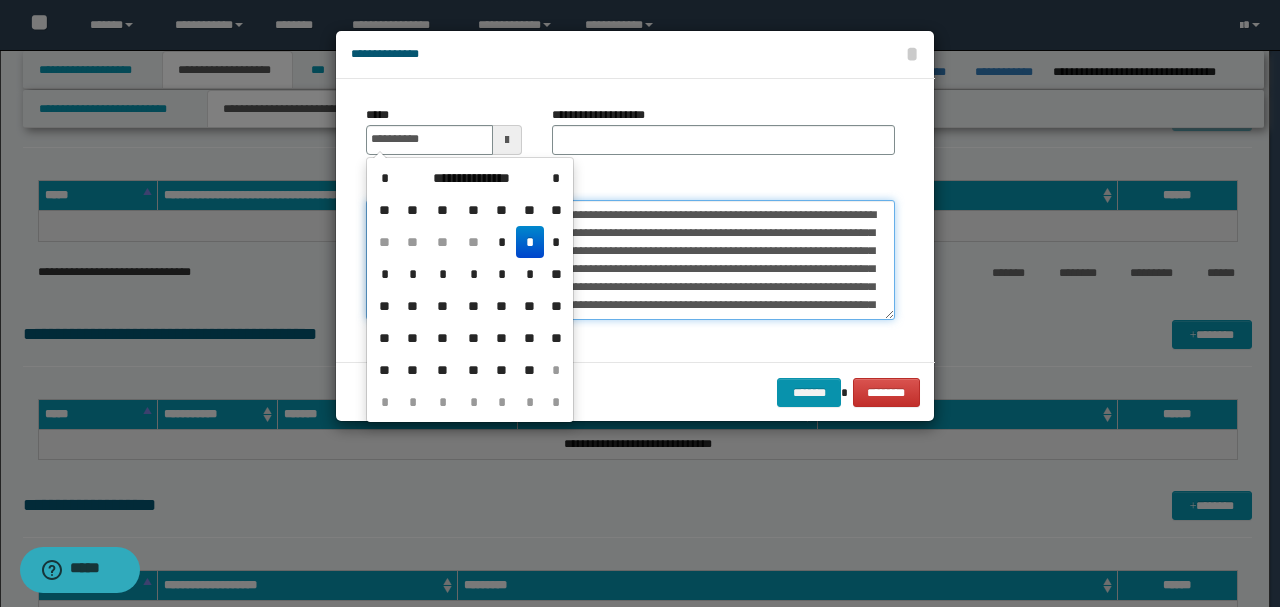 type on "**********" 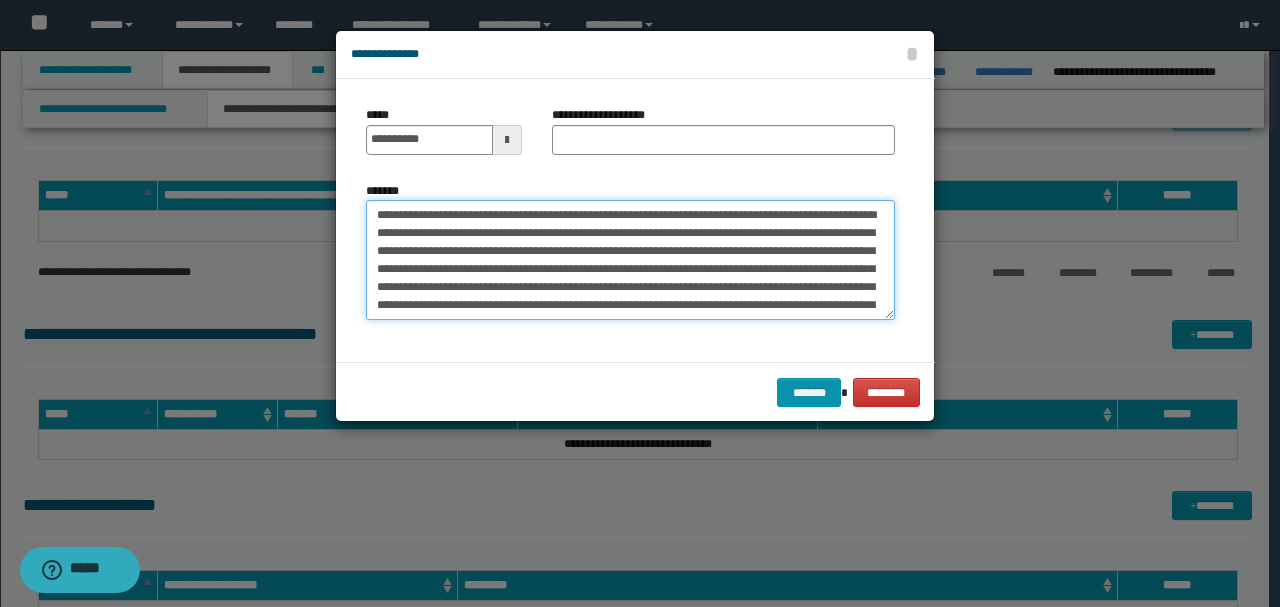 drag, startPoint x: 564, startPoint y: 214, endPoint x: 433, endPoint y: 172, distance: 137.56816 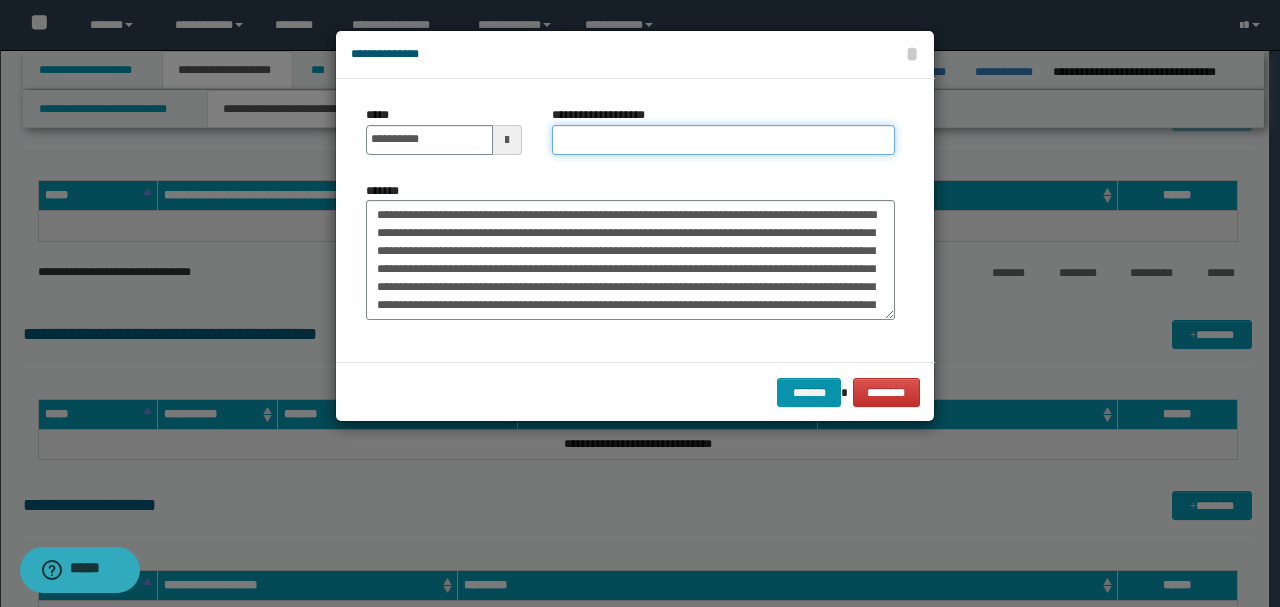 paste on "**********" 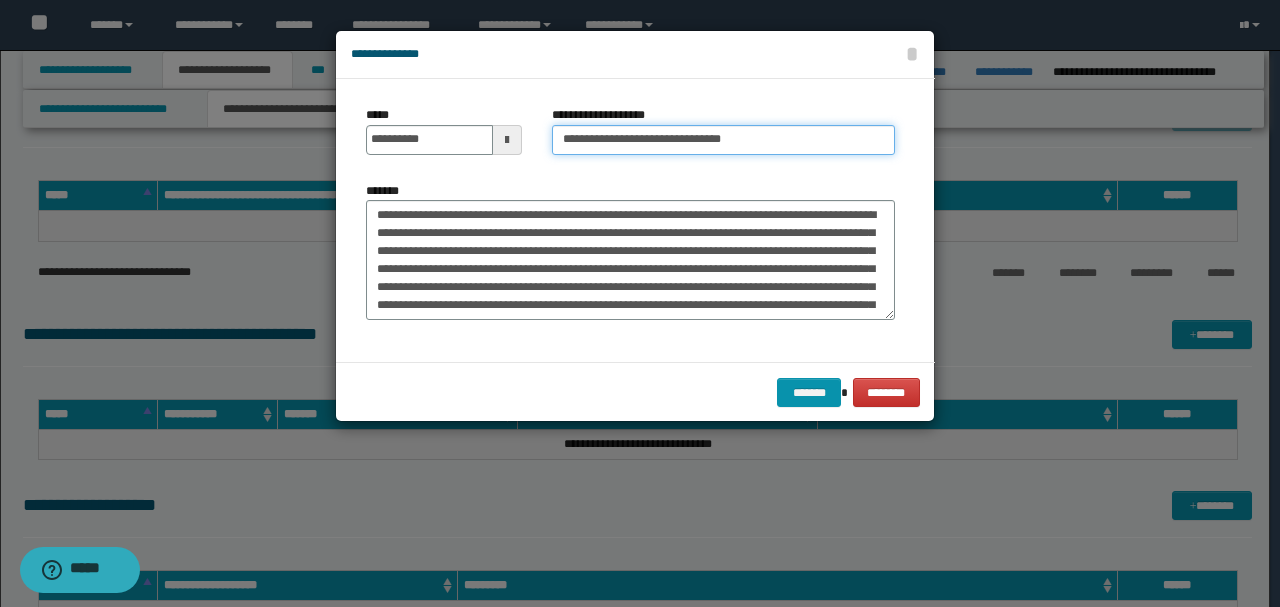 drag, startPoint x: 576, startPoint y: 141, endPoint x: 562, endPoint y: 159, distance: 22.803509 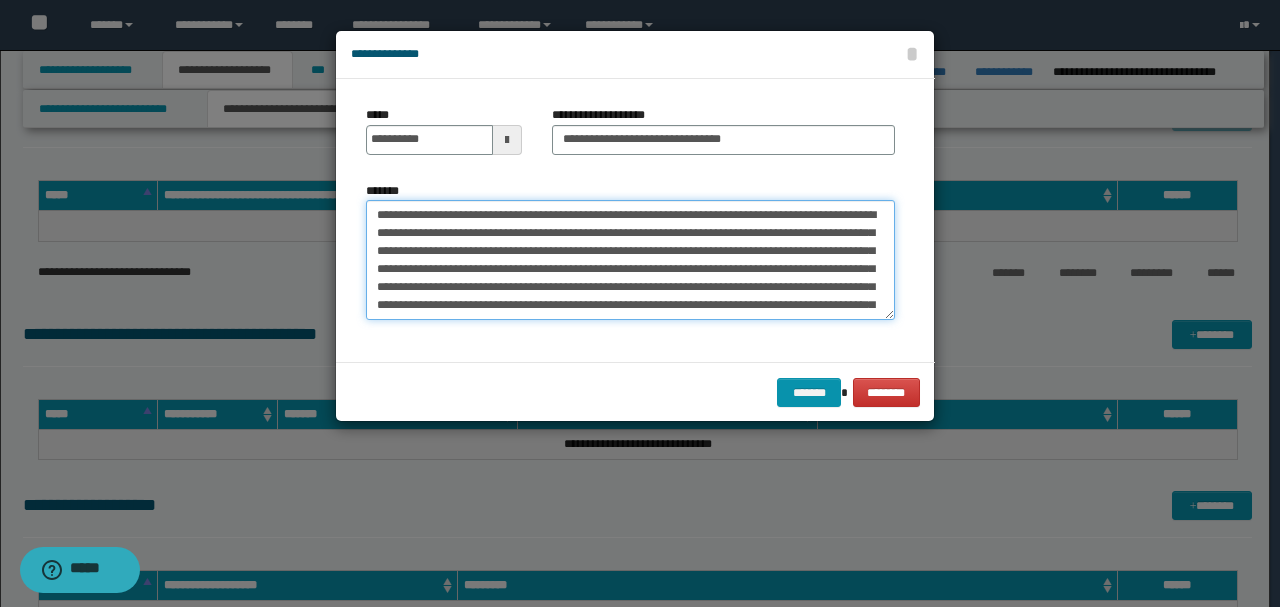 click on "*******" at bounding box center (630, 259) 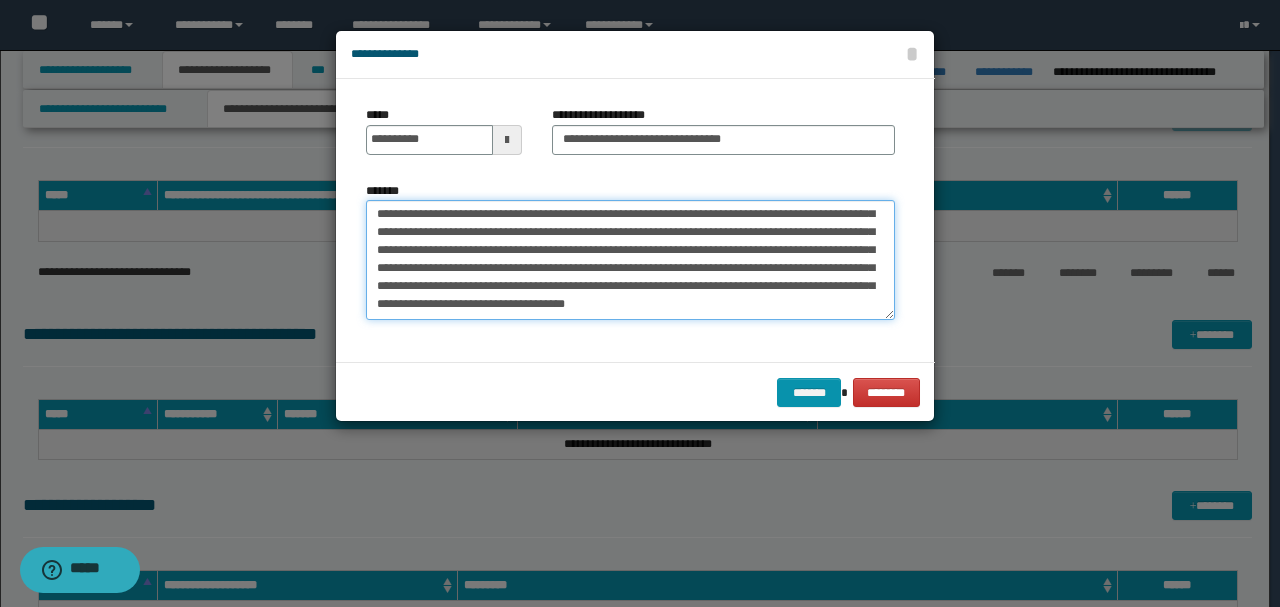 scroll, scrollTop: 396, scrollLeft: 0, axis: vertical 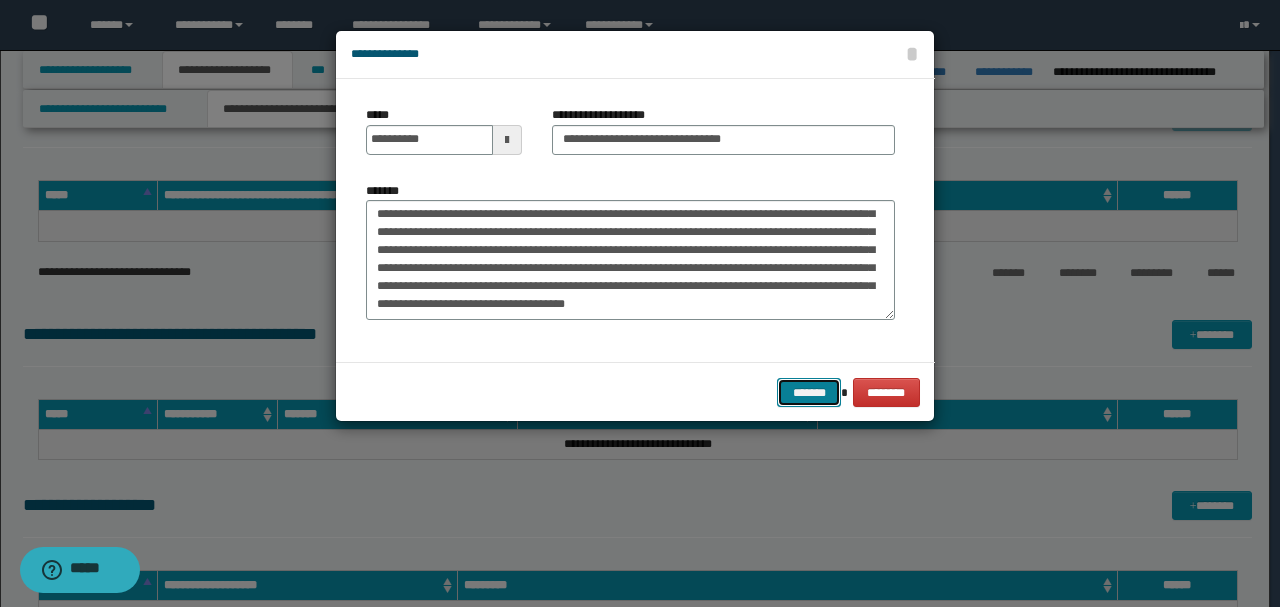 click on "*******" at bounding box center [809, 392] 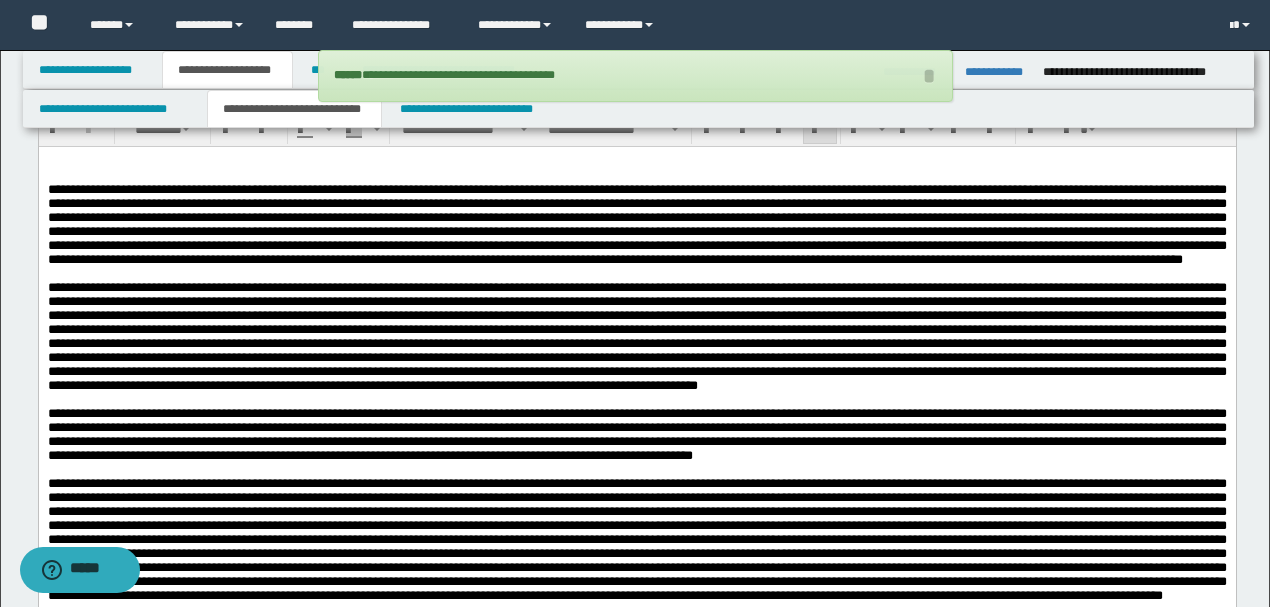 scroll, scrollTop: 1794, scrollLeft: 0, axis: vertical 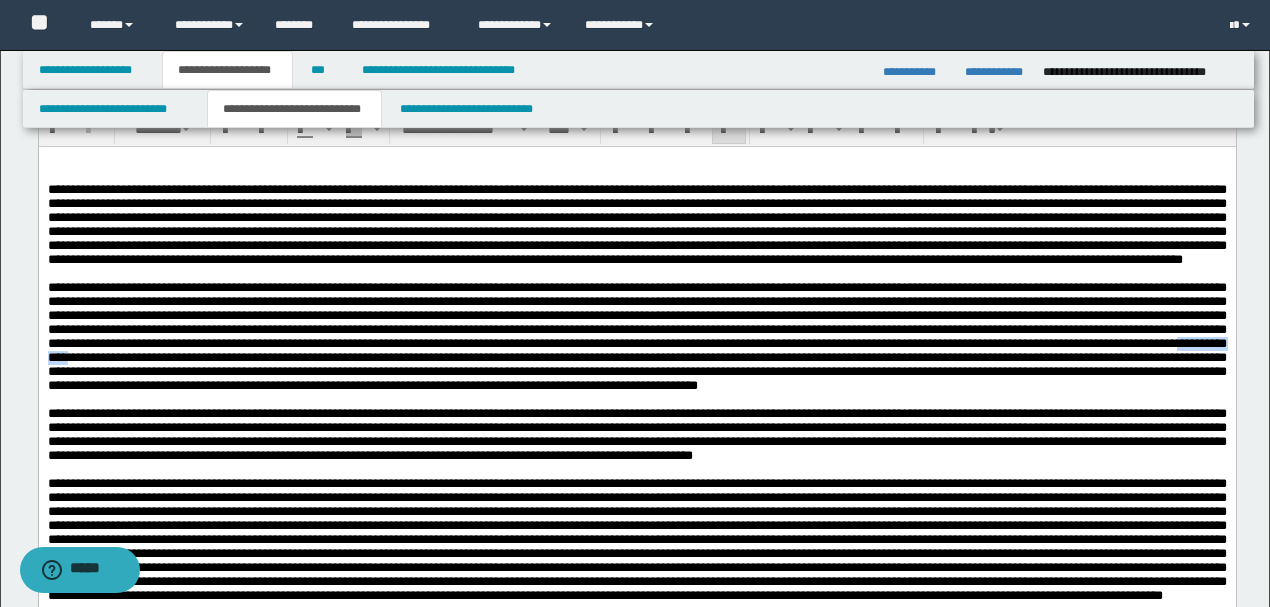 drag, startPoint x: 599, startPoint y: 393, endPoint x: 663, endPoint y: 392, distance: 64.00781 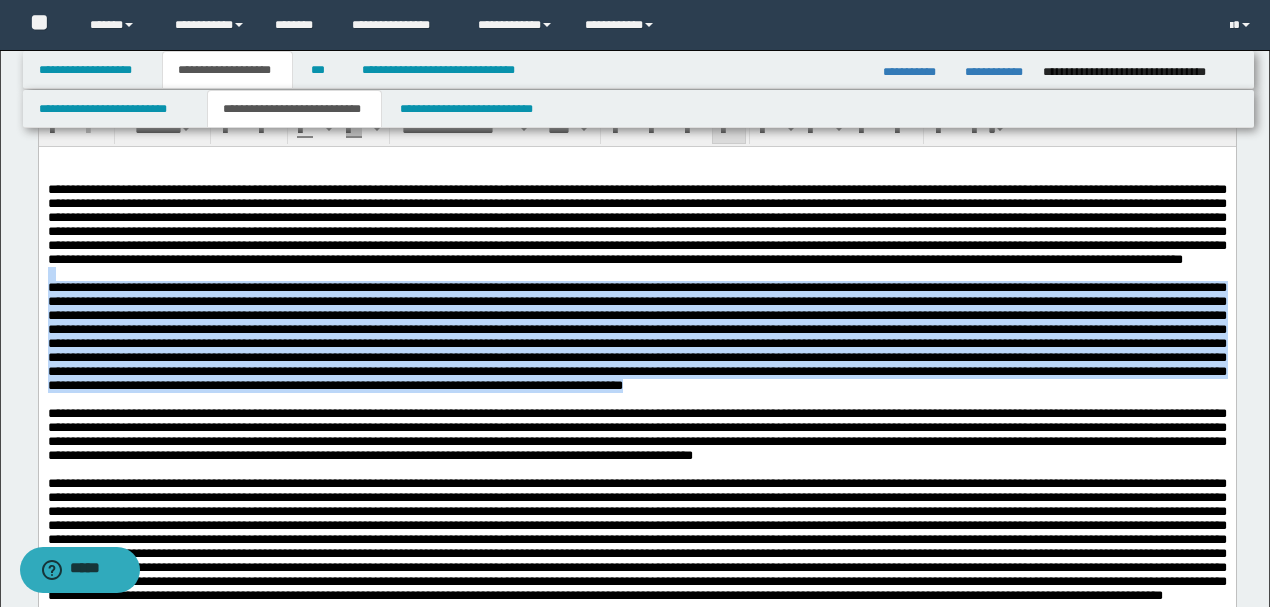 drag, startPoint x: 430, startPoint y: 439, endPoint x: 0, endPoint y: 299, distance: 452.21677 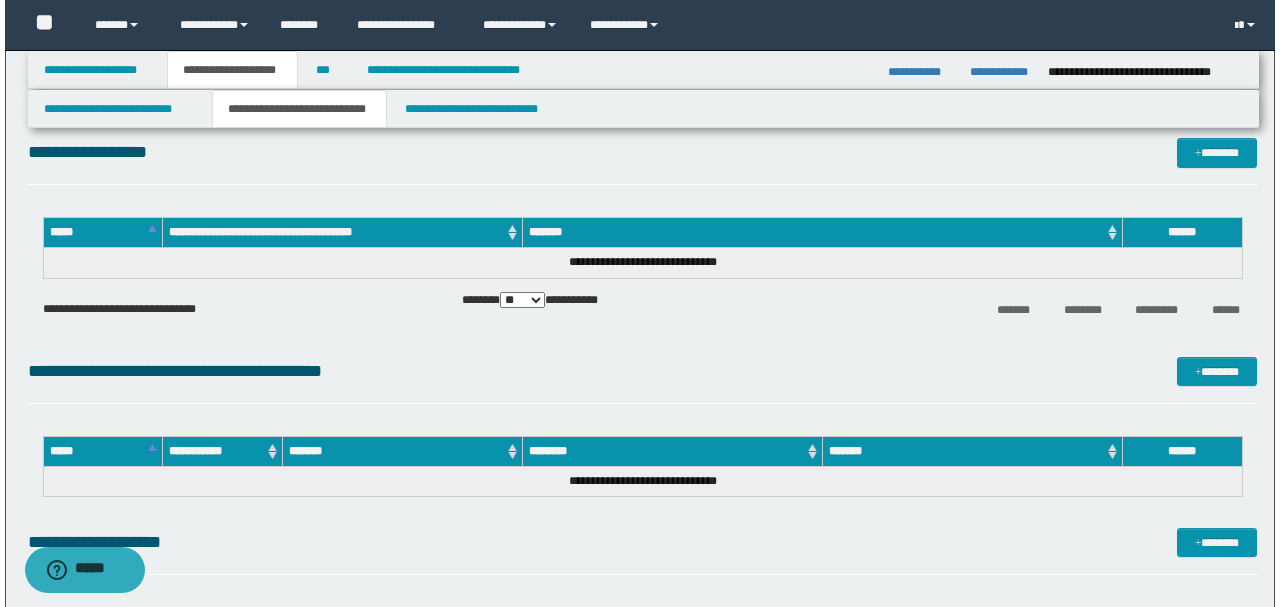 scroll, scrollTop: 2460, scrollLeft: 0, axis: vertical 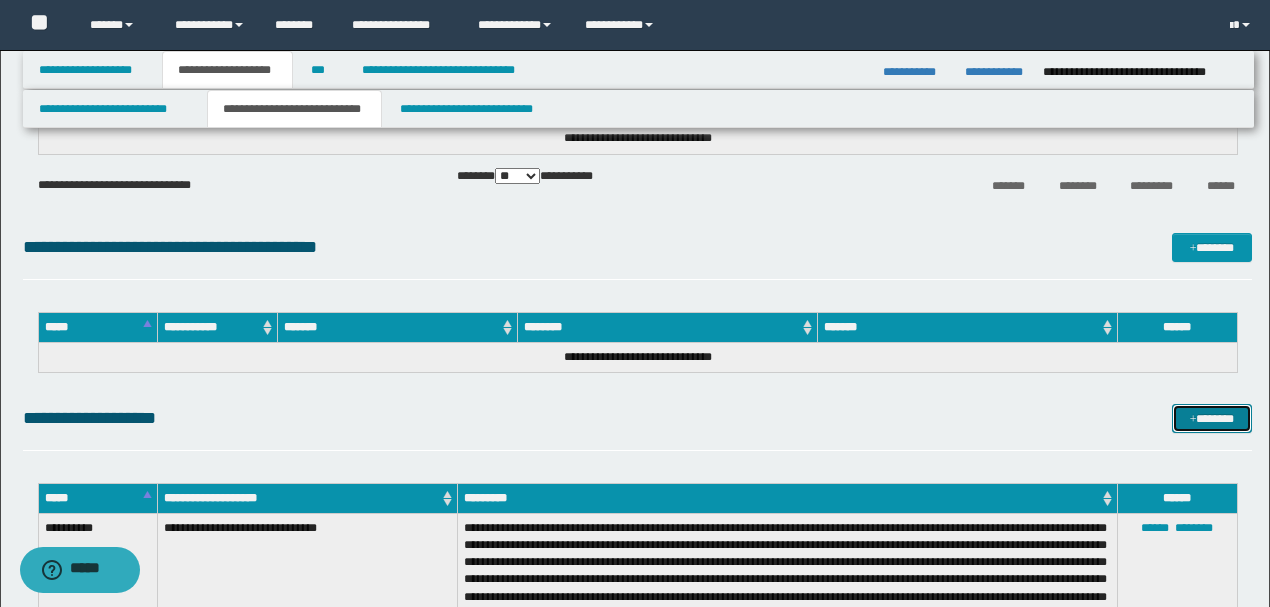 click on "*******" at bounding box center (1211, 418) 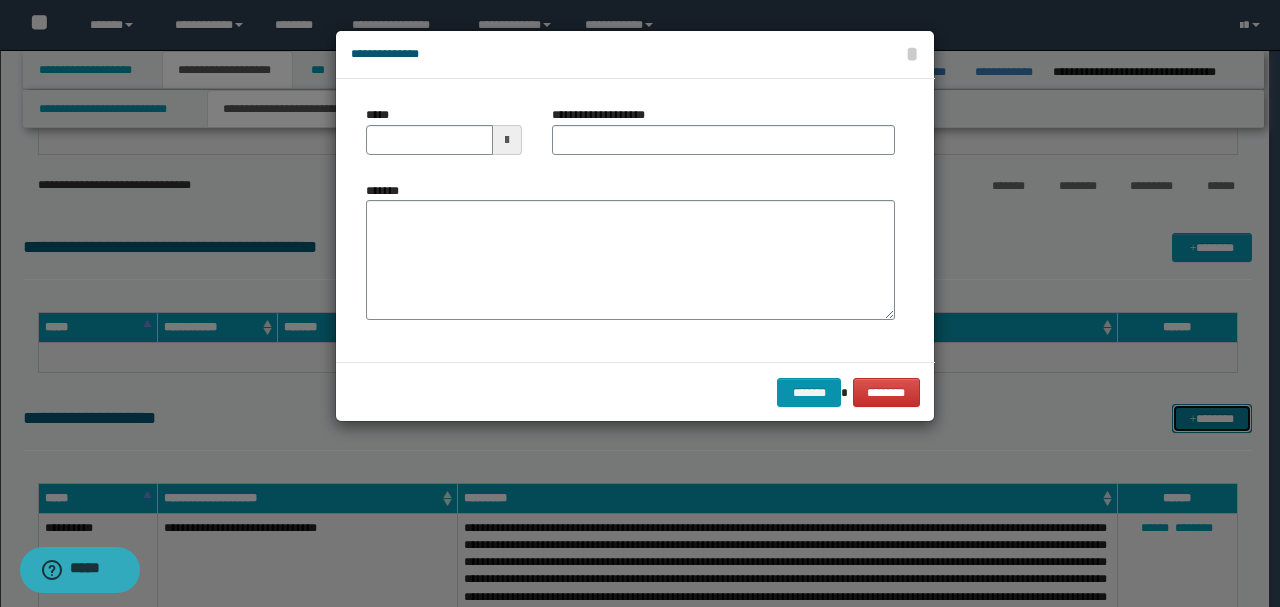 scroll, scrollTop: 0, scrollLeft: 0, axis: both 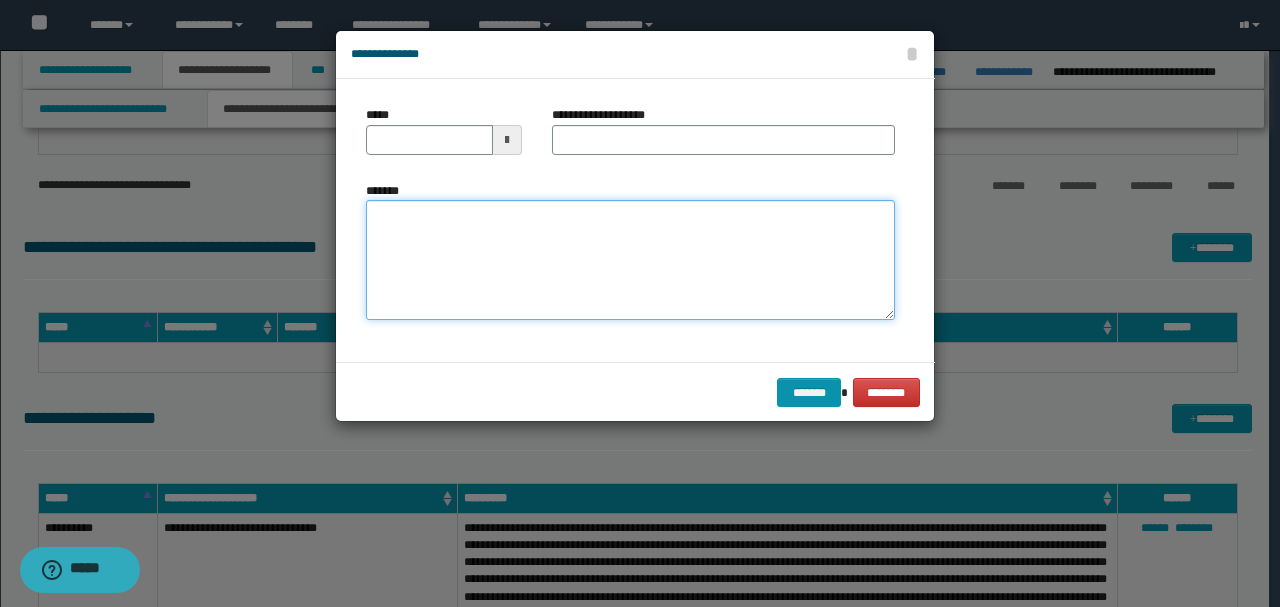 click on "*******" at bounding box center [630, 259] 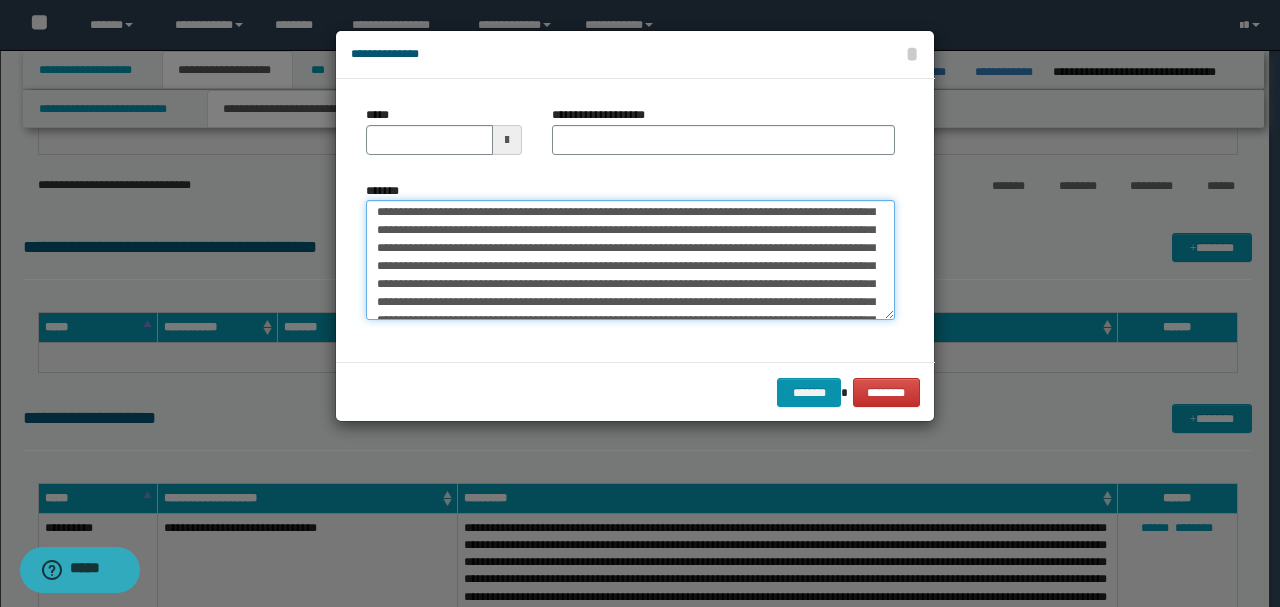scroll, scrollTop: 0, scrollLeft: 0, axis: both 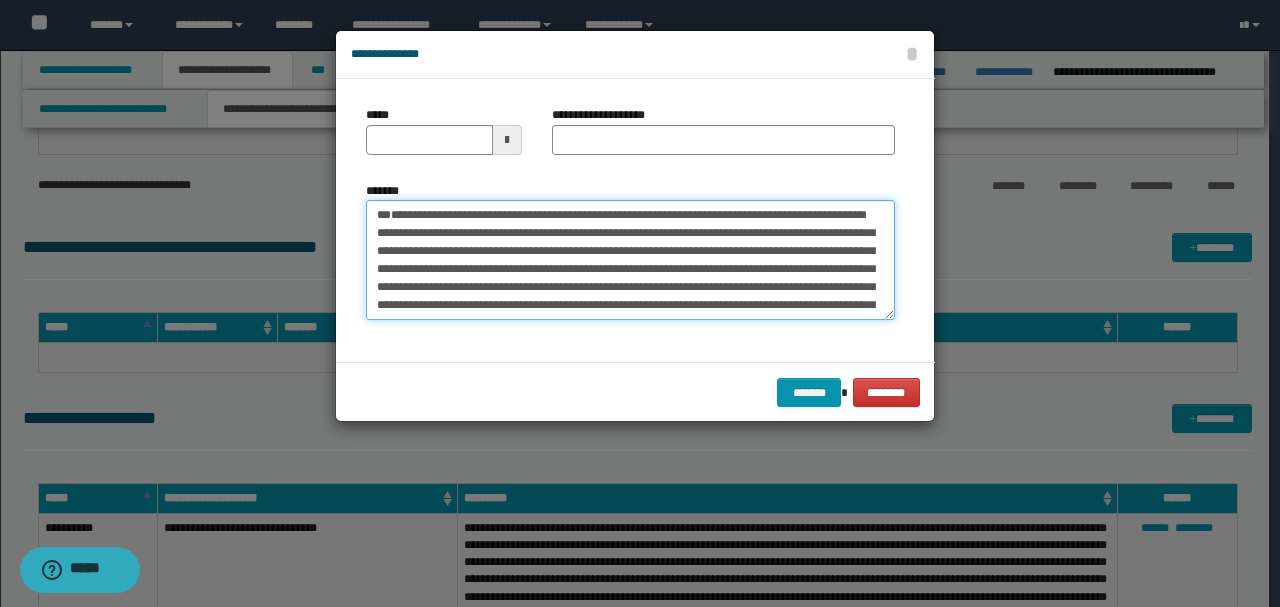 drag, startPoint x: 442, startPoint y: 247, endPoint x: 311, endPoint y: 169, distance: 152.4631 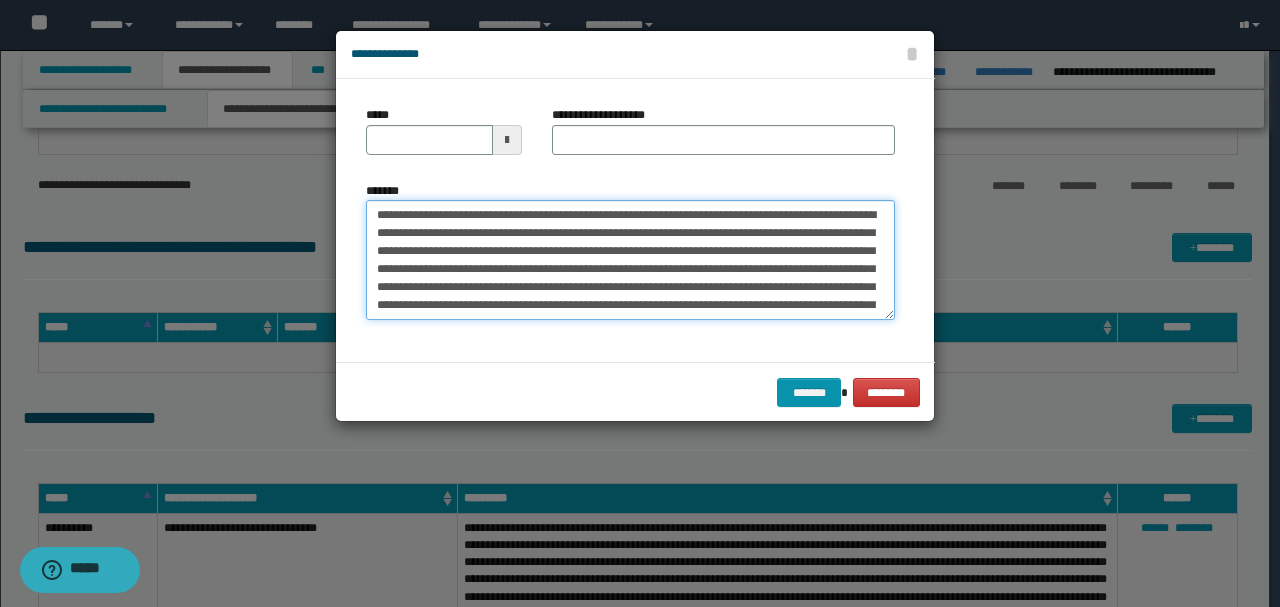 type 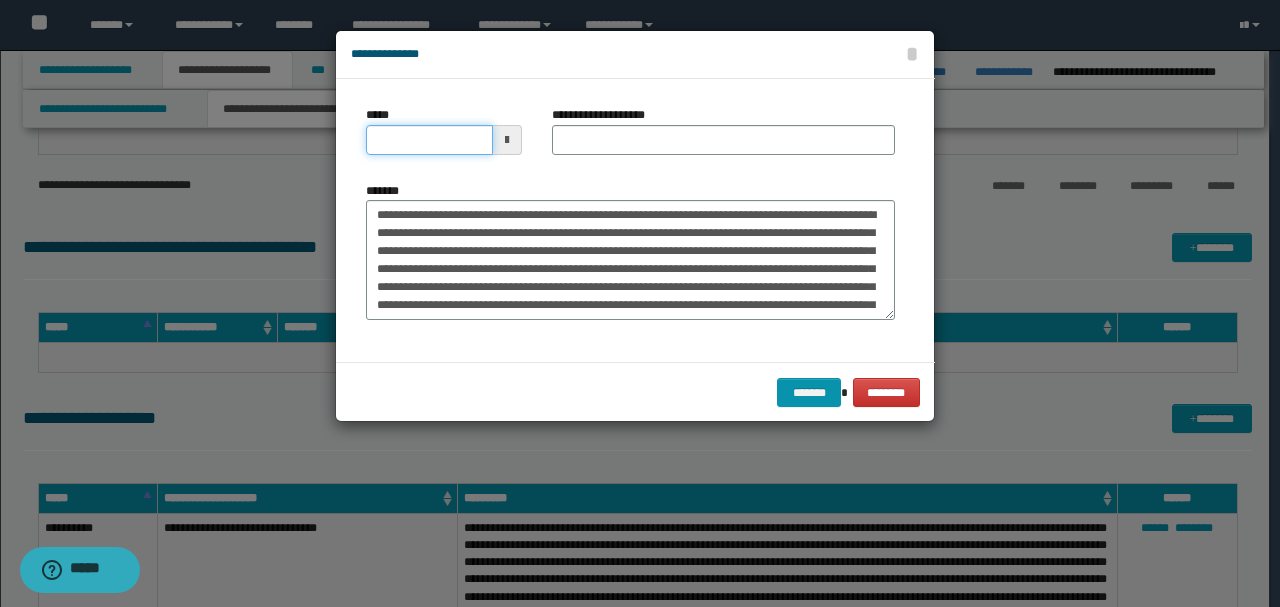 drag, startPoint x: 406, startPoint y: 144, endPoint x: 439, endPoint y: 155, distance: 34.785053 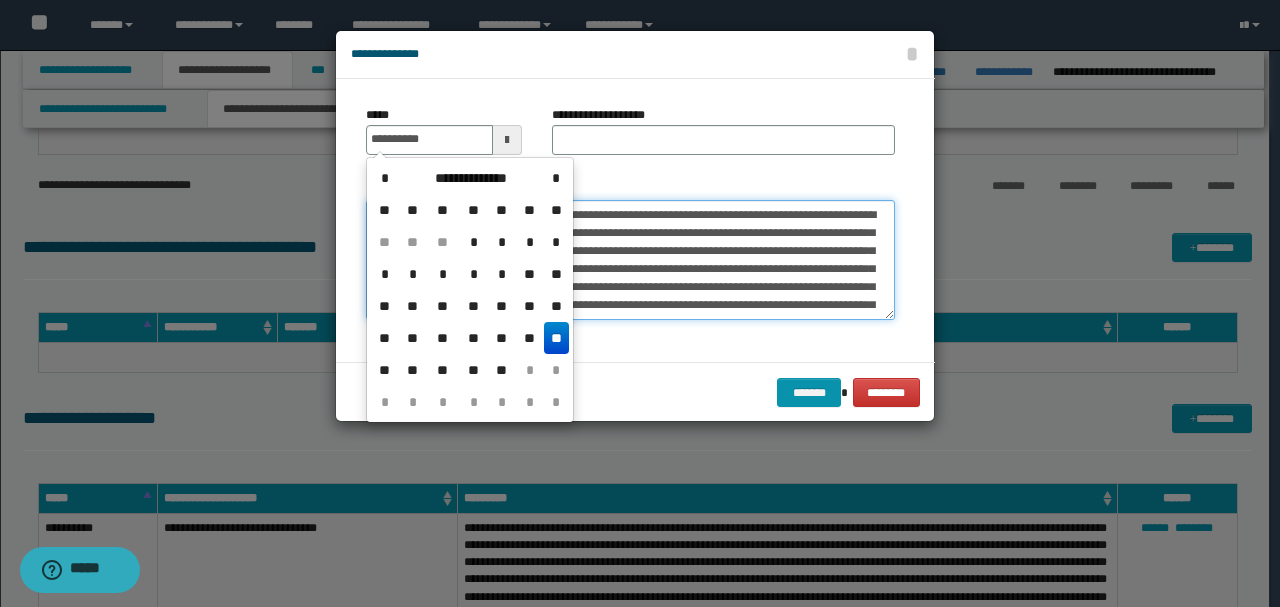 type on "**********" 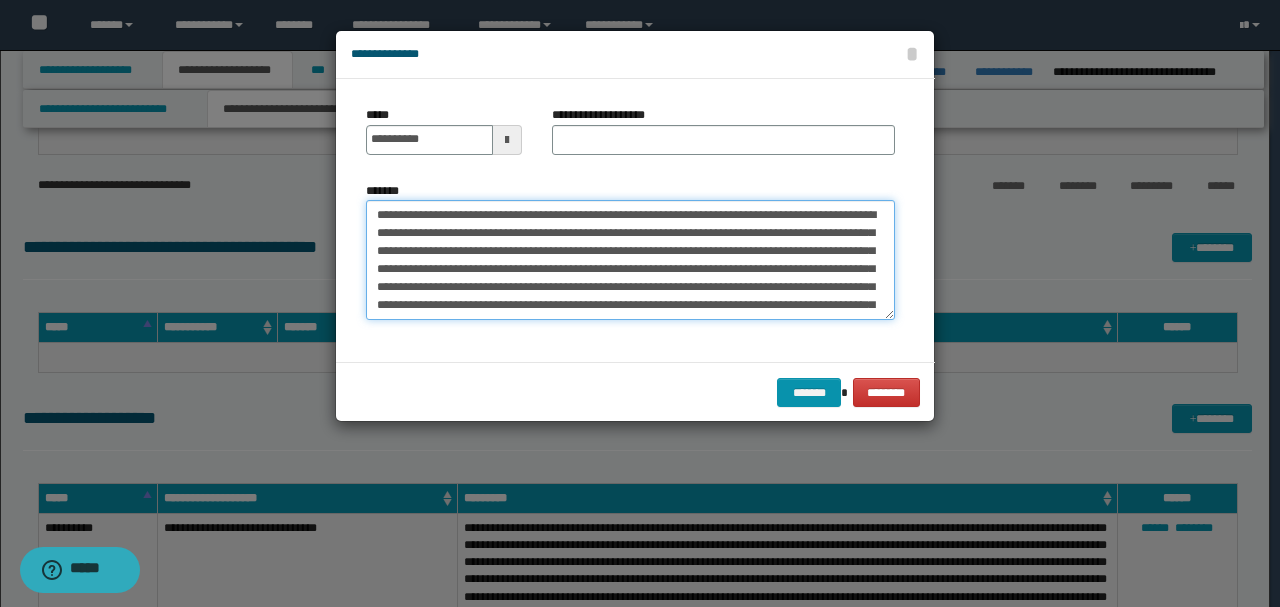 drag, startPoint x: 616, startPoint y: 210, endPoint x: 394, endPoint y: 180, distance: 224.01785 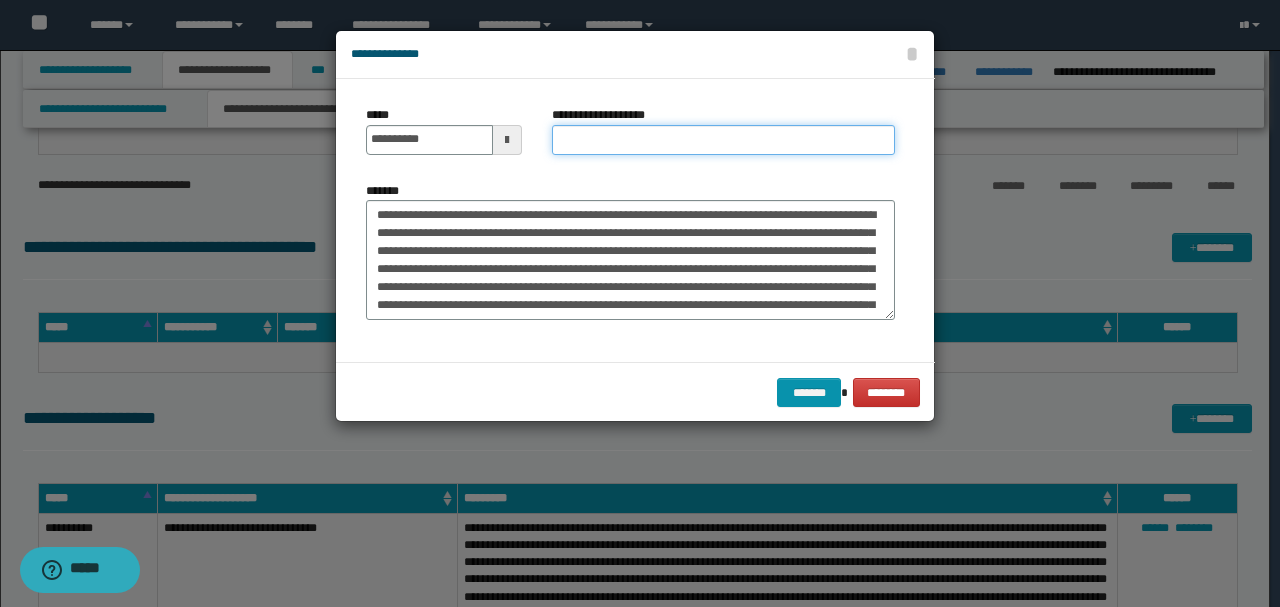 click on "**********" at bounding box center [723, 140] 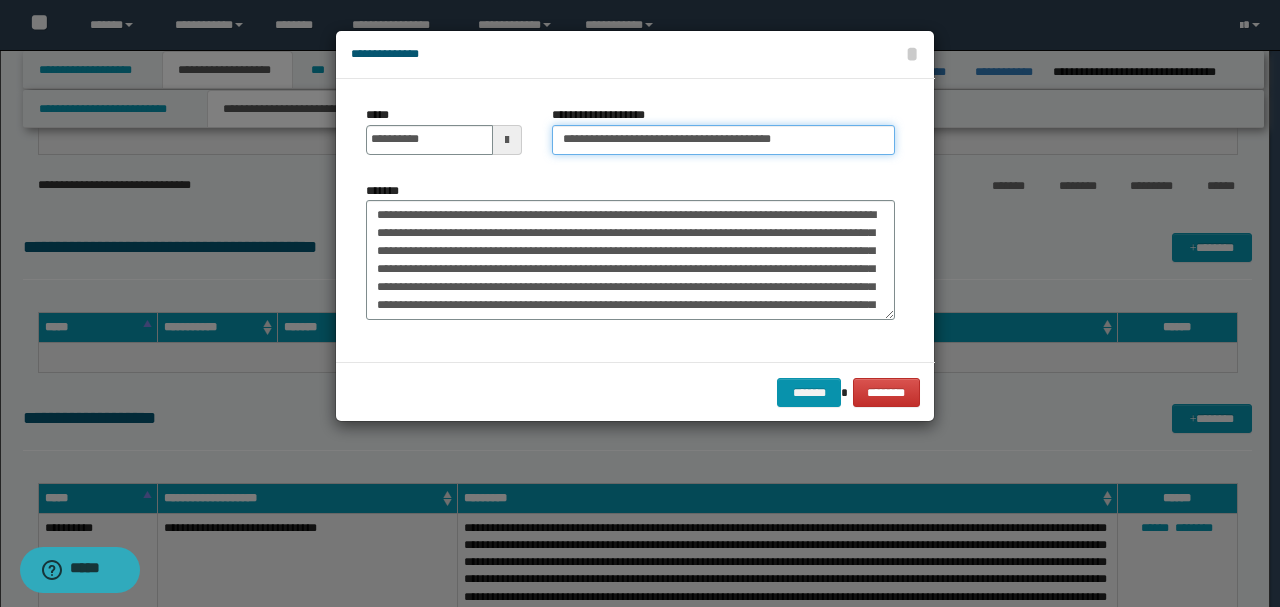 type on "**********" 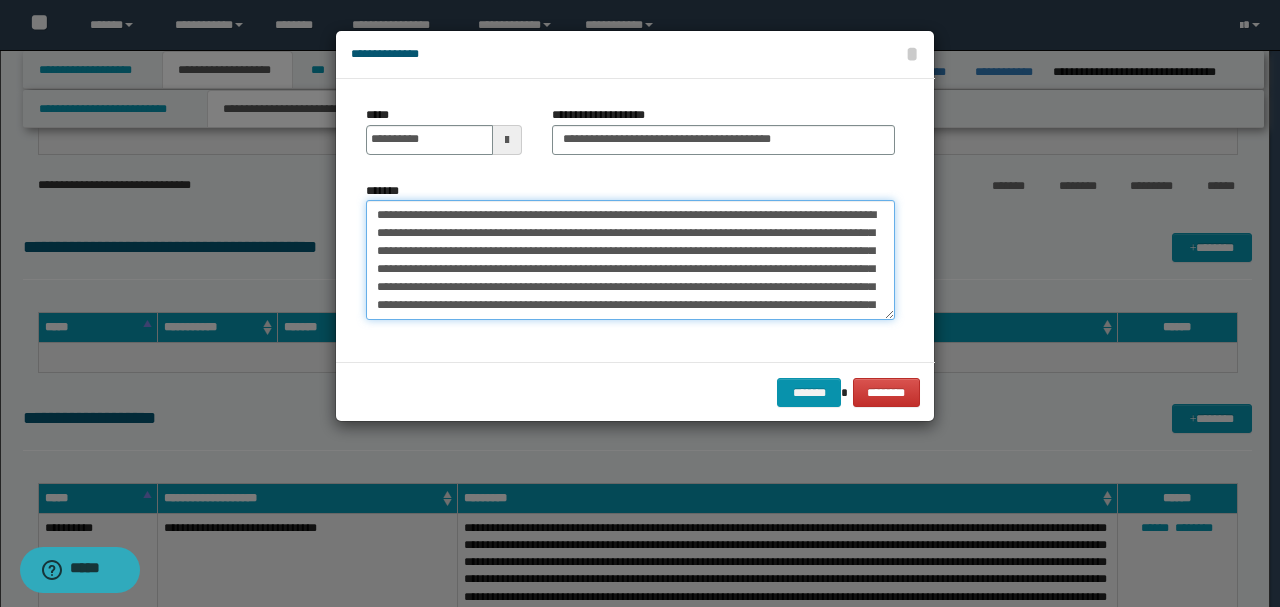 click on "*******" at bounding box center [630, 259] 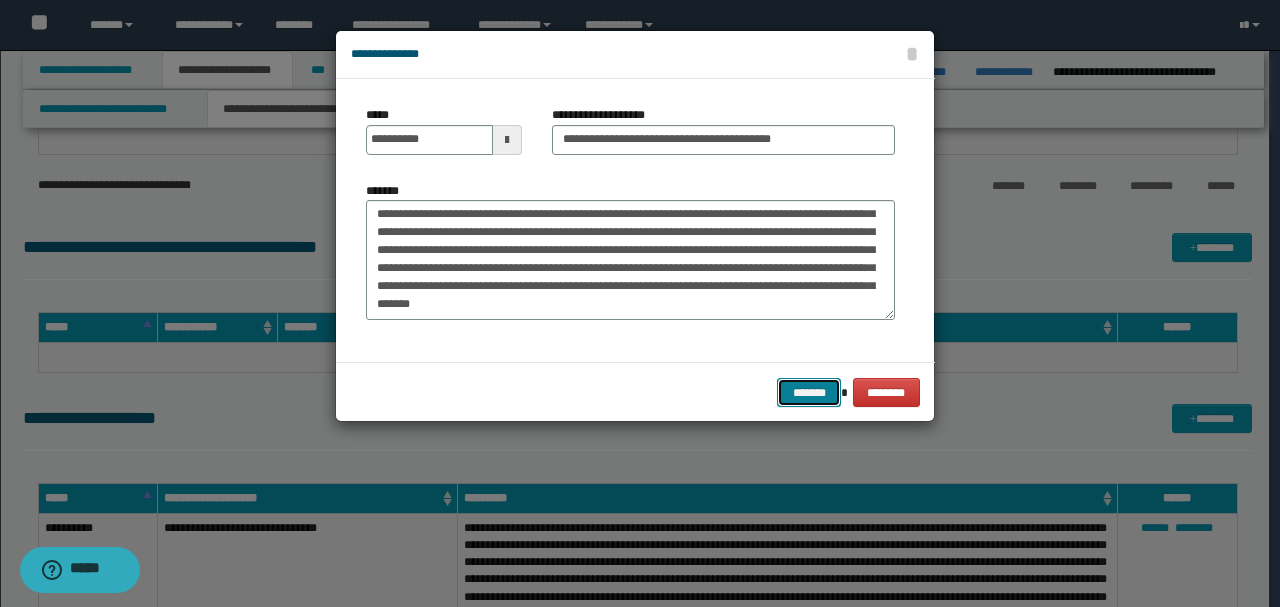 click on "*******" at bounding box center (809, 392) 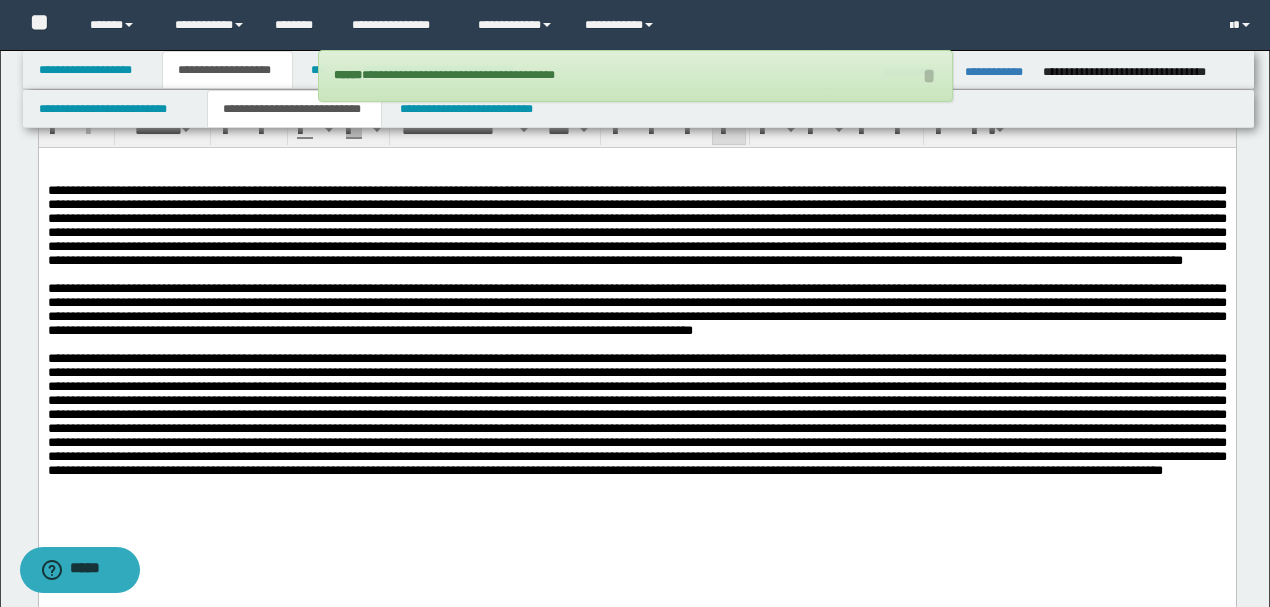 scroll, scrollTop: 1794, scrollLeft: 0, axis: vertical 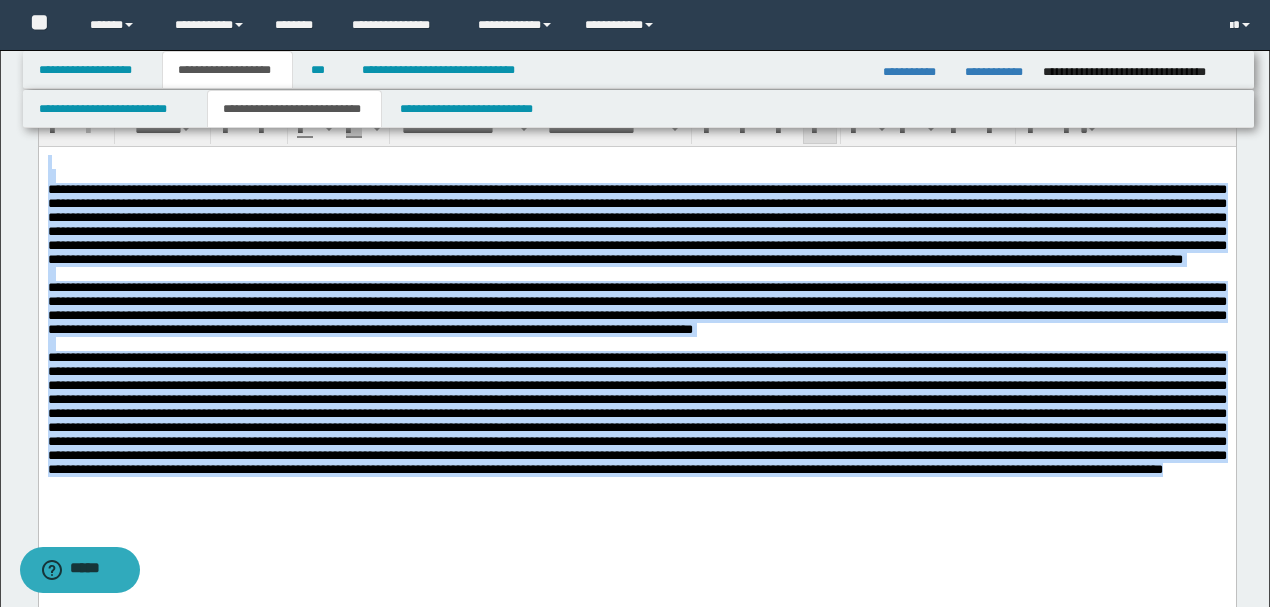 drag, startPoint x: 1096, startPoint y: 530, endPoint x: 38, endPoint y: 310, distance: 1080.6313 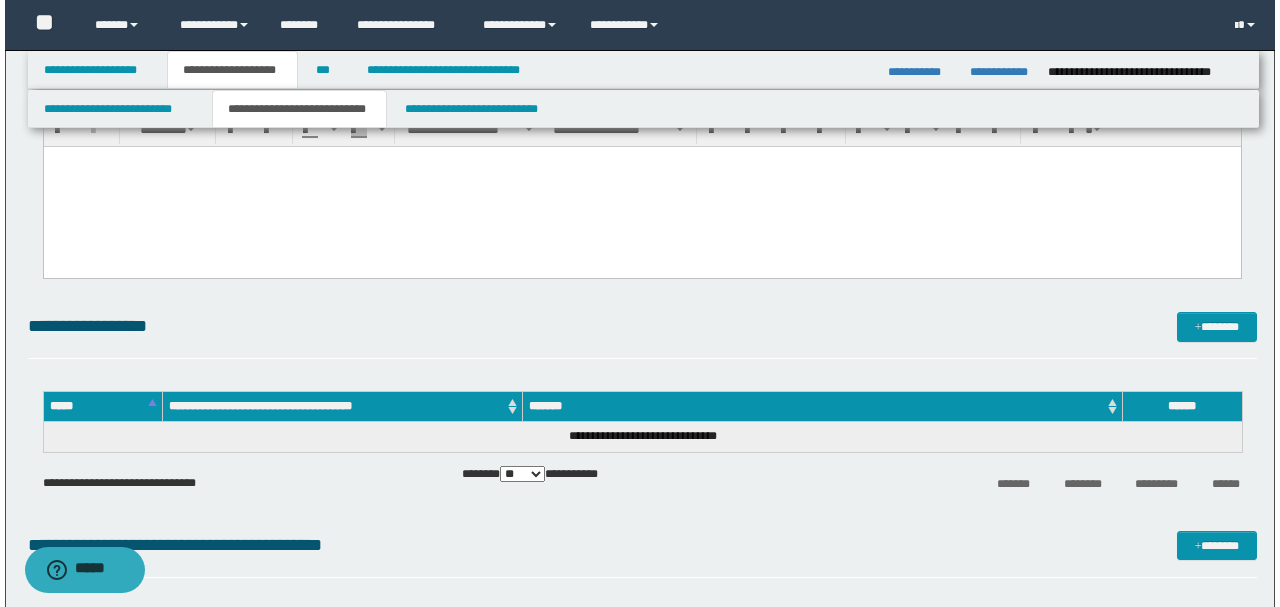 scroll, scrollTop: 1794, scrollLeft: 0, axis: vertical 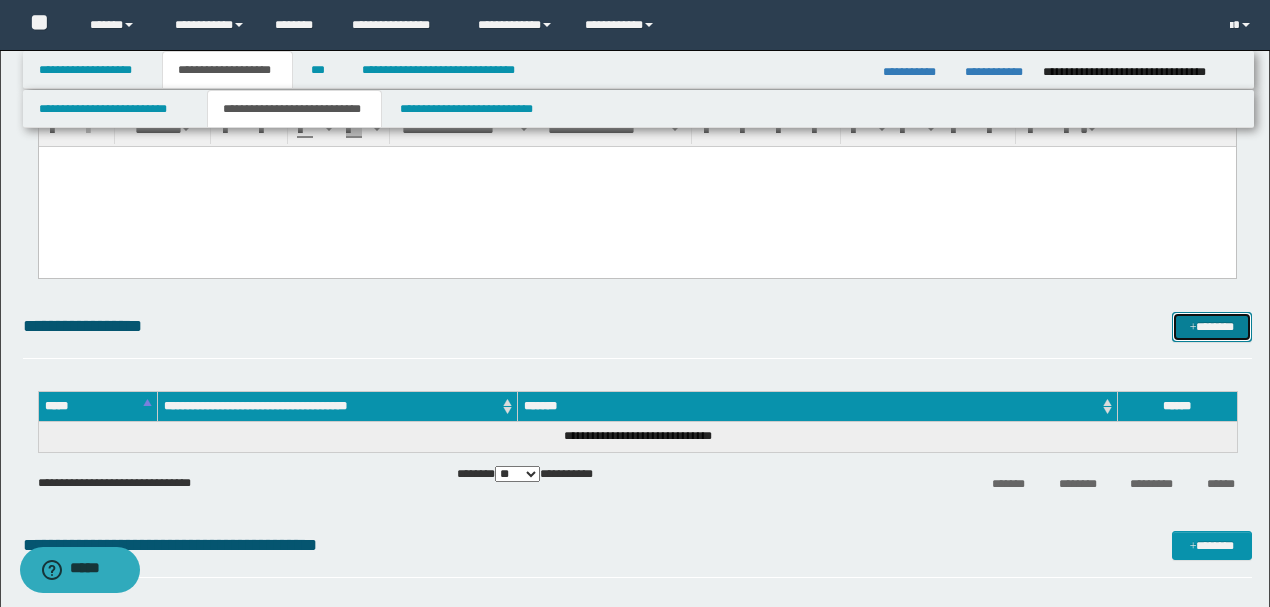 click on "*******" at bounding box center [1211, 326] 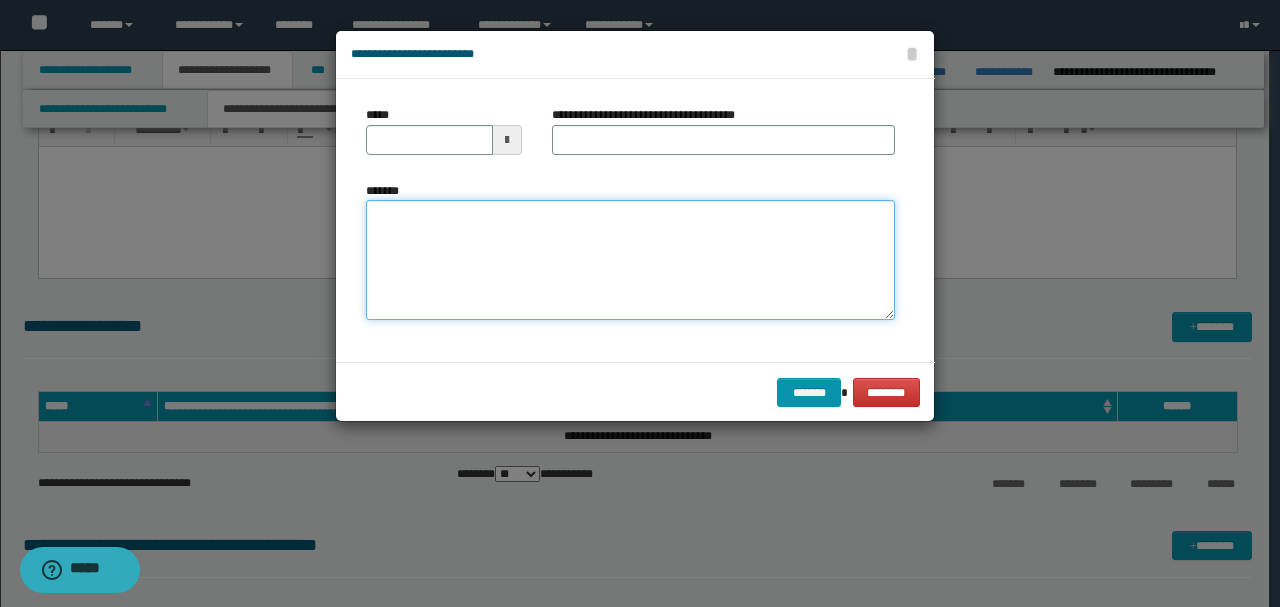click on "*******" at bounding box center [630, 260] 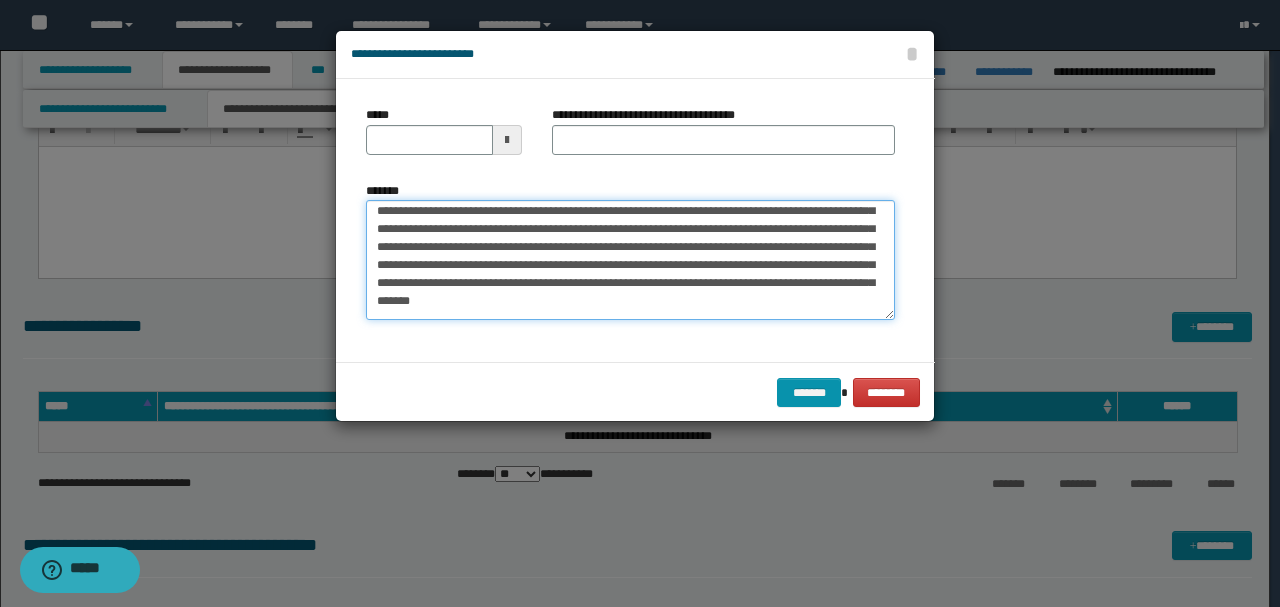 scroll, scrollTop: 0, scrollLeft: 0, axis: both 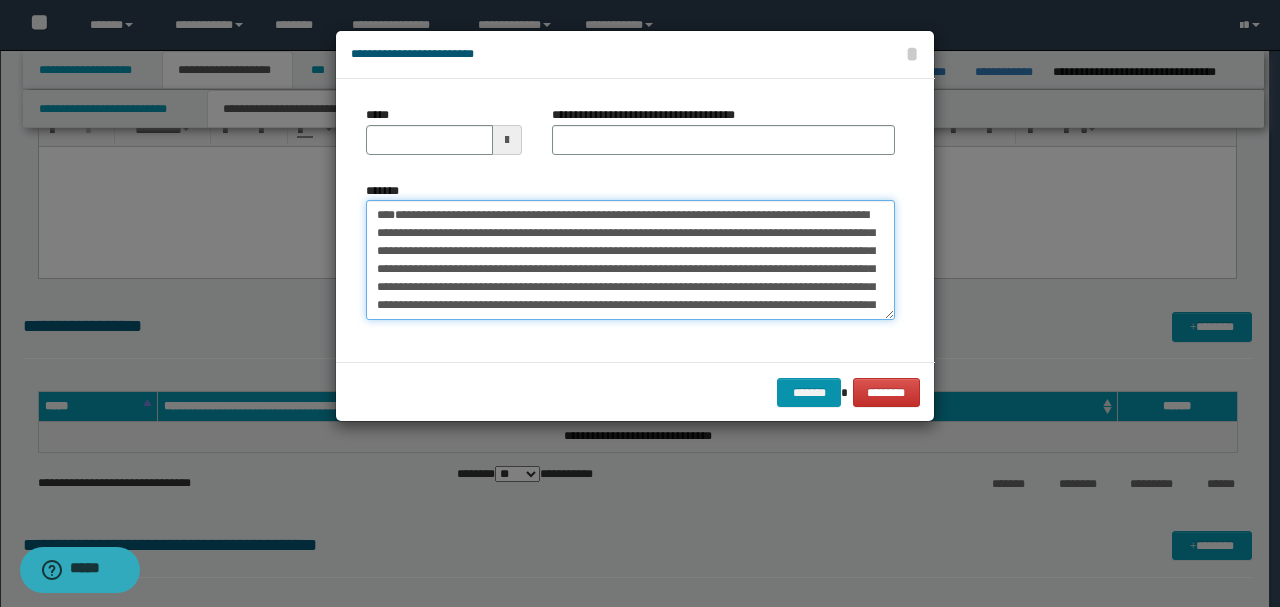 drag, startPoint x: 442, startPoint y: 268, endPoint x: 343, endPoint y: 158, distance: 147.98987 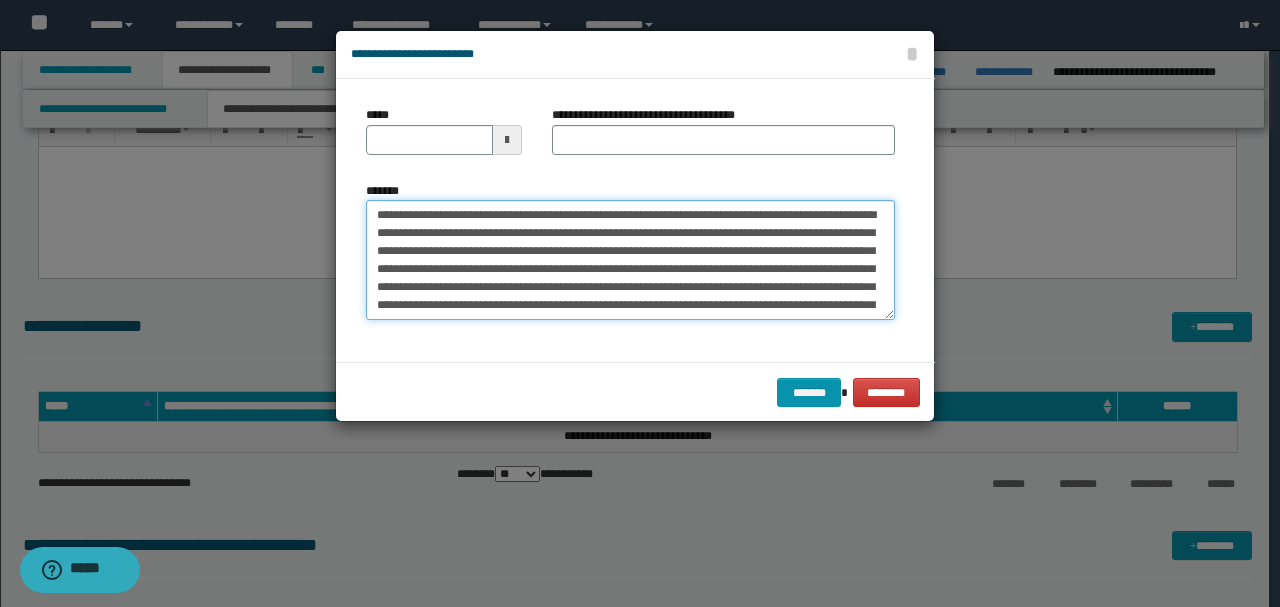 type on "**********" 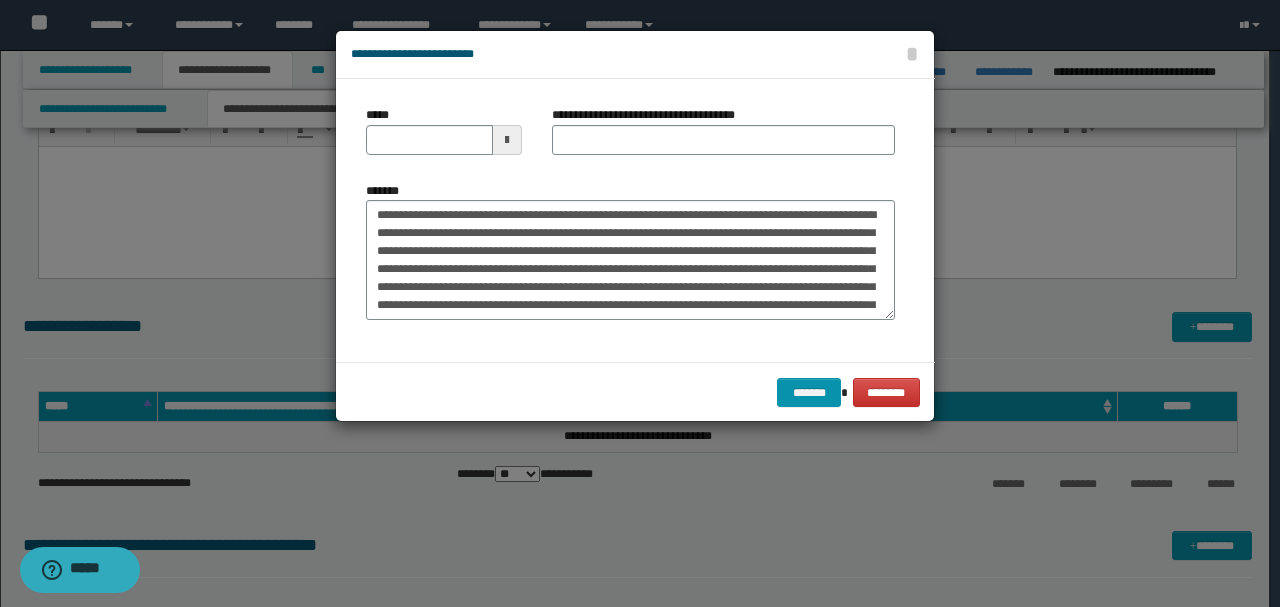 click on "*****" at bounding box center (444, 138) 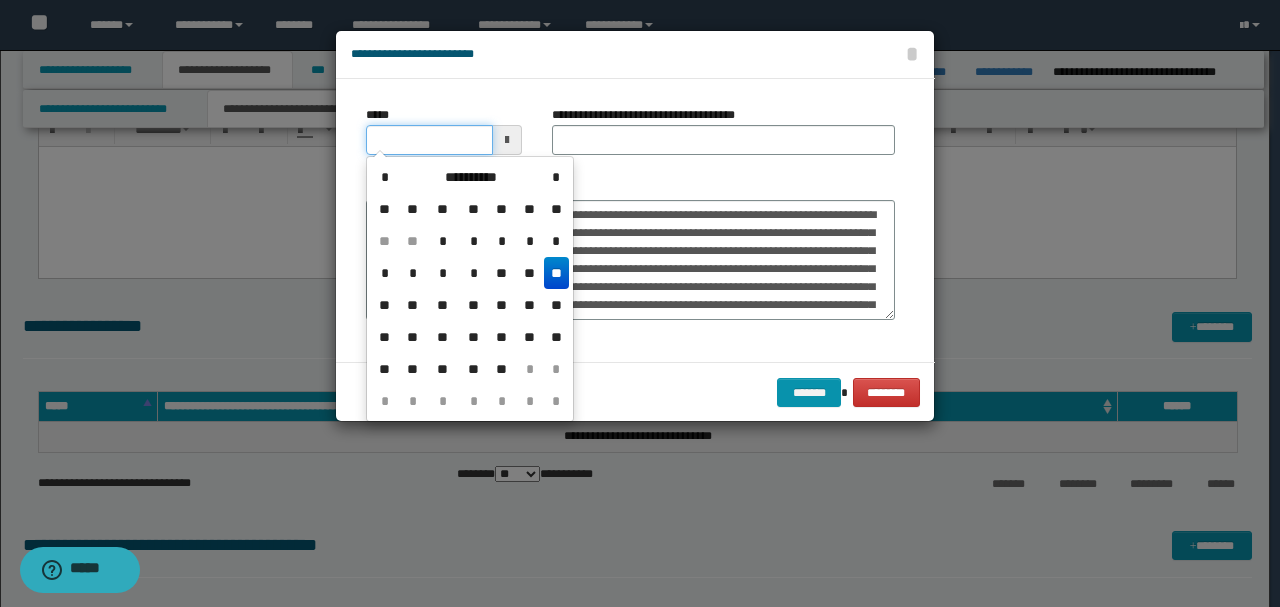click on "*****" at bounding box center [429, 140] 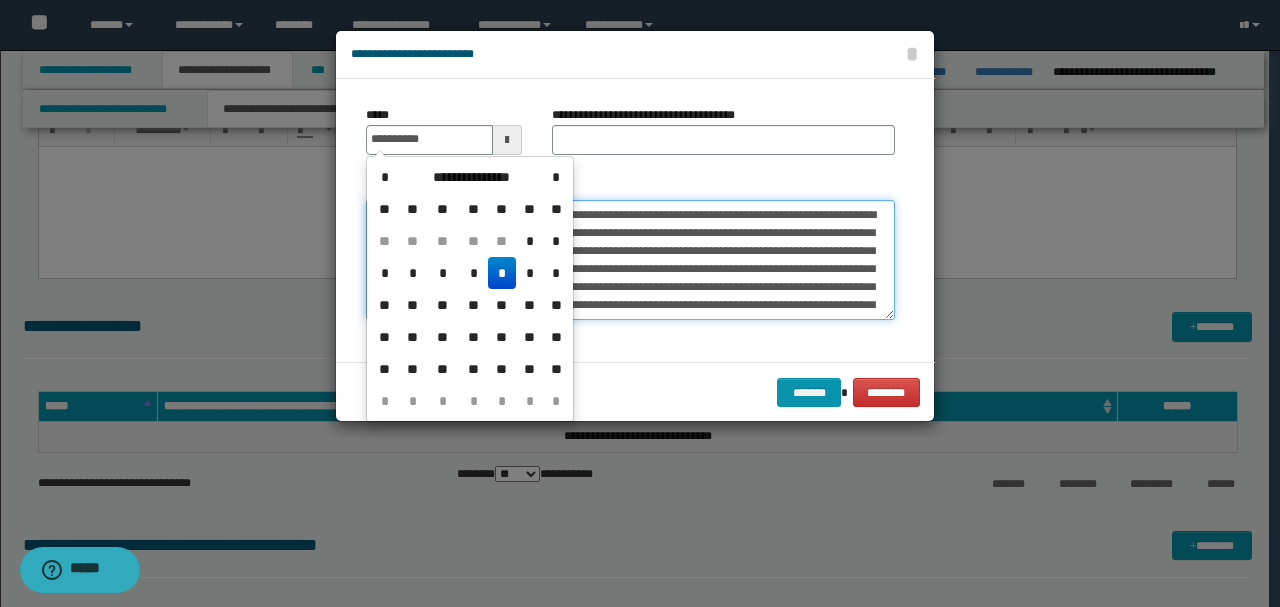 type on "**********" 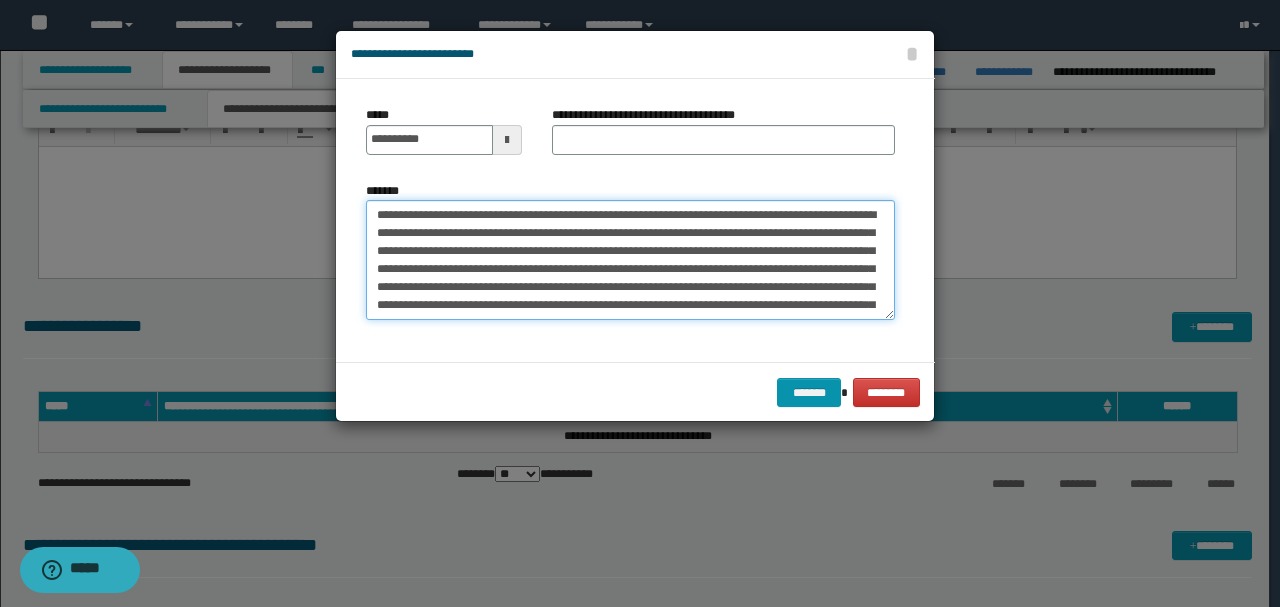 drag, startPoint x: 447, startPoint y: 212, endPoint x: 234, endPoint y: 199, distance: 213.39635 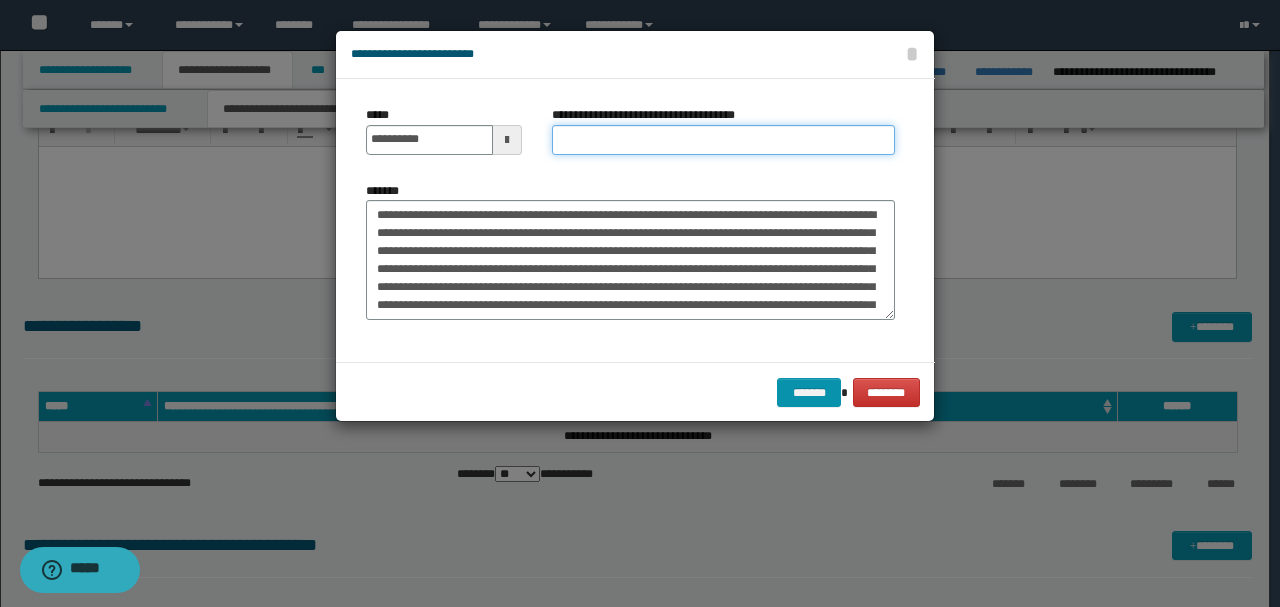 paste on "**********" 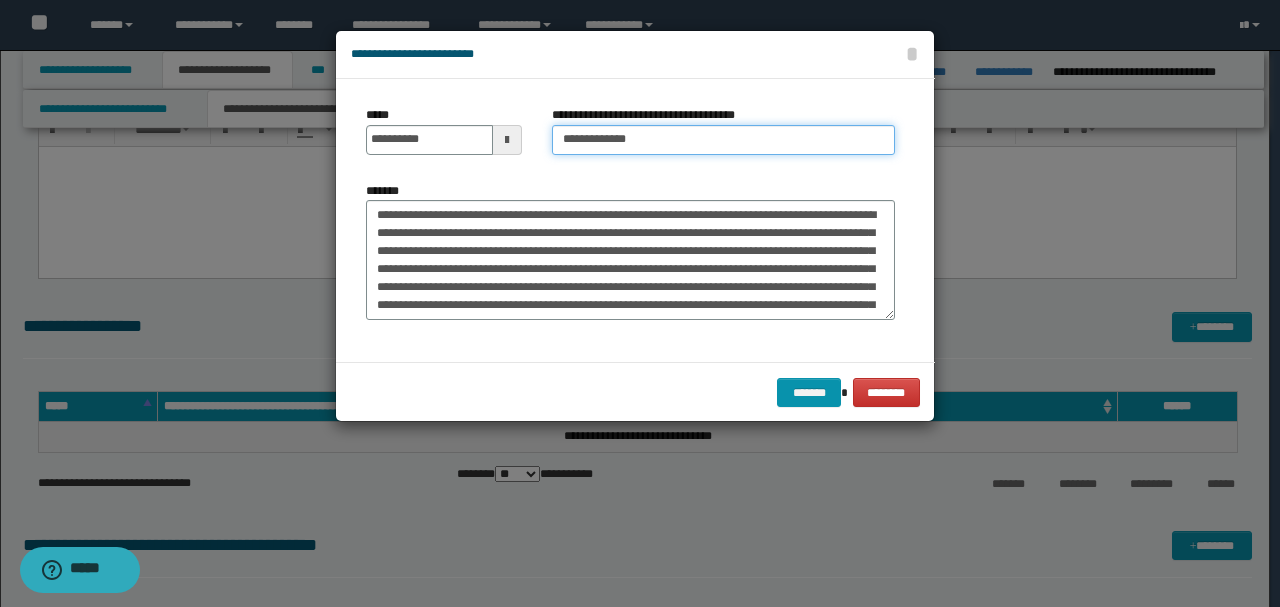 click on "**********" at bounding box center (723, 140) 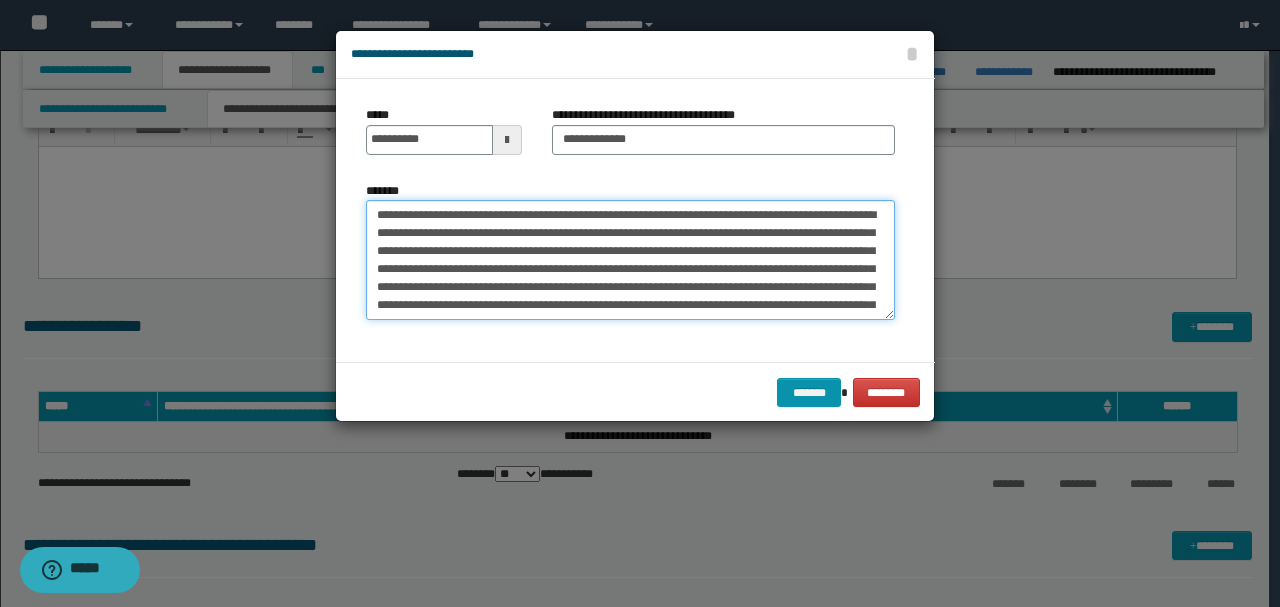 click on "*******" at bounding box center [630, 259] 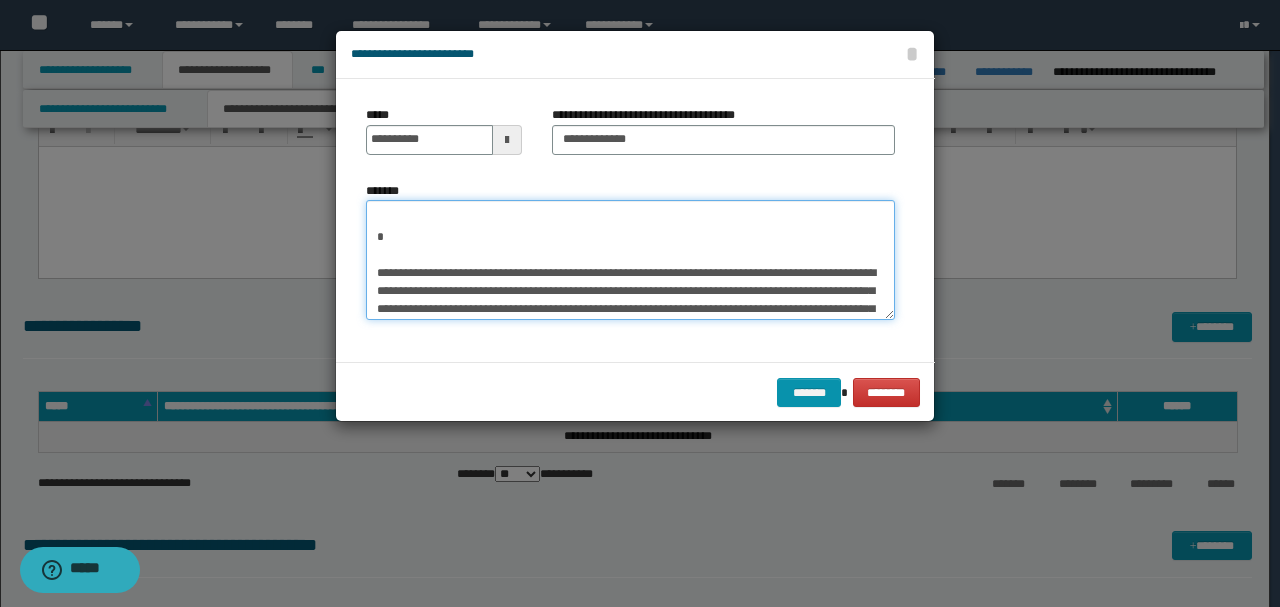scroll, scrollTop: 918, scrollLeft: 0, axis: vertical 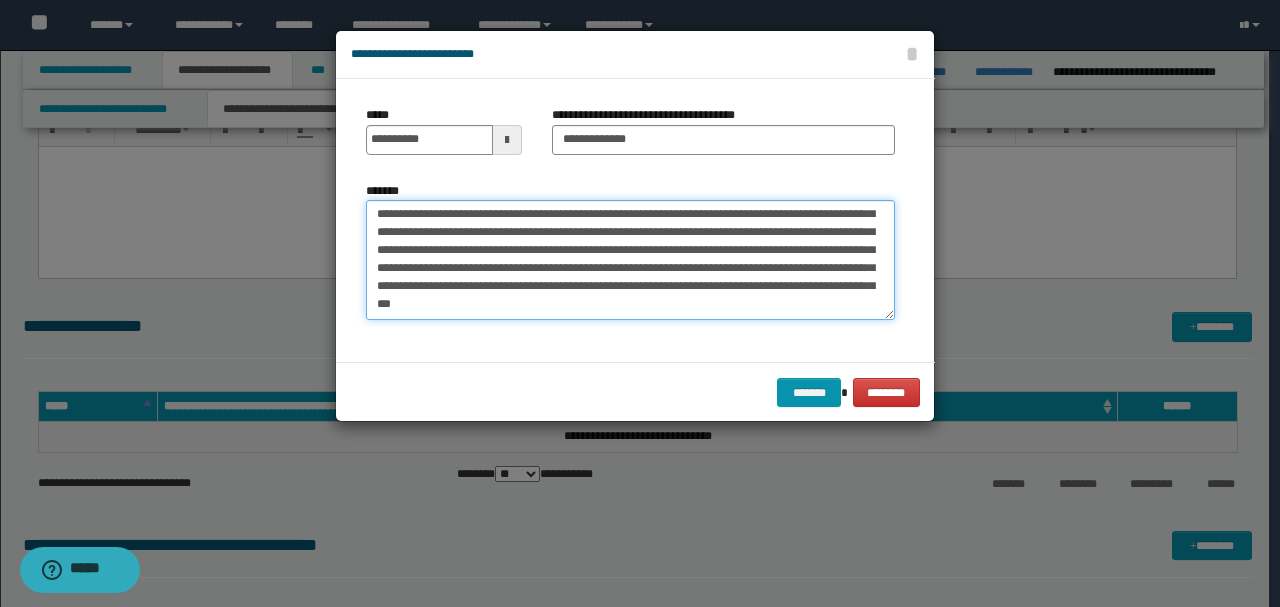 drag, startPoint x: 386, startPoint y: 240, endPoint x: 840, endPoint y: 442, distance: 496.91046 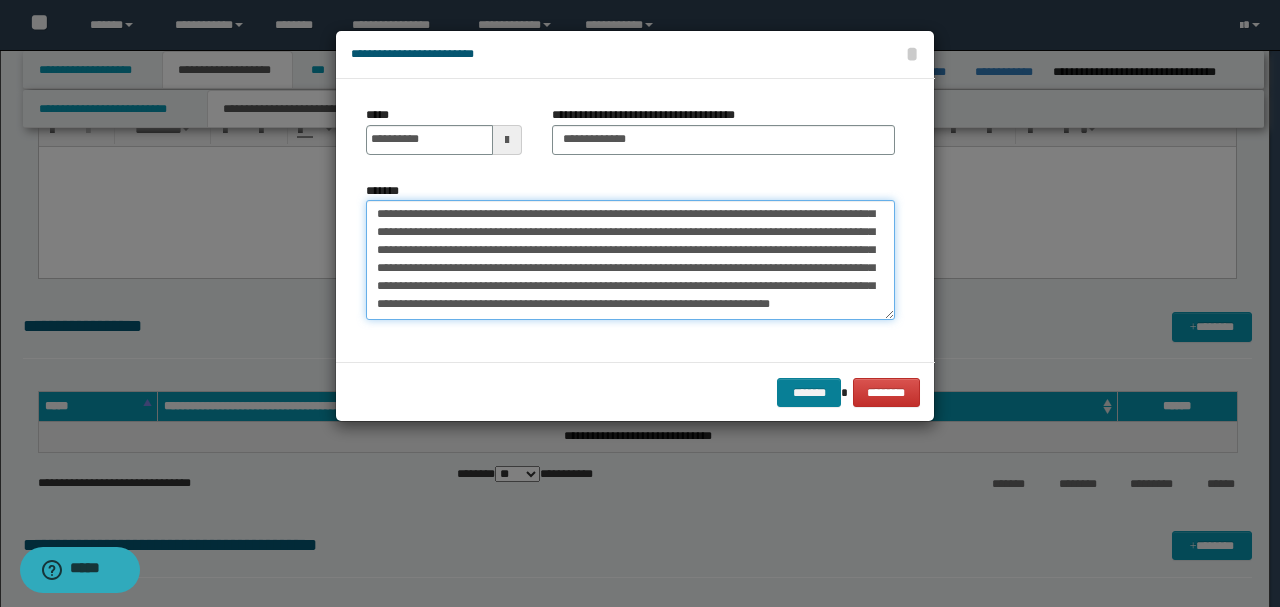 scroll, scrollTop: 198, scrollLeft: 0, axis: vertical 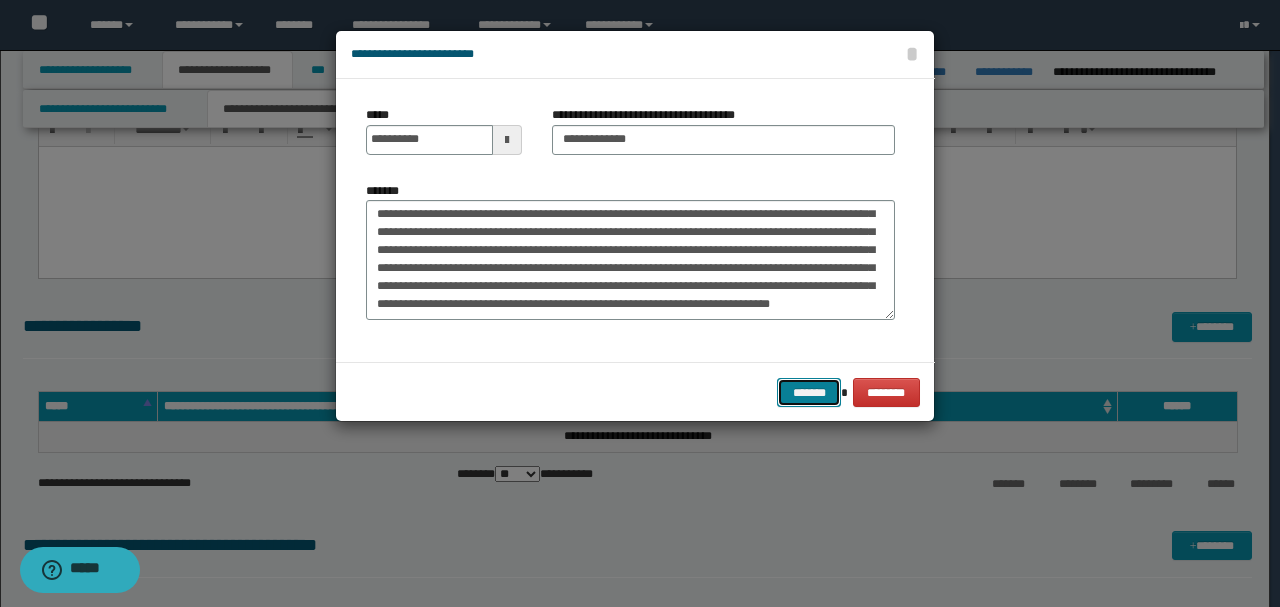 click on "*******" at bounding box center (809, 392) 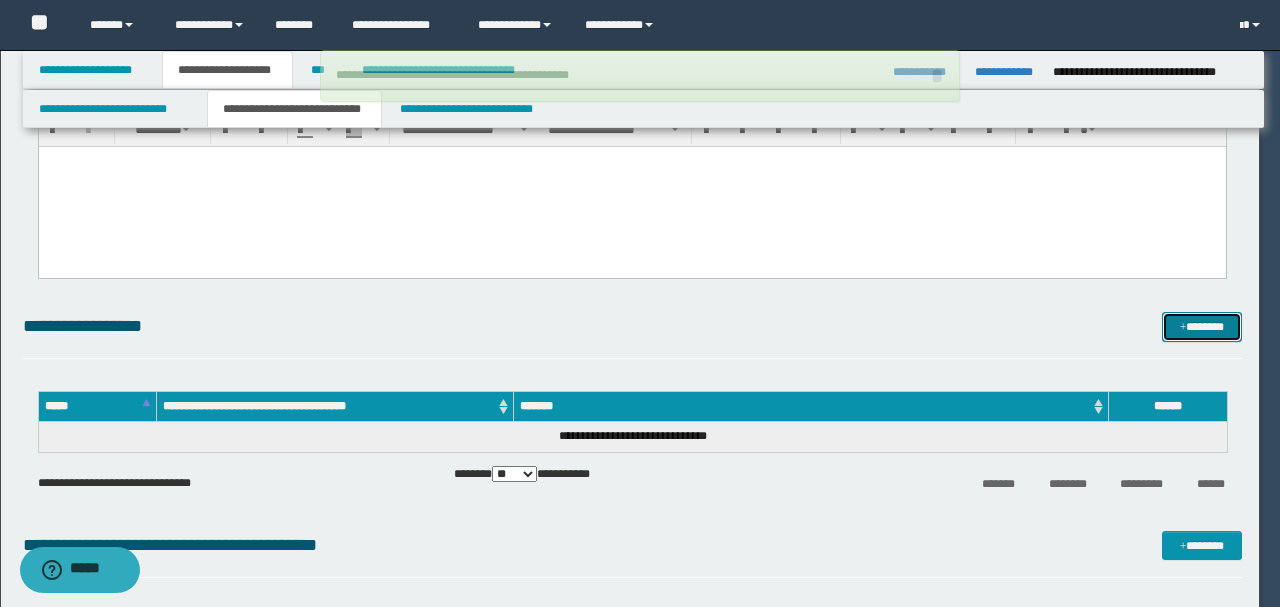 type 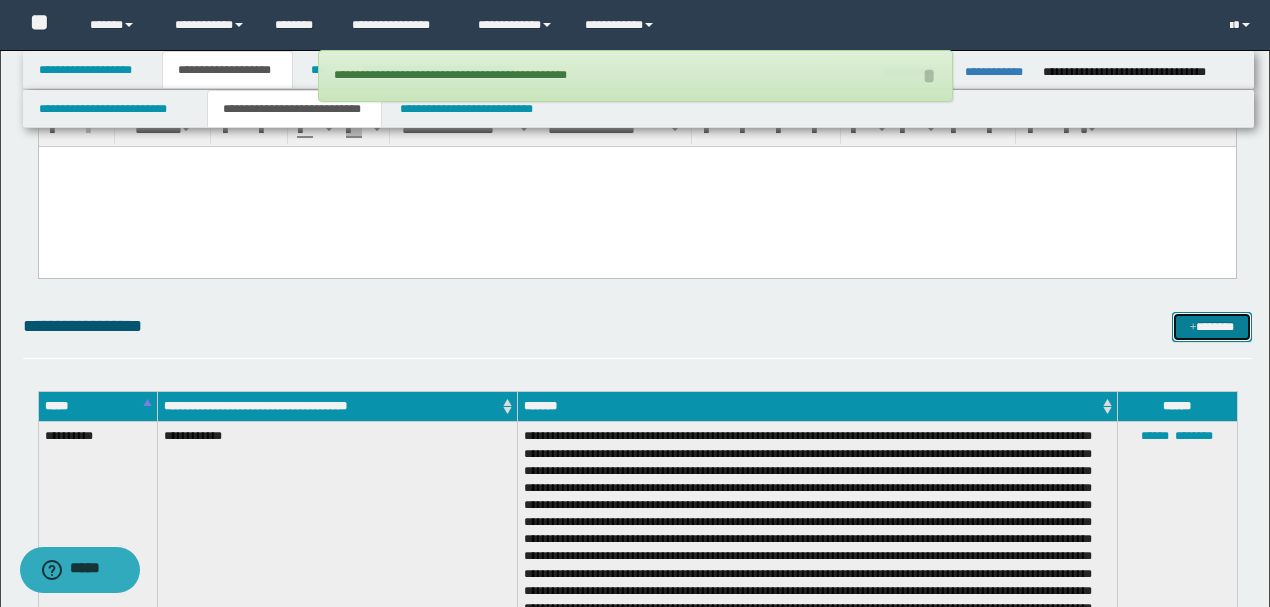 click on "*******" at bounding box center [1211, 326] 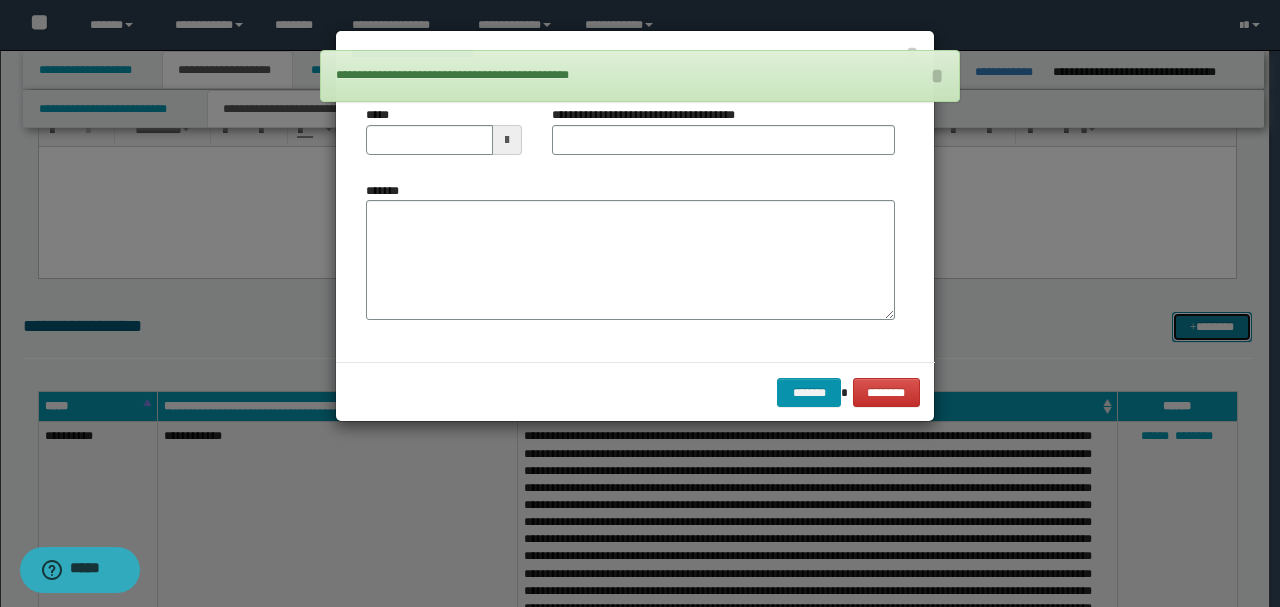 scroll, scrollTop: 0, scrollLeft: 0, axis: both 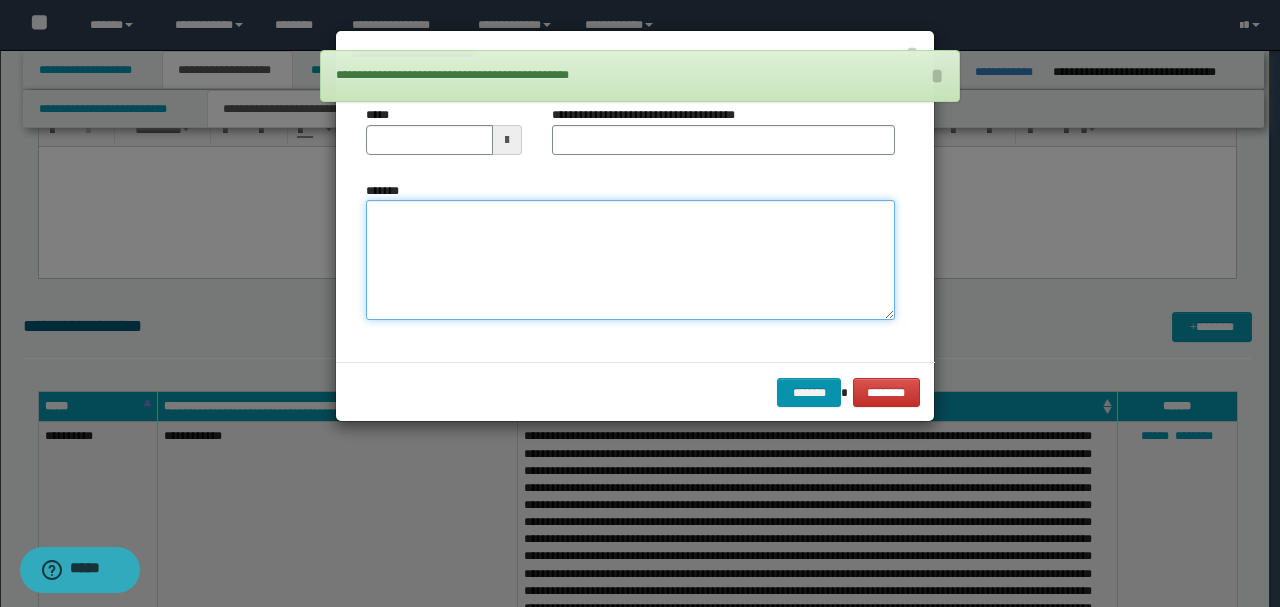 click on "*******" at bounding box center (630, 259) 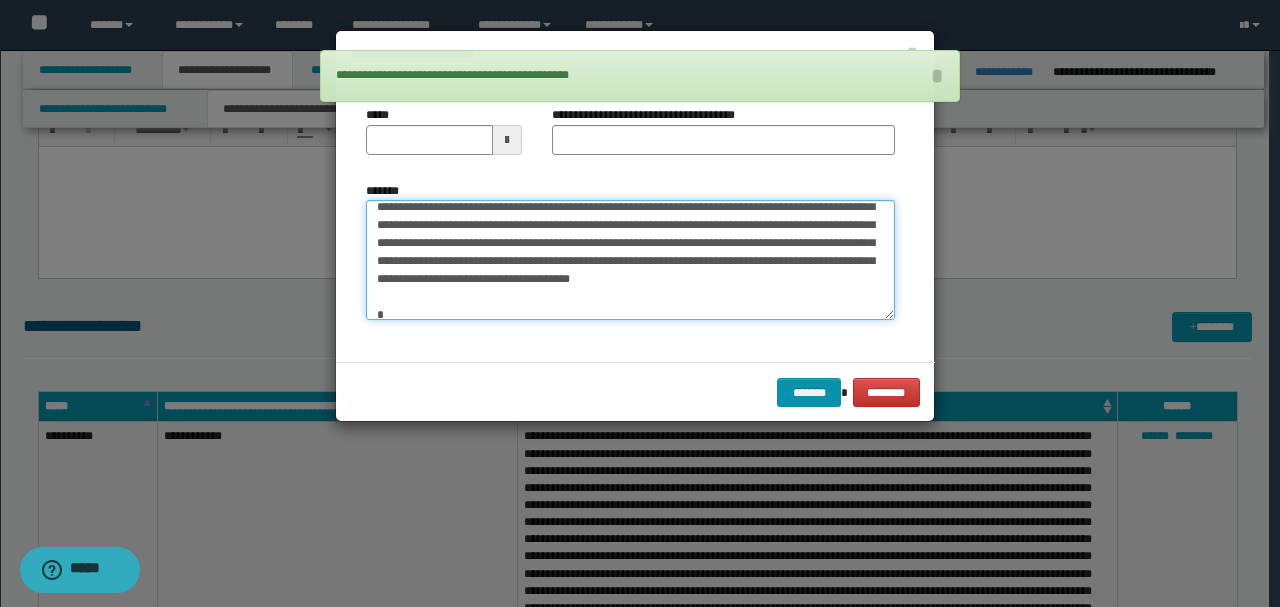 scroll, scrollTop: 0, scrollLeft: 0, axis: both 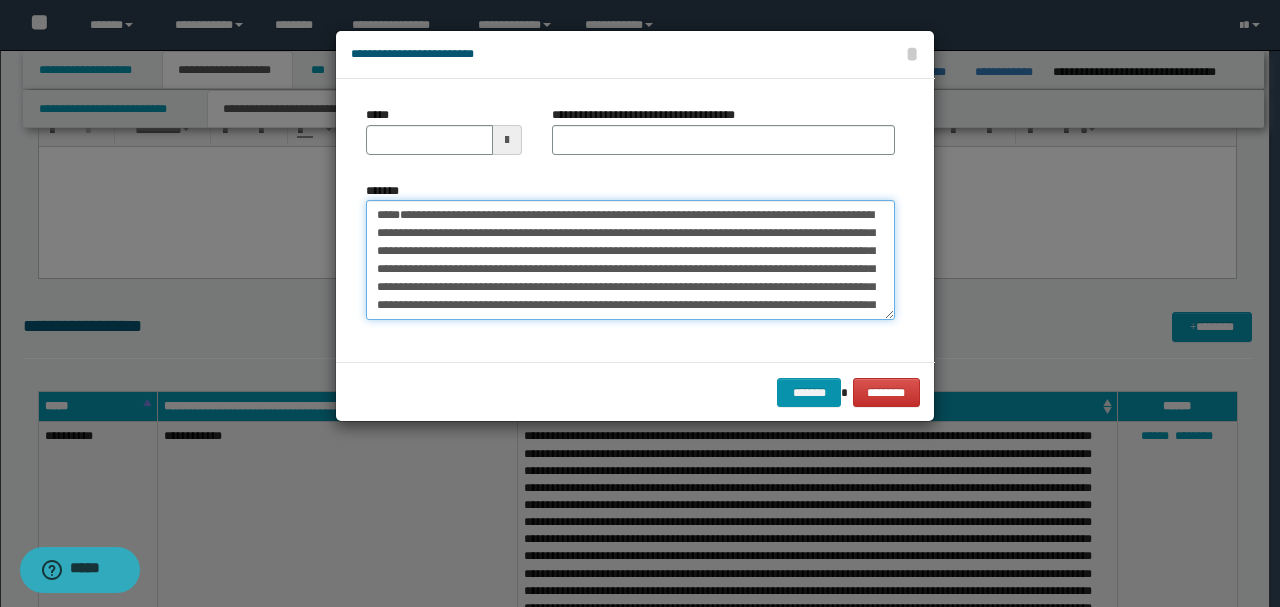 type on "**********" 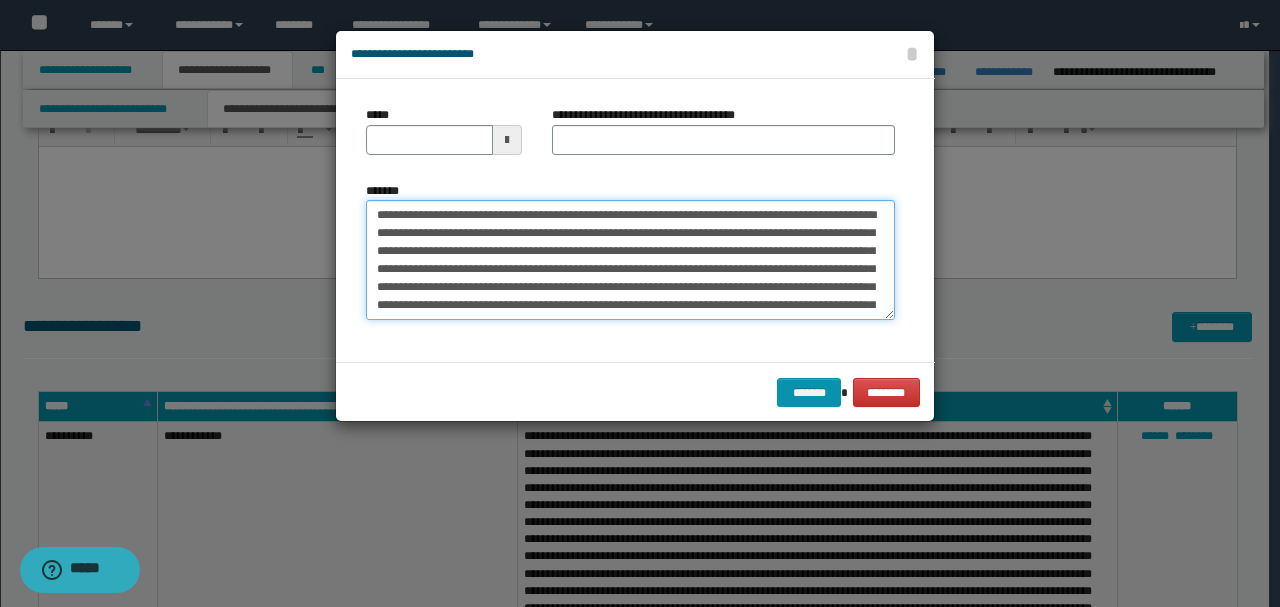 drag, startPoint x: 442, startPoint y: 285, endPoint x: 378, endPoint y: 157, distance: 143.10835 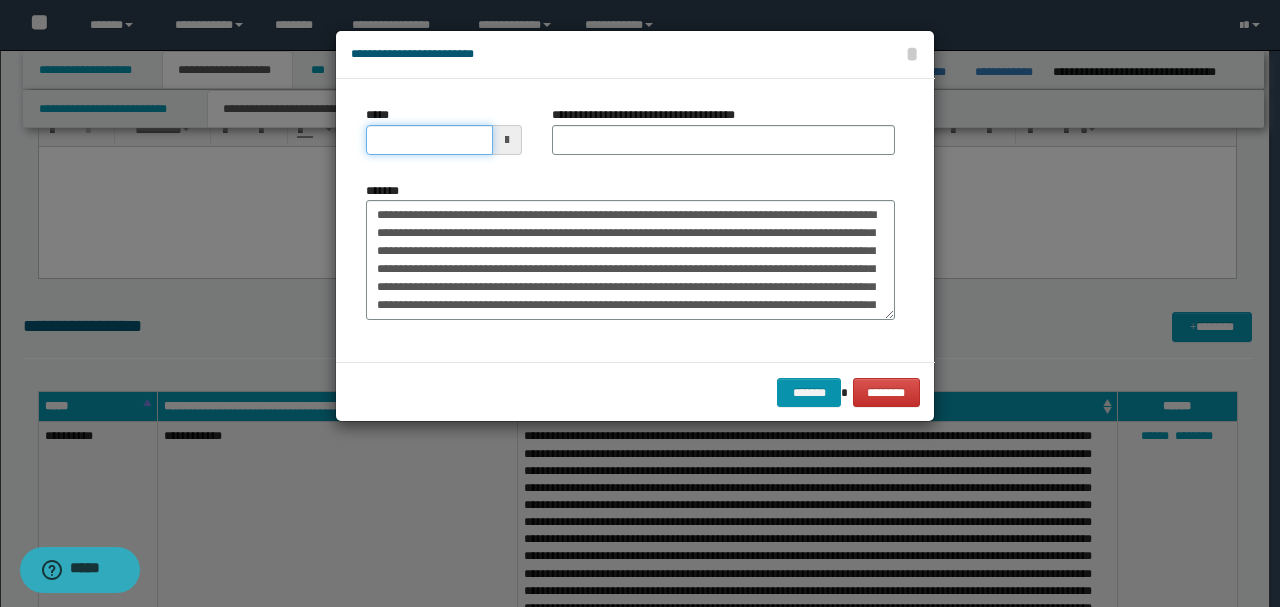 click on "*****" at bounding box center [429, 140] 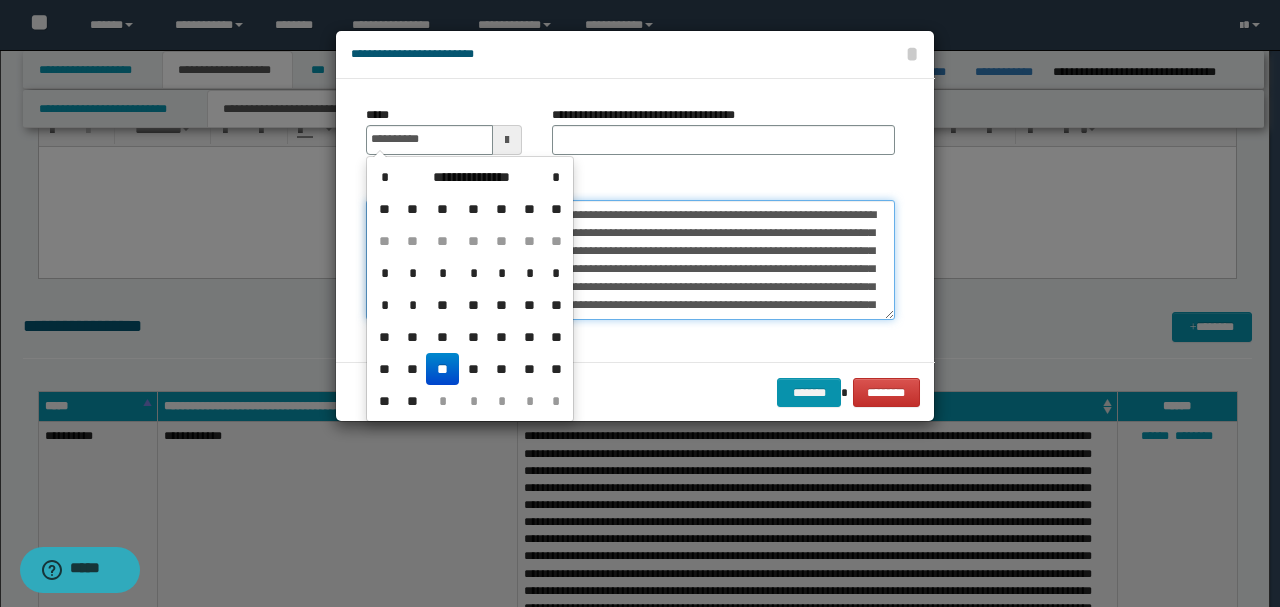 type on "**********" 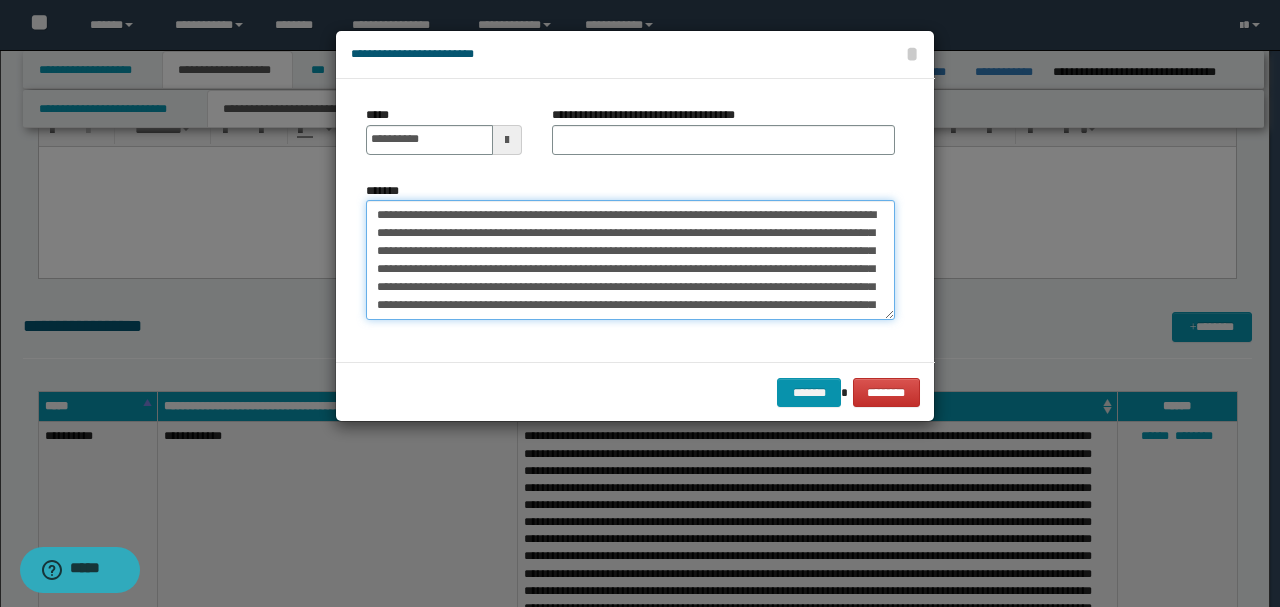 drag, startPoint x: 386, startPoint y: 211, endPoint x: 262, endPoint y: 211, distance: 124 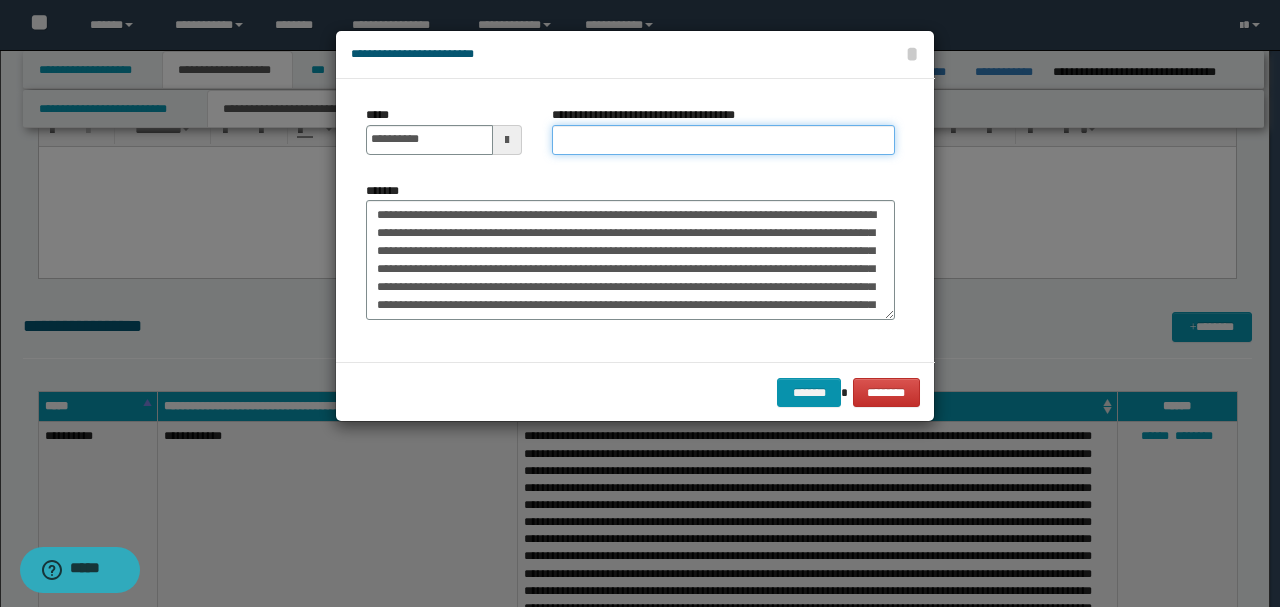 paste on "*********" 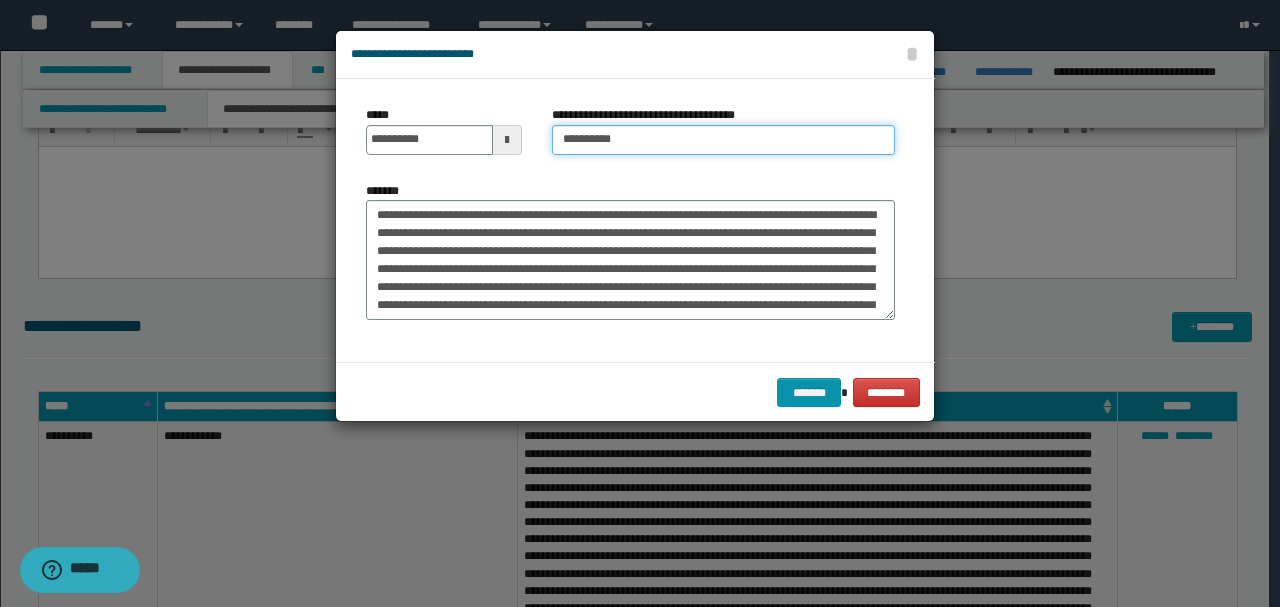 drag, startPoint x: 586, startPoint y: 136, endPoint x: 543, endPoint y: 180, distance: 61.522354 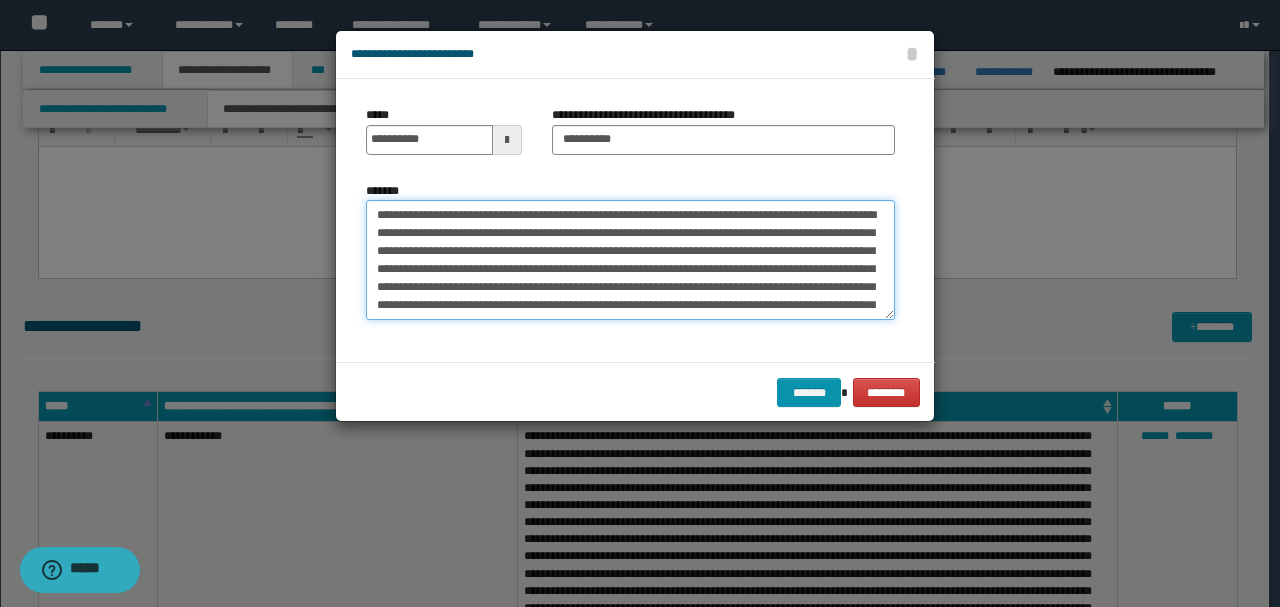 click on "*******" at bounding box center [630, 259] 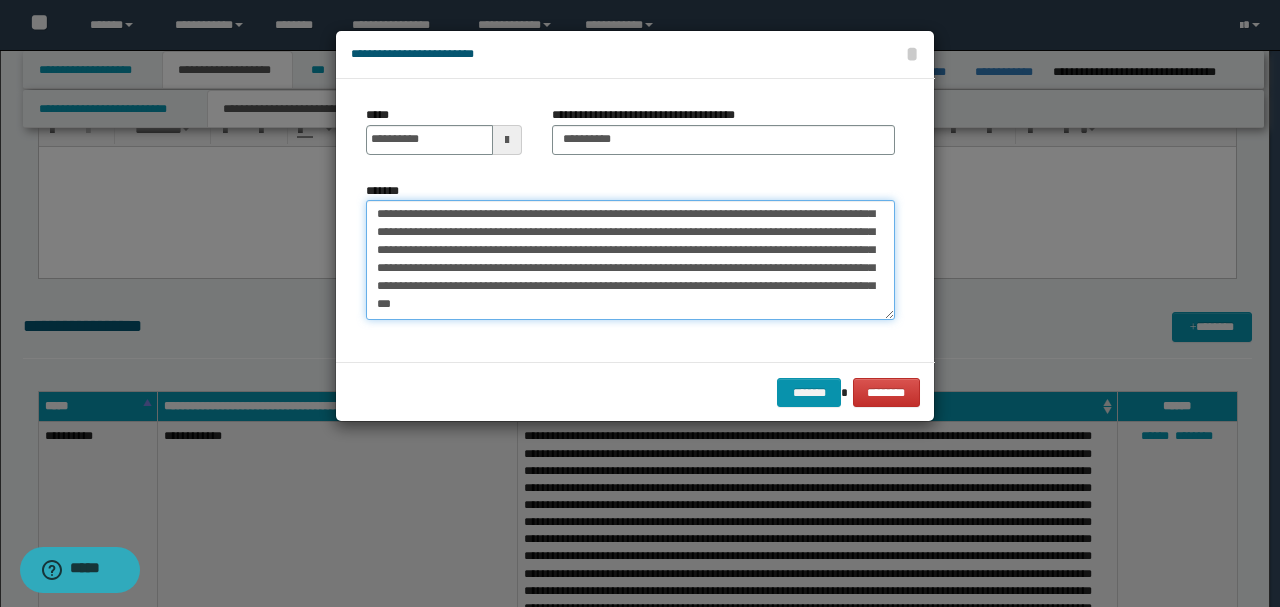 drag, startPoint x: 378, startPoint y: 240, endPoint x: 888, endPoint y: 510, distance: 577.0615 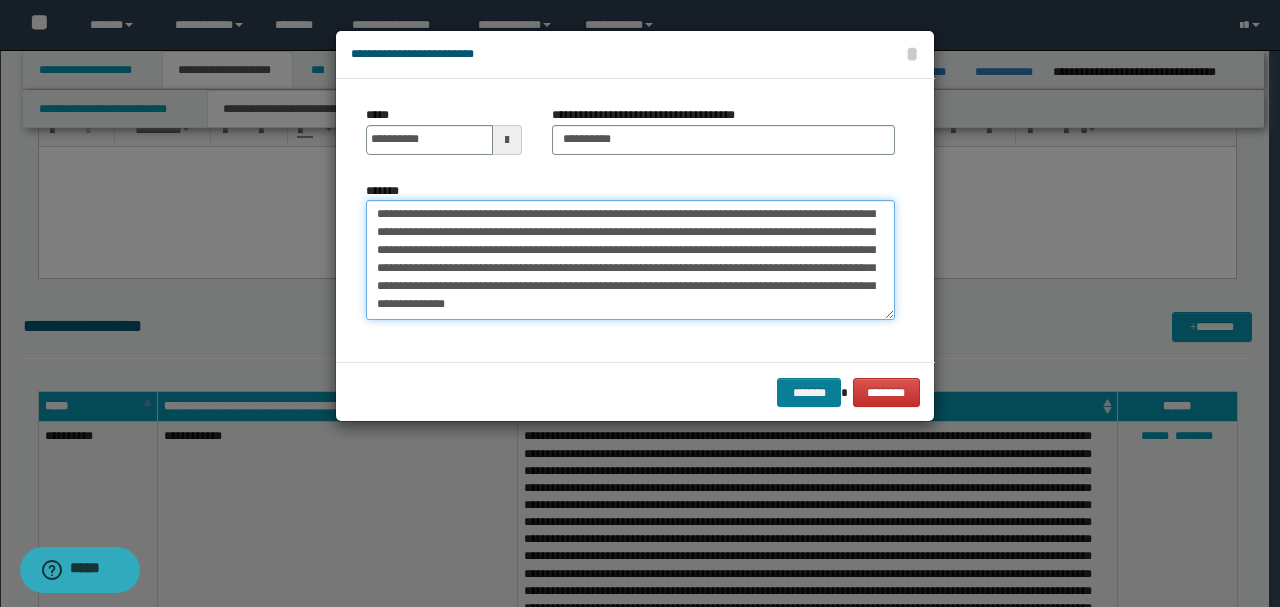 scroll, scrollTop: 72, scrollLeft: 0, axis: vertical 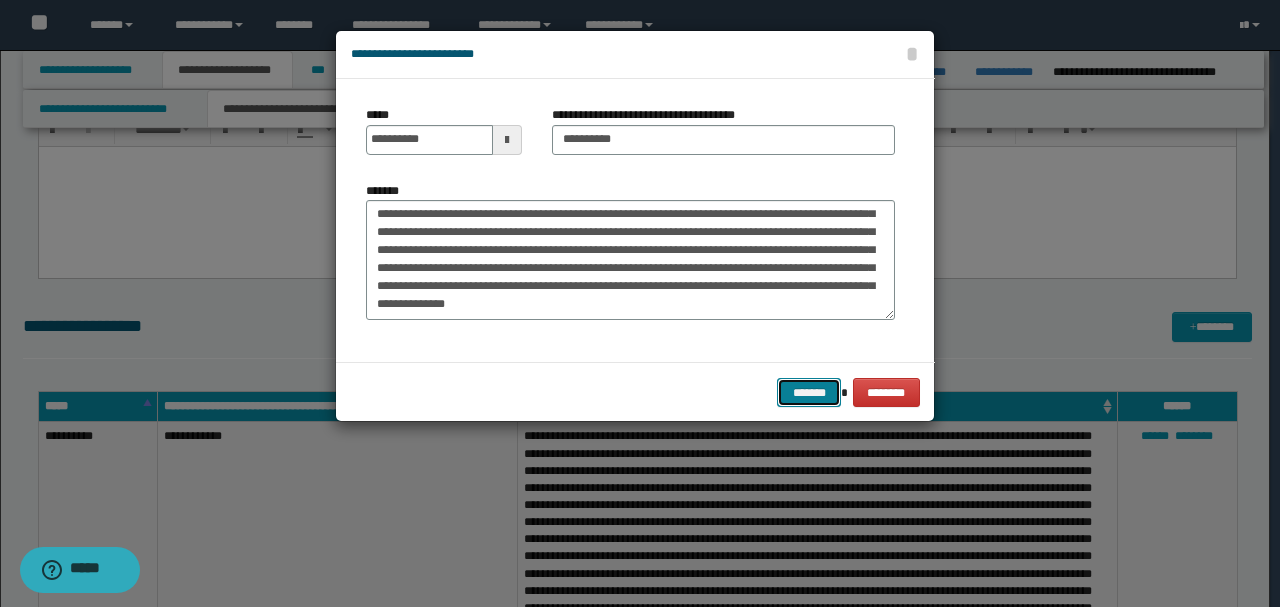 click on "*******" at bounding box center [809, 392] 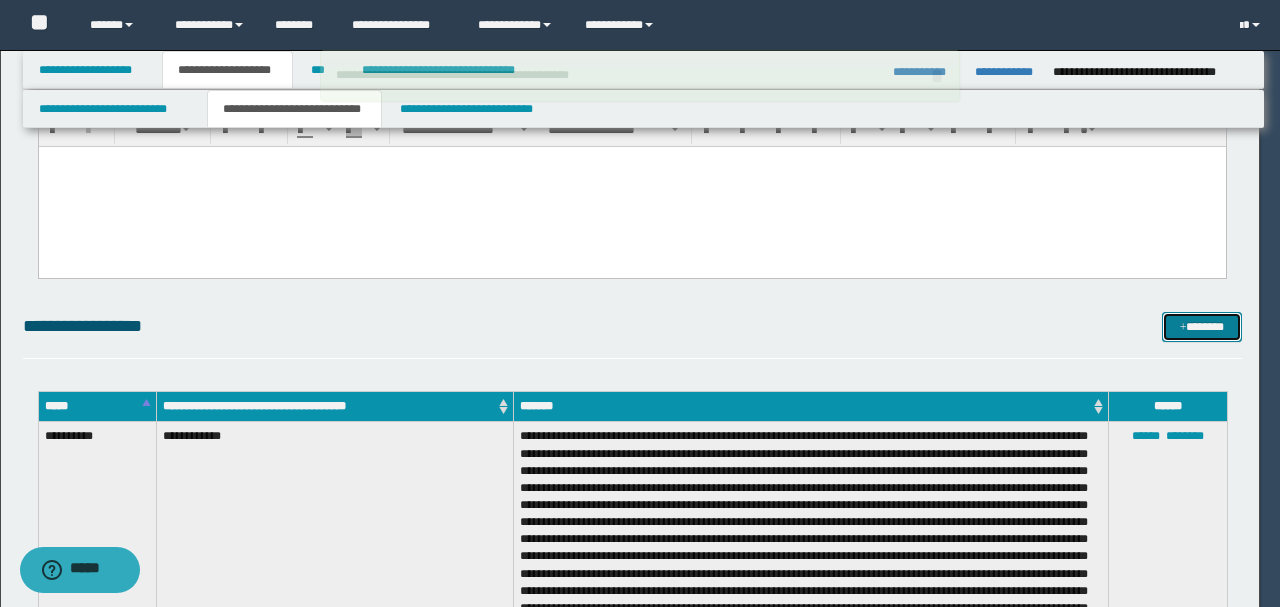 type 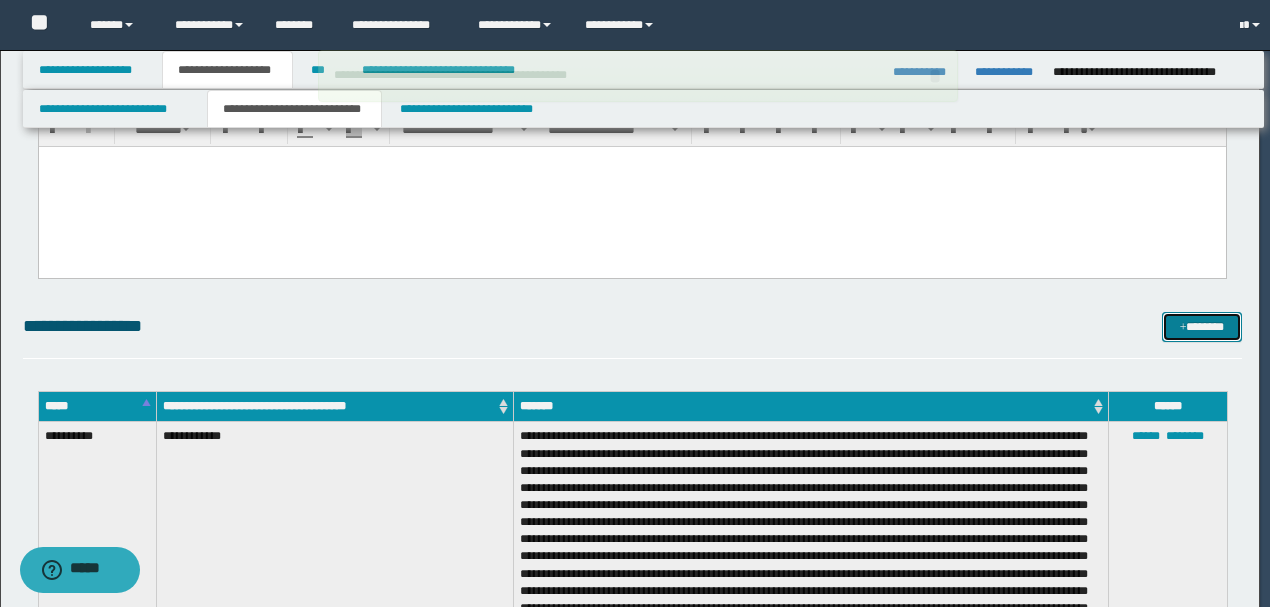 click on "*******" at bounding box center [1201, 326] 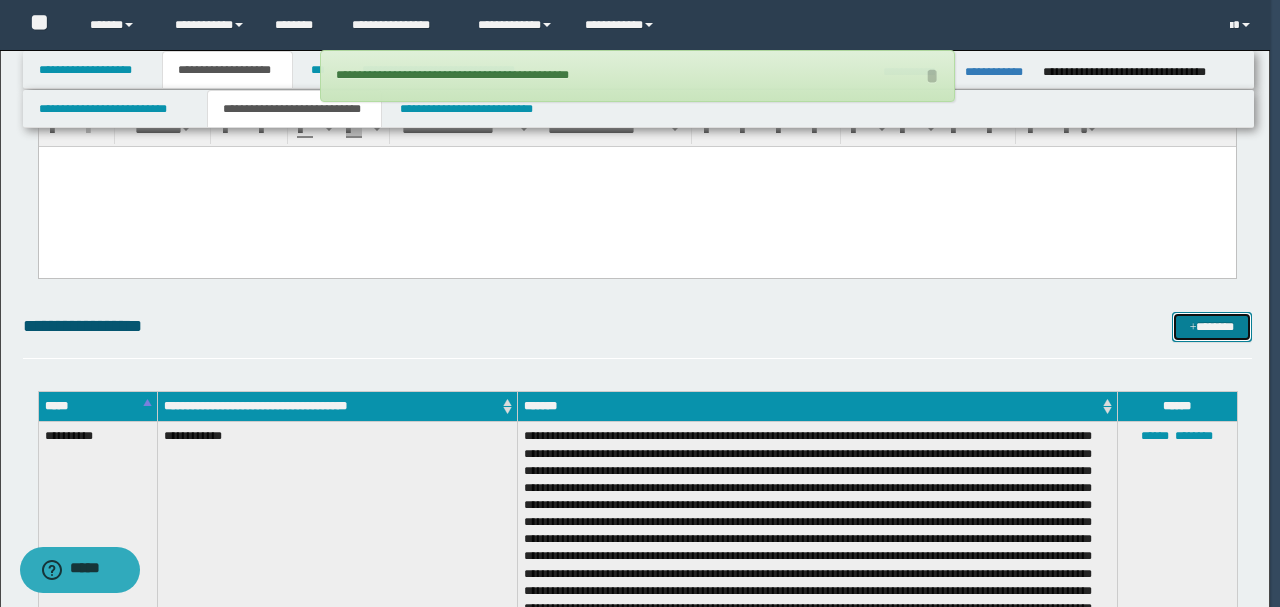 scroll, scrollTop: 0, scrollLeft: 0, axis: both 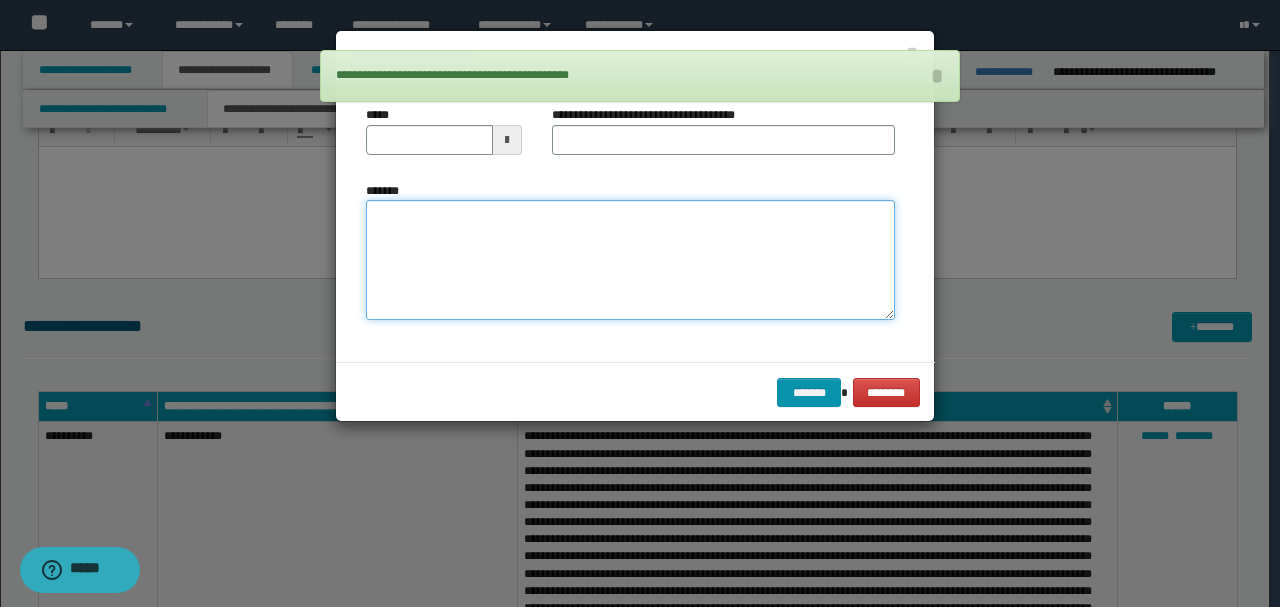 click on "*******" at bounding box center (630, 259) 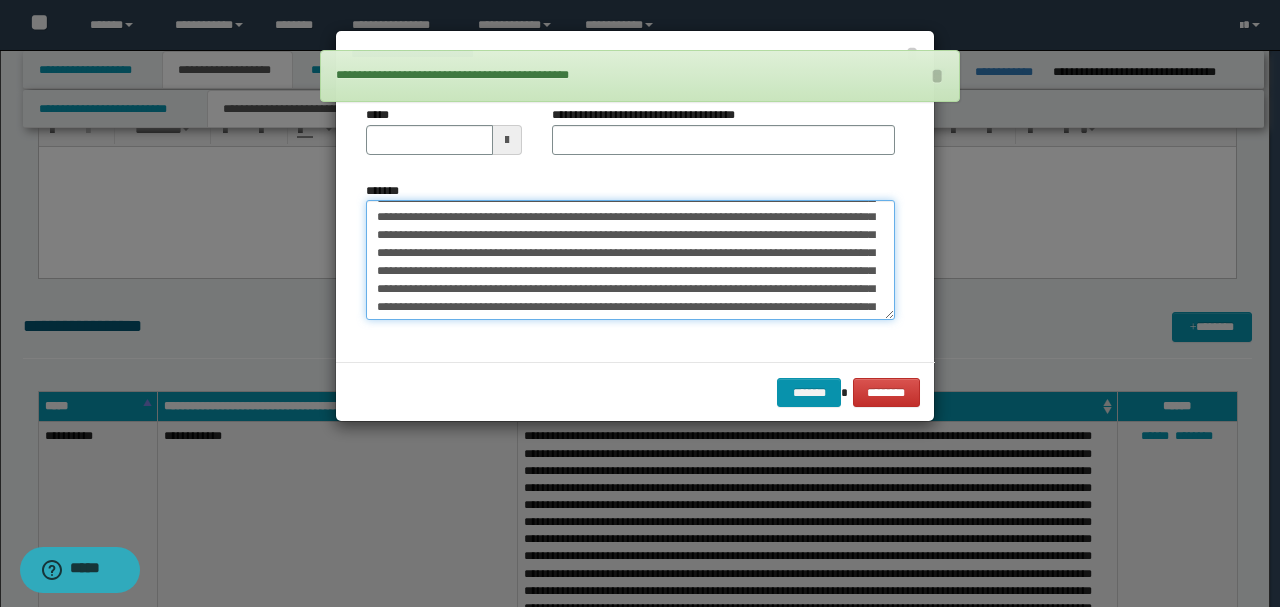 scroll, scrollTop: 0, scrollLeft: 0, axis: both 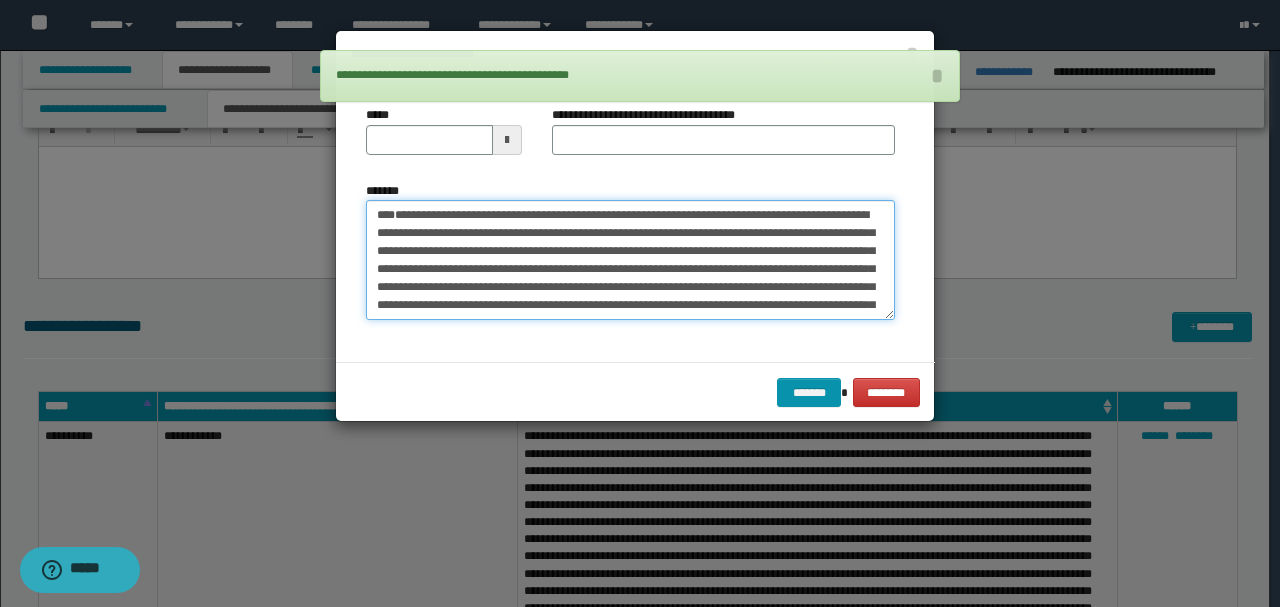 type on "**********" 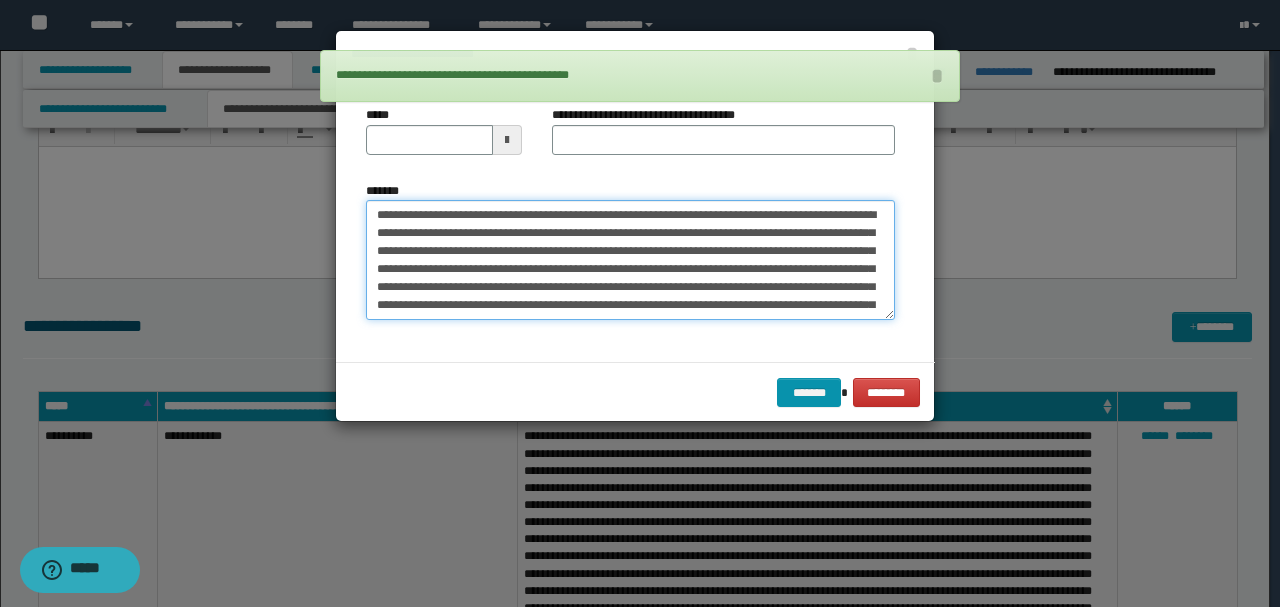drag, startPoint x: 442, startPoint y: 271, endPoint x: 262, endPoint y: 150, distance: 216.88937 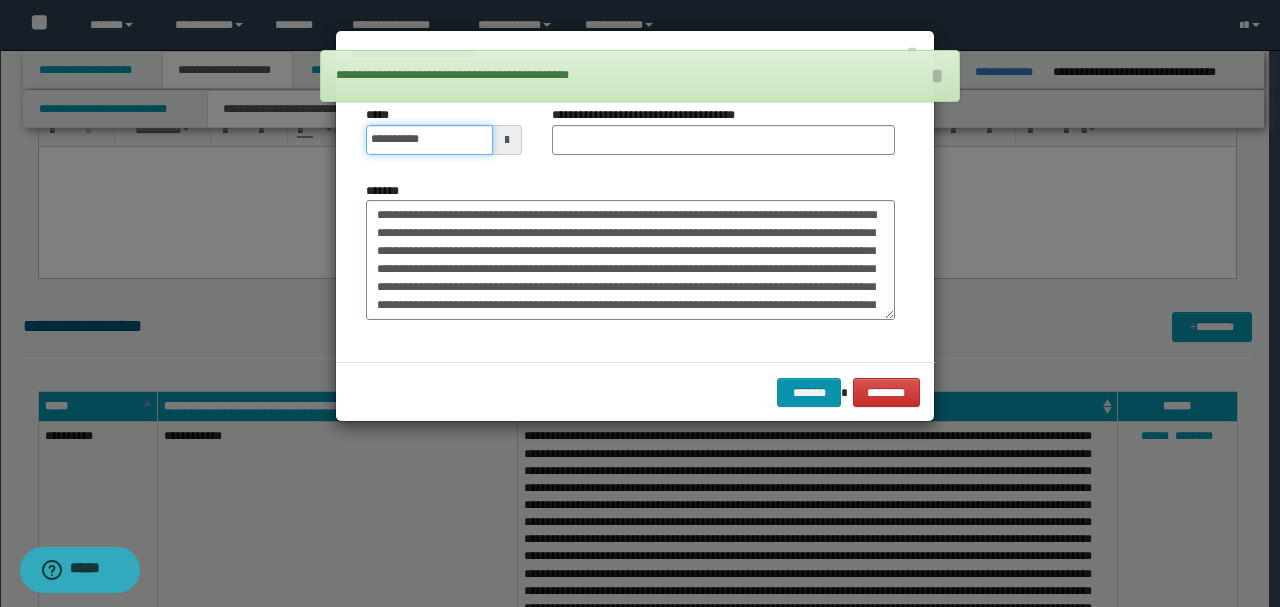 click on "**********" at bounding box center (429, 140) 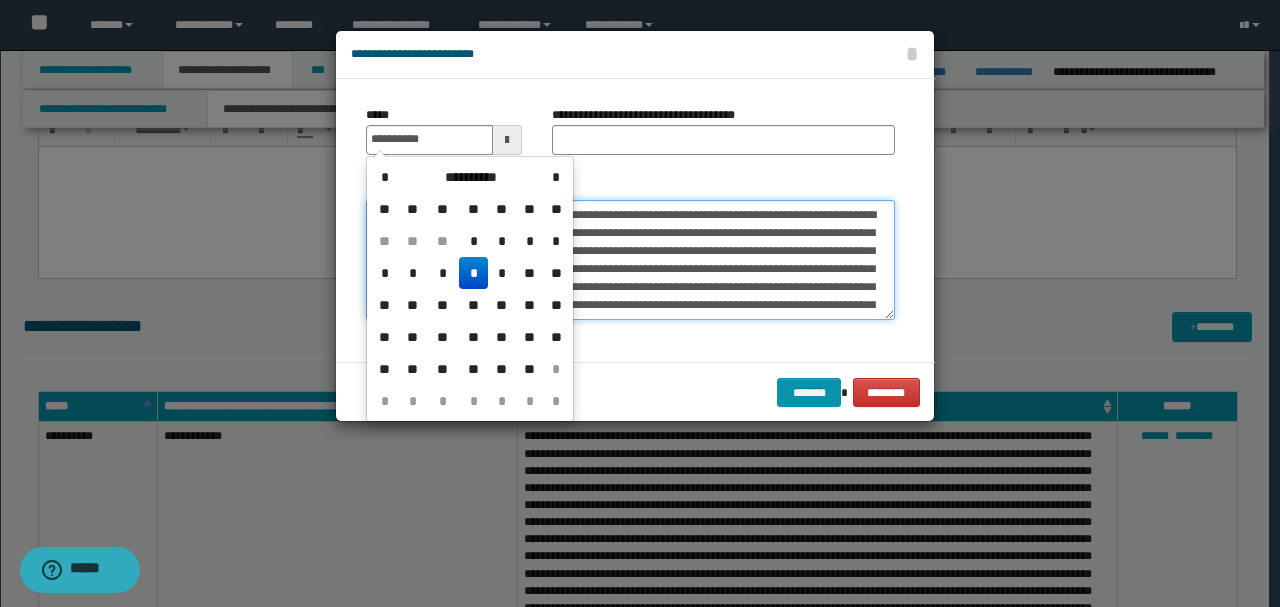 type on "**********" 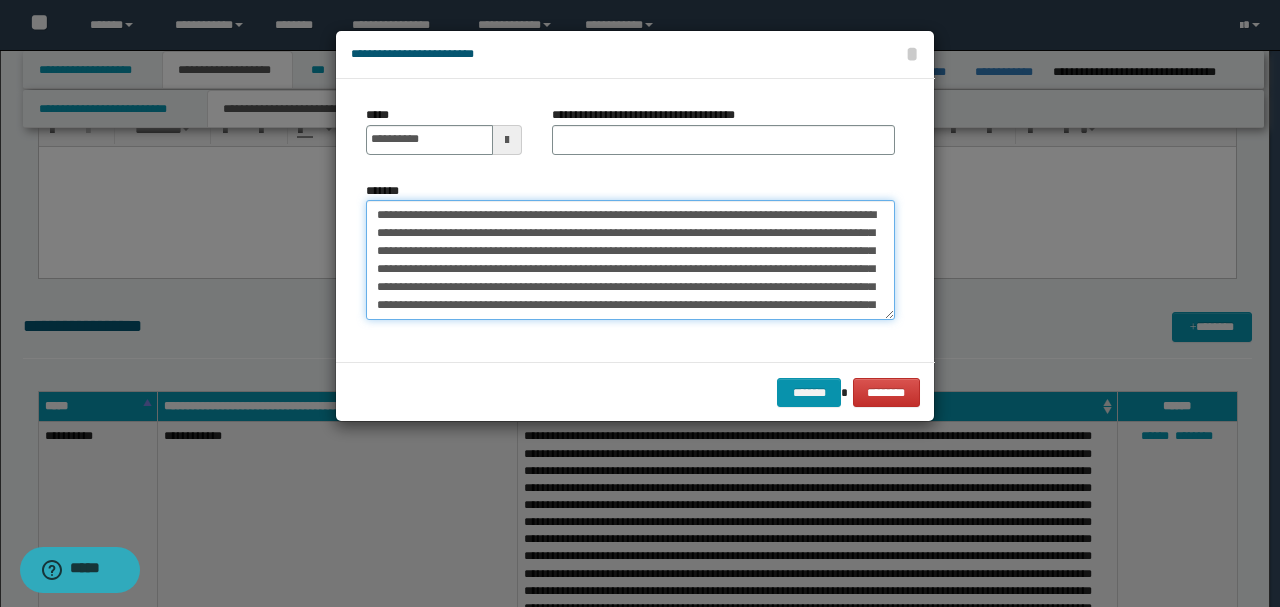 drag, startPoint x: 449, startPoint y: 211, endPoint x: 582, endPoint y: 166, distance: 140.40656 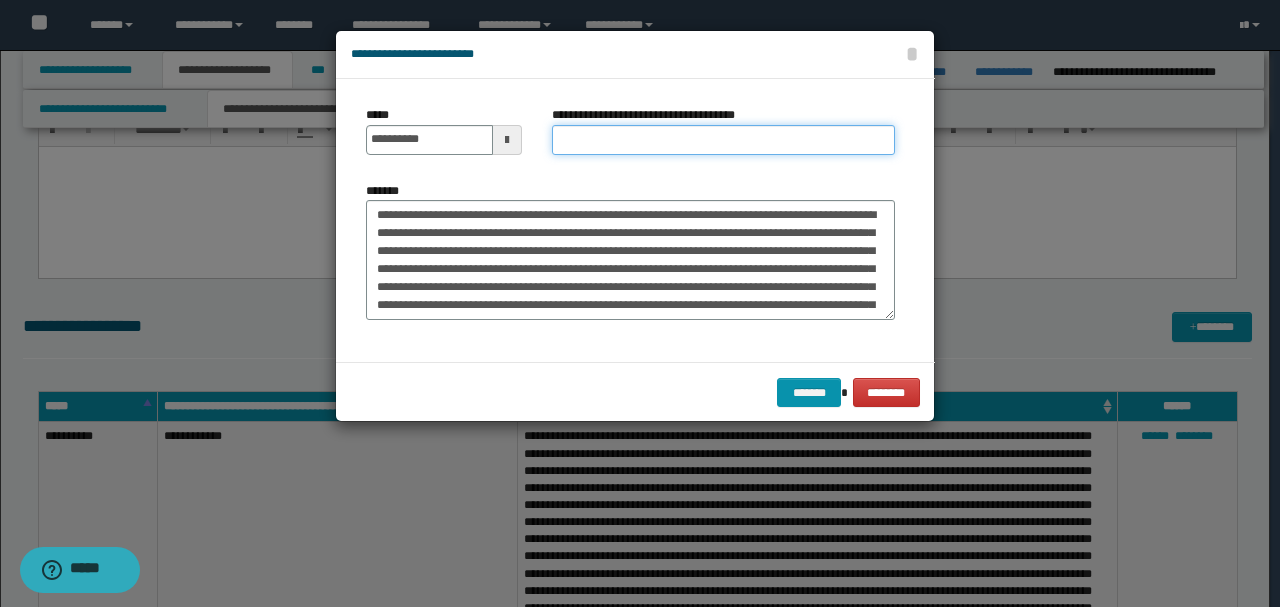 drag, startPoint x: 624, startPoint y: 152, endPoint x: 594, endPoint y: 180, distance: 41.036568 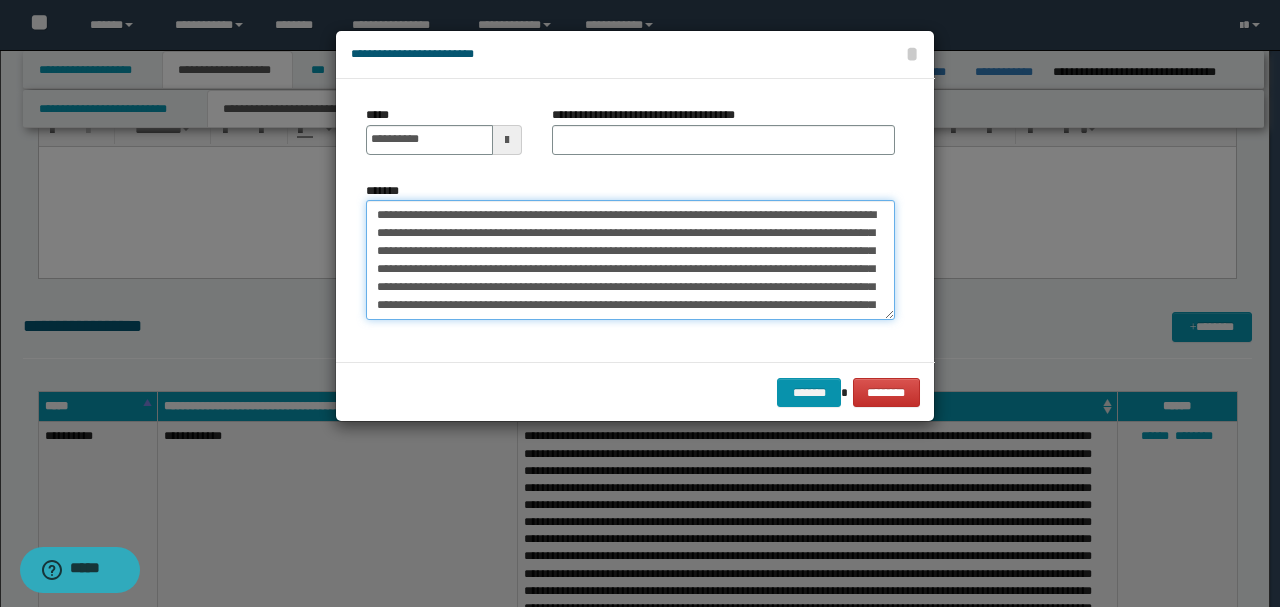 click on "*******" at bounding box center (630, 259) 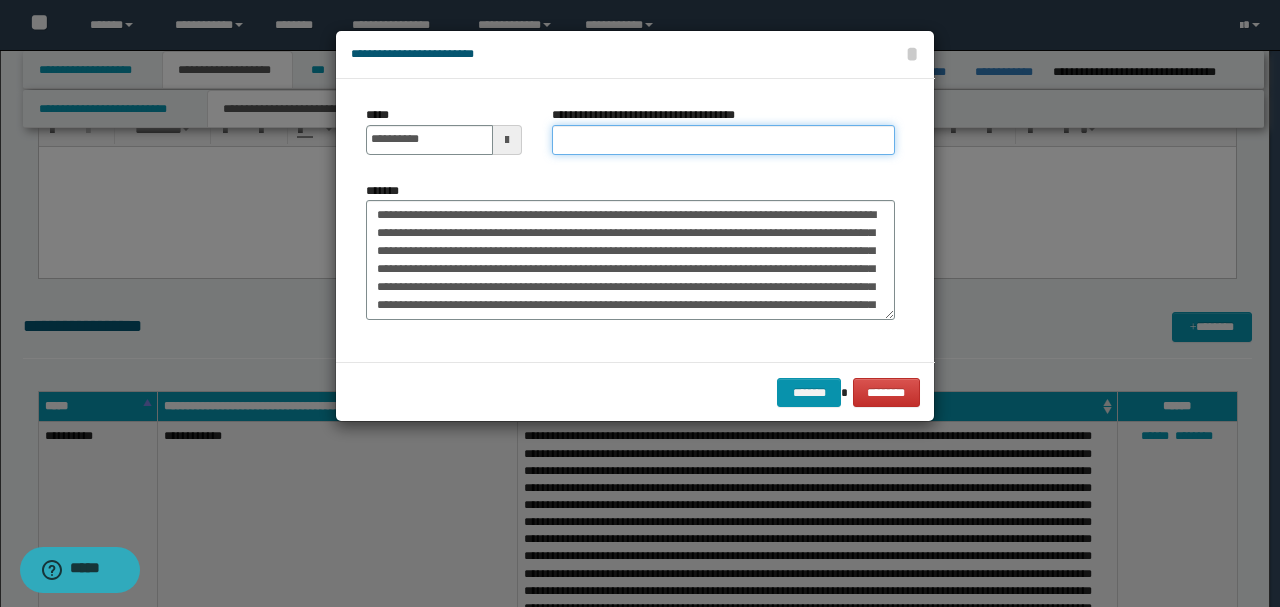 drag, startPoint x: 571, startPoint y: 144, endPoint x: 606, endPoint y: 232, distance: 94.7048 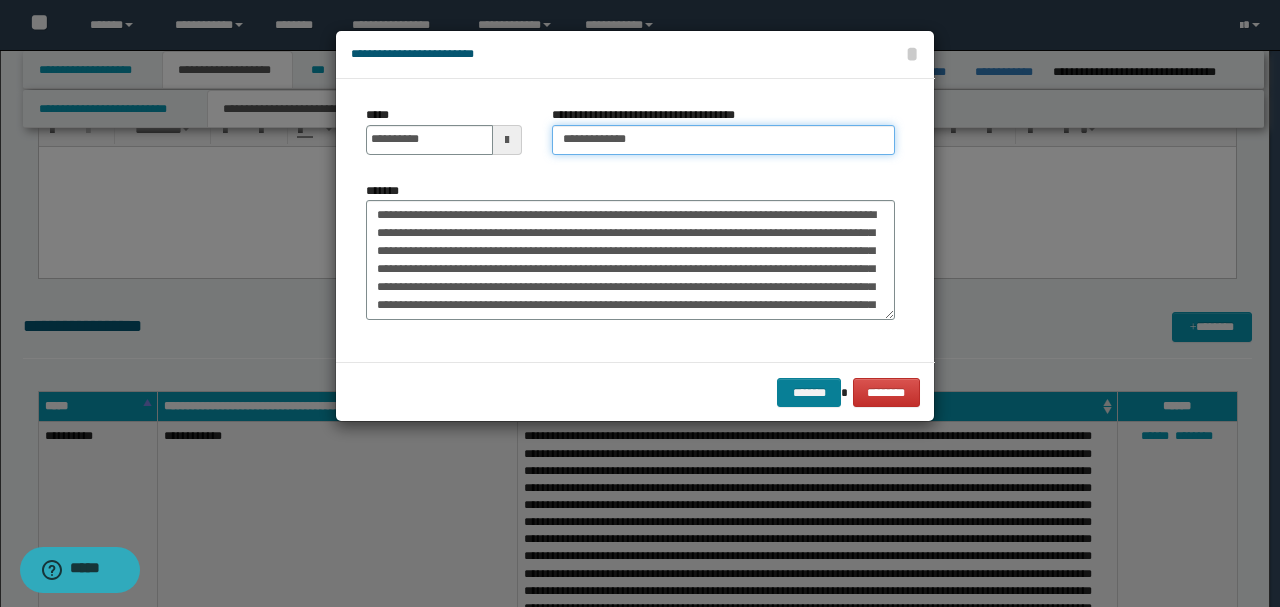 type on "**********" 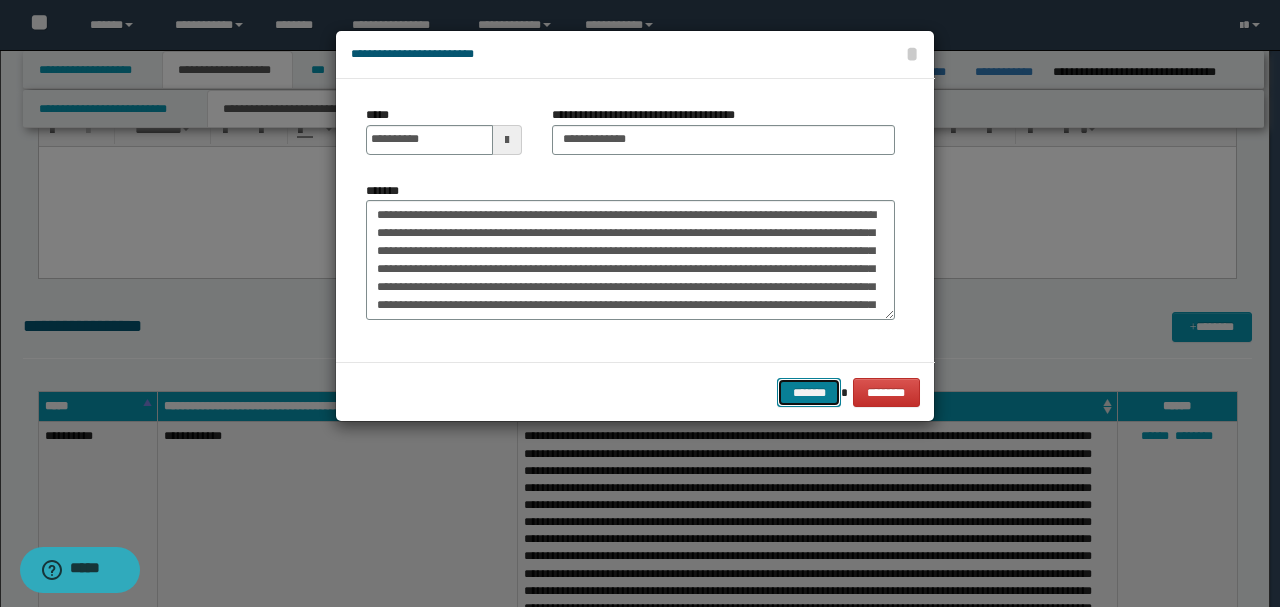 click on "*******" at bounding box center [809, 392] 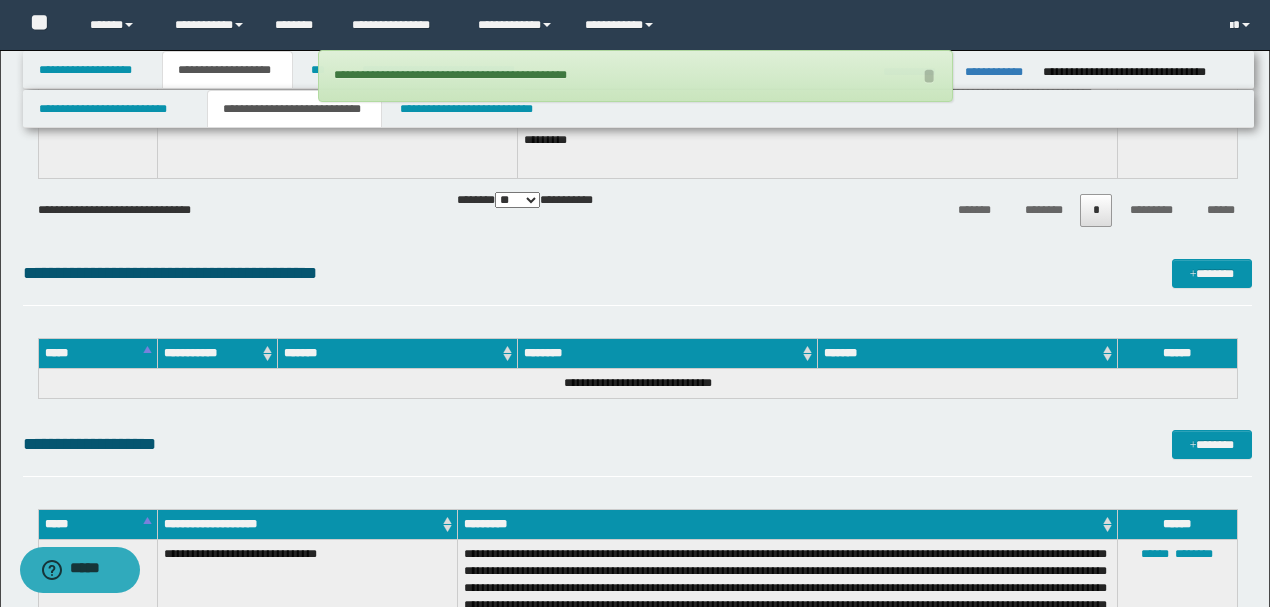 scroll, scrollTop: 2927, scrollLeft: 0, axis: vertical 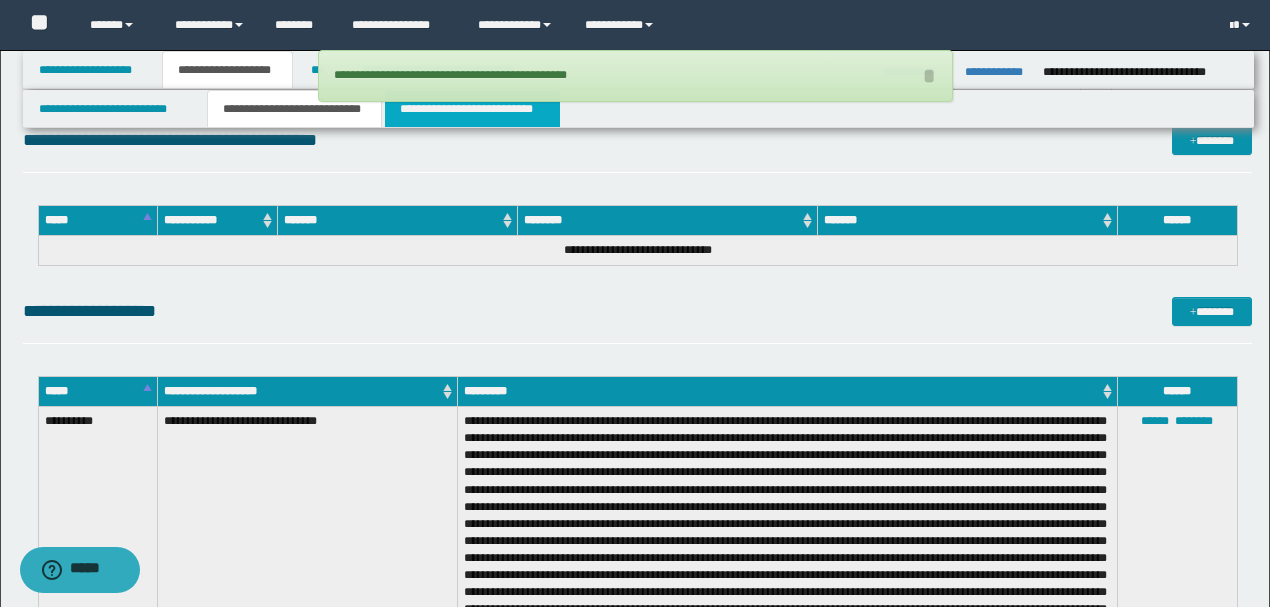 click on "**********" at bounding box center [472, 109] 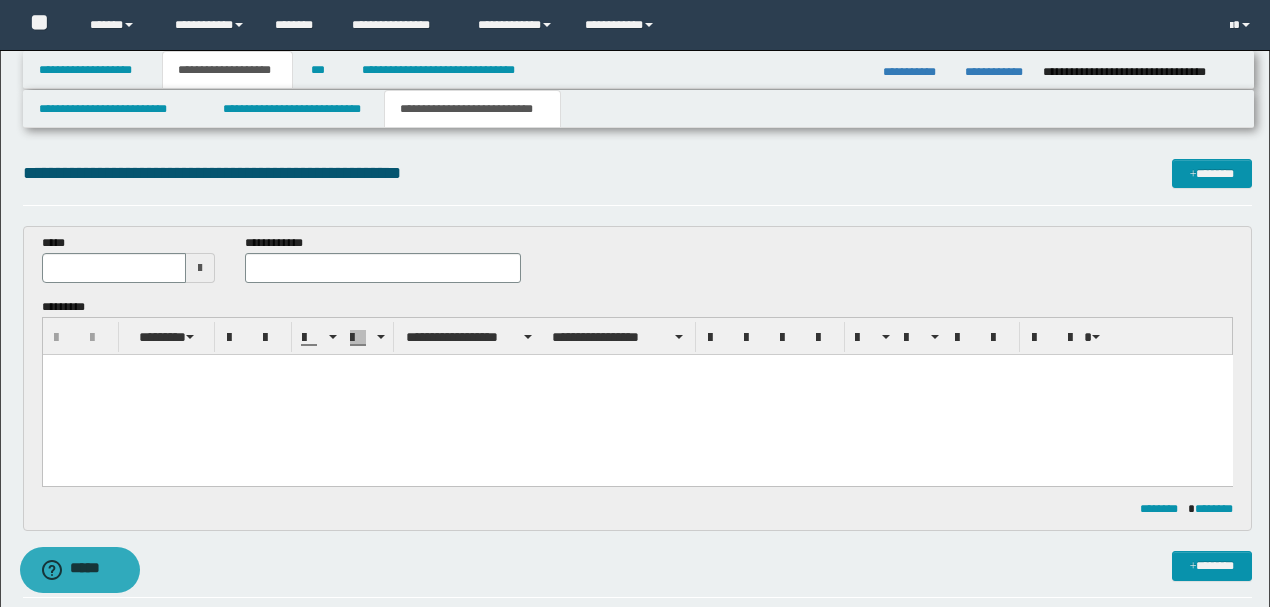 scroll, scrollTop: 0, scrollLeft: 0, axis: both 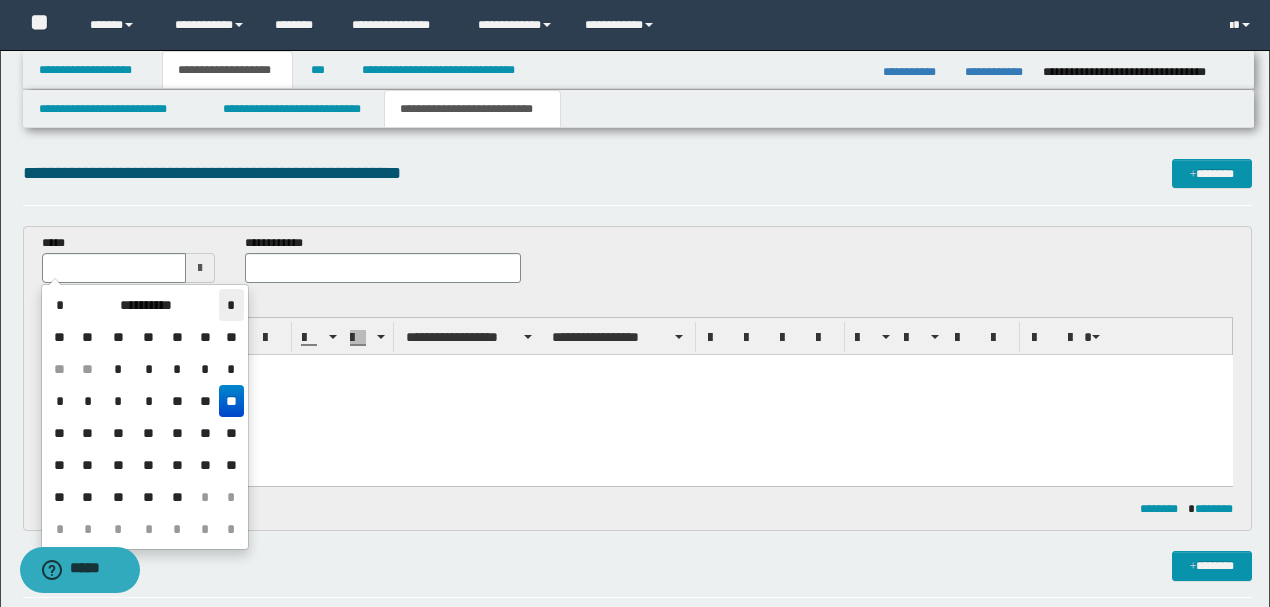 click on "*" at bounding box center [231, 305] 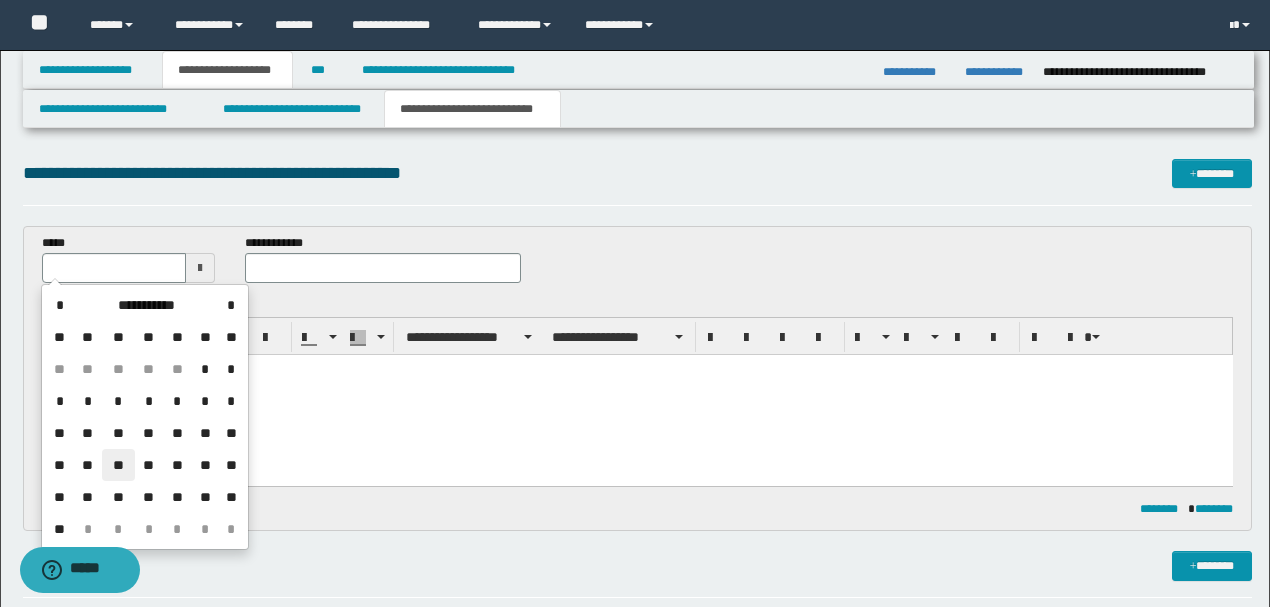 click on "**" at bounding box center (118, 465) 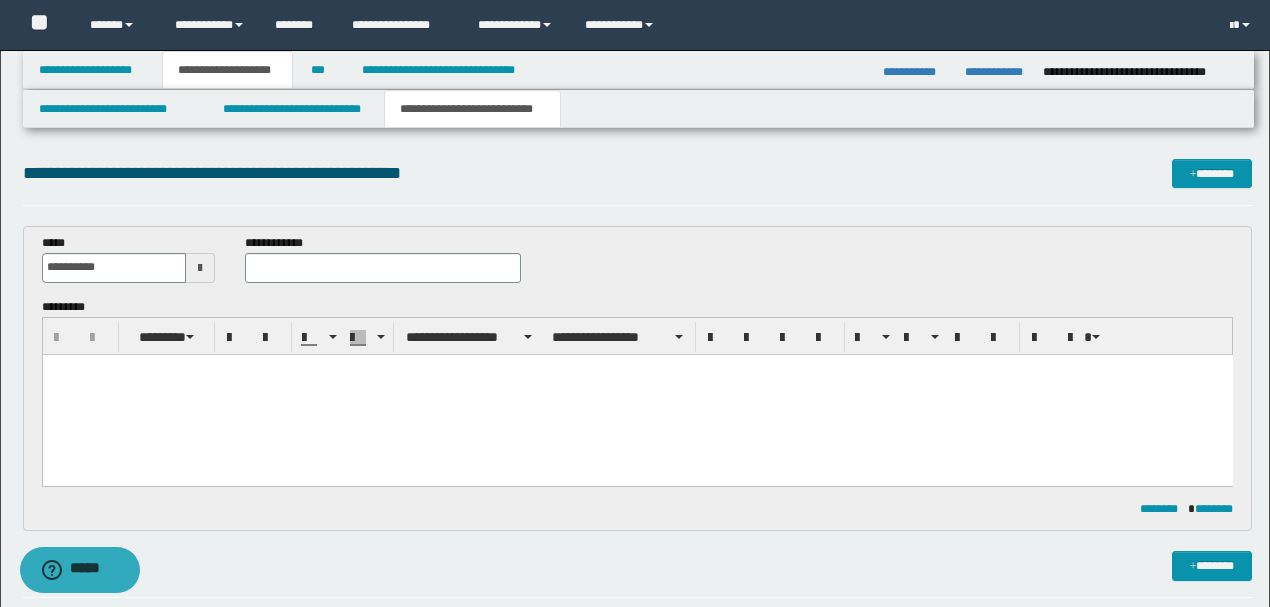 click on "**********" at bounding box center [382, 258] 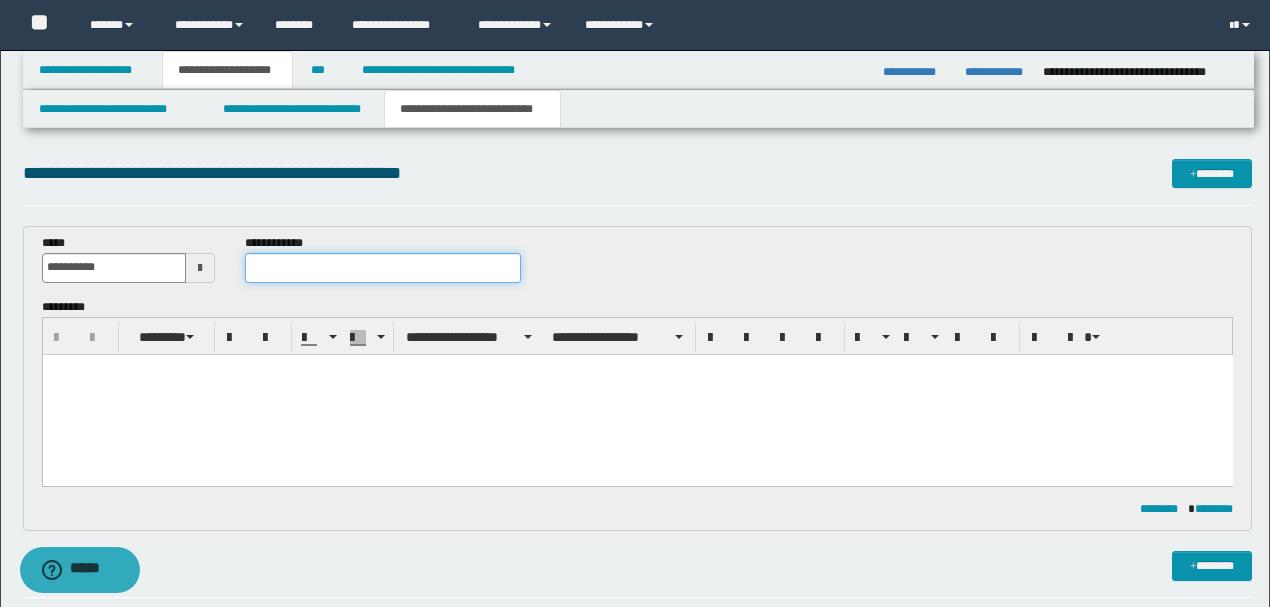 click at bounding box center (382, 268) 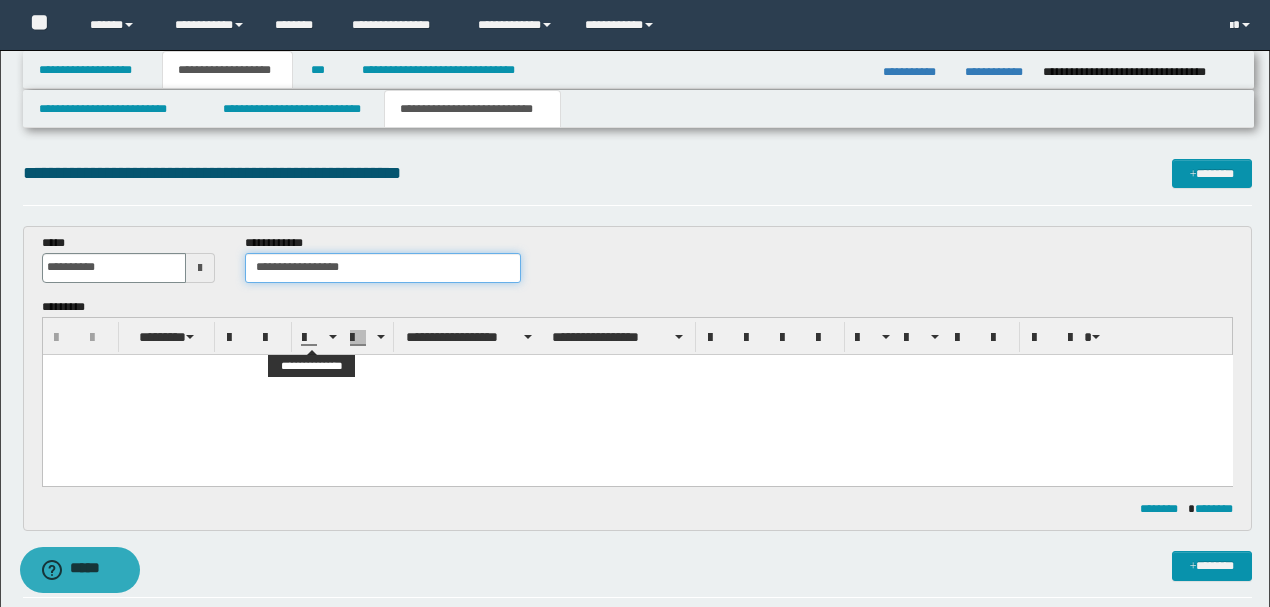 type on "**********" 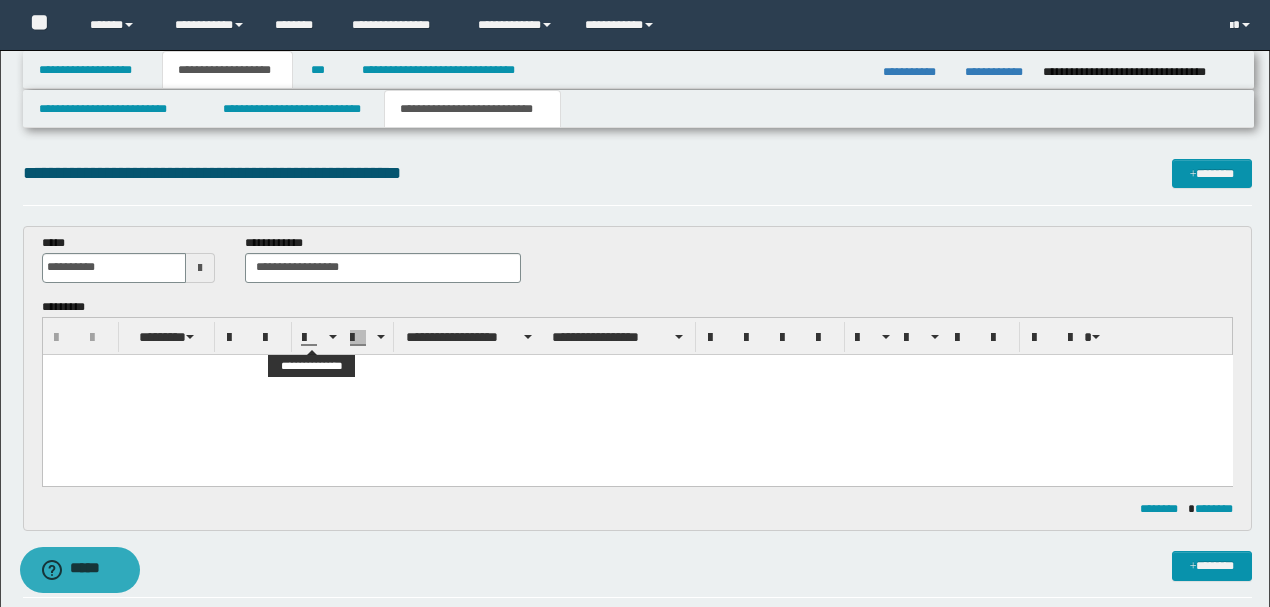 click at bounding box center (637, 394) 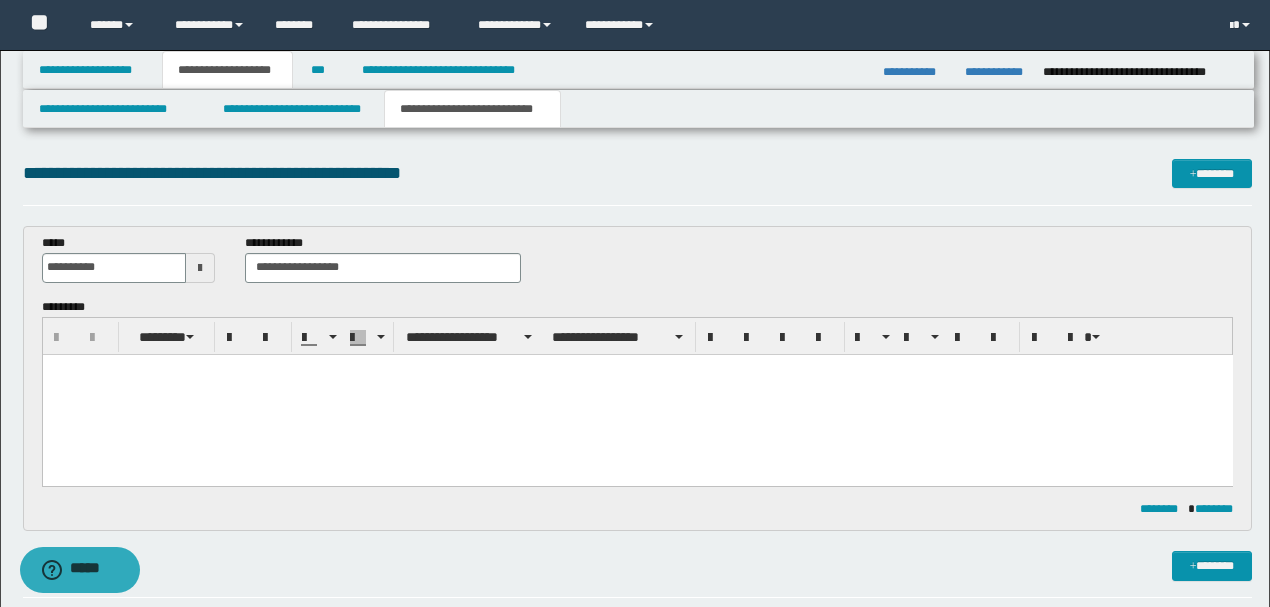 click at bounding box center (637, 394) 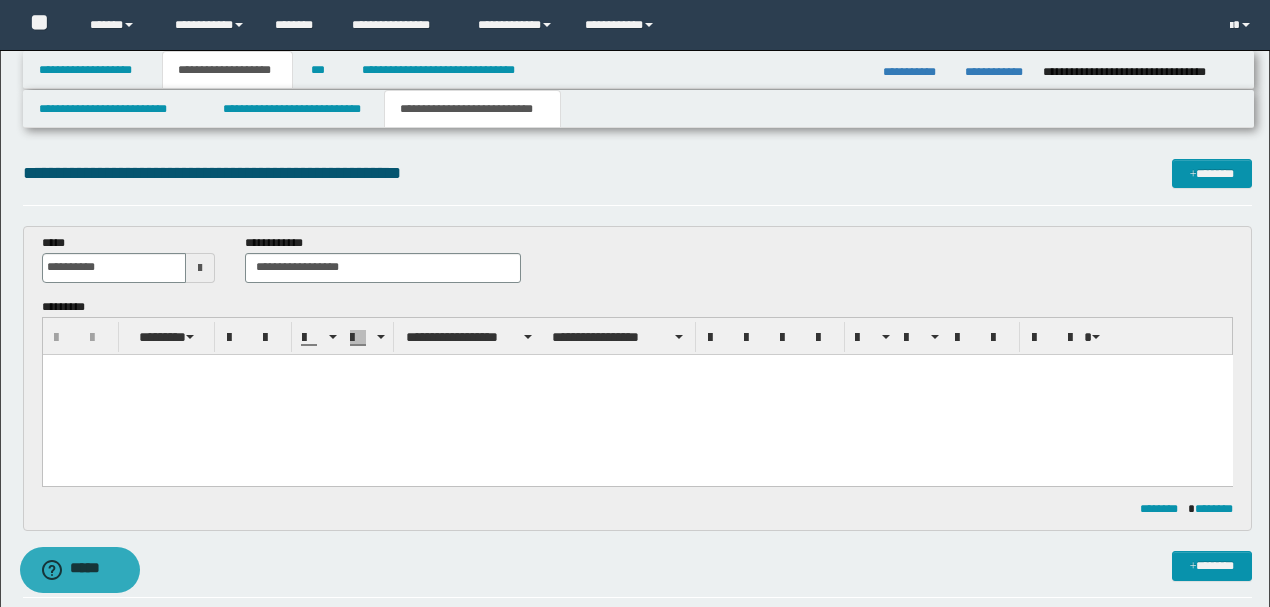click at bounding box center (637, 394) 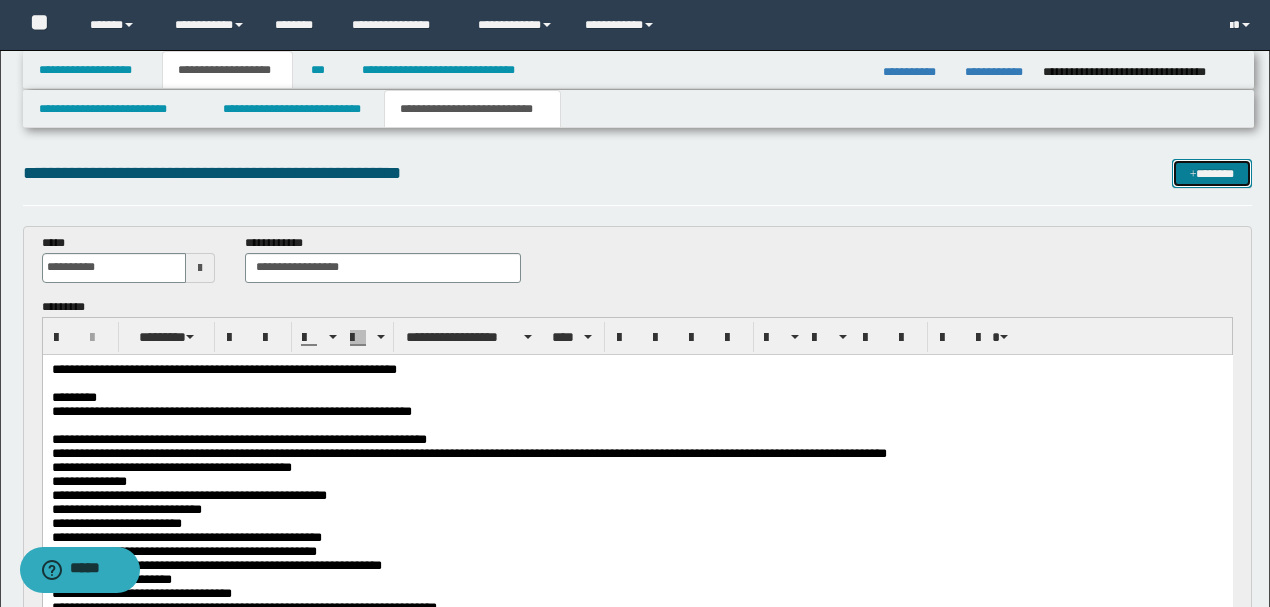 click on "*******" at bounding box center (1211, 173) 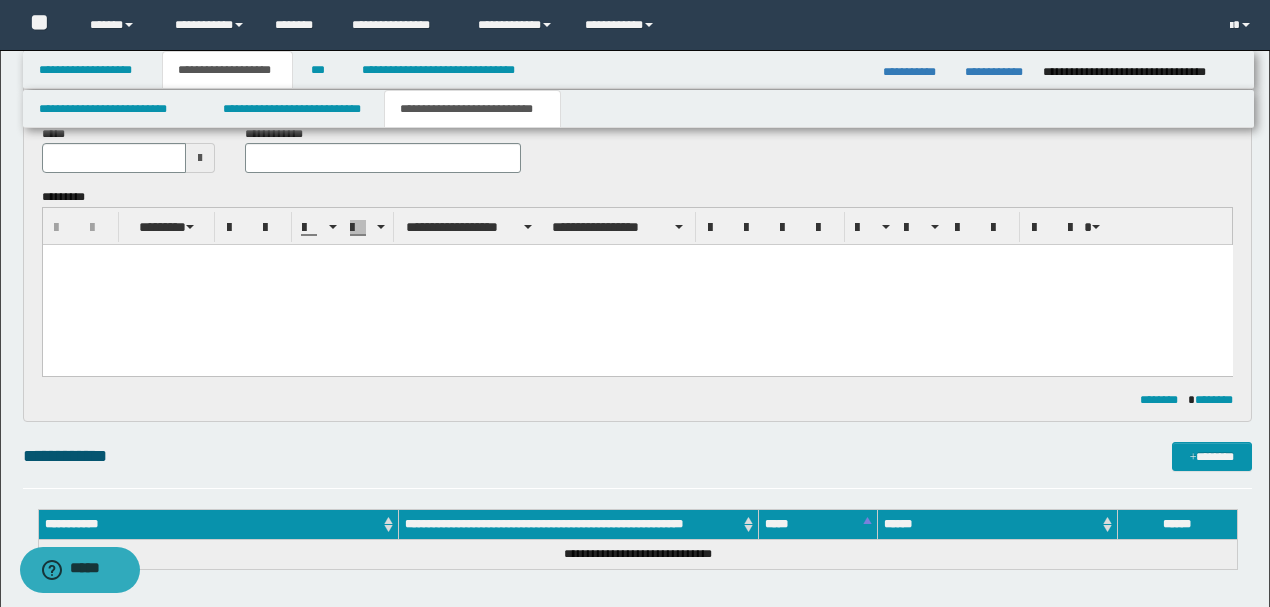 scroll, scrollTop: 662, scrollLeft: 0, axis: vertical 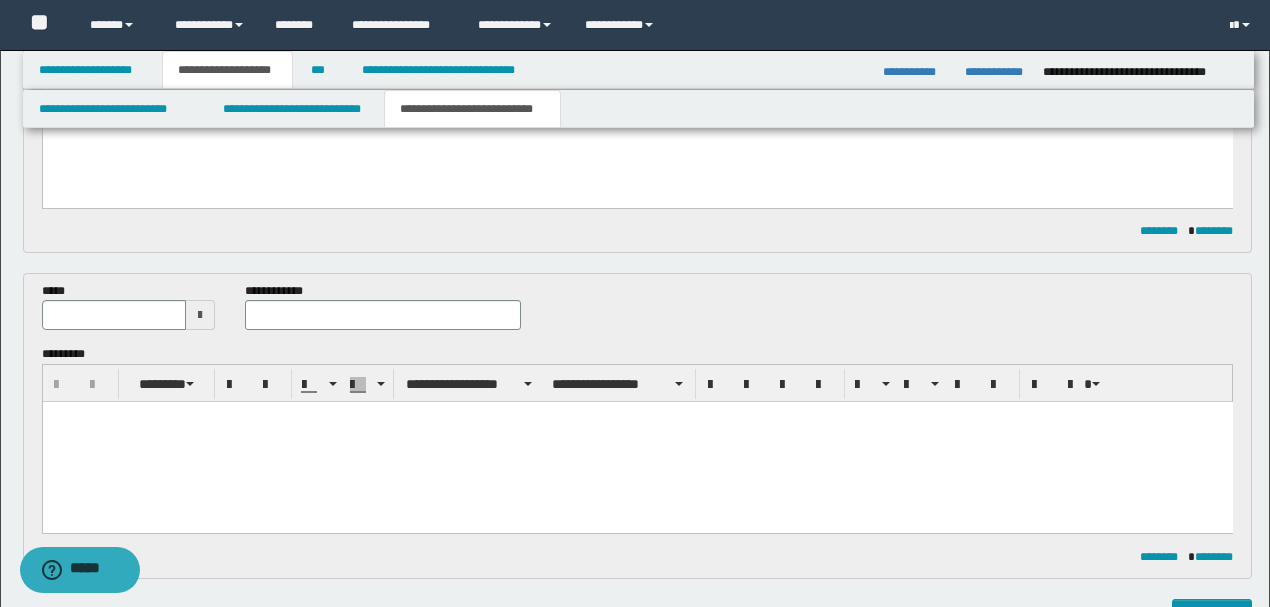 click at bounding box center (200, 315) 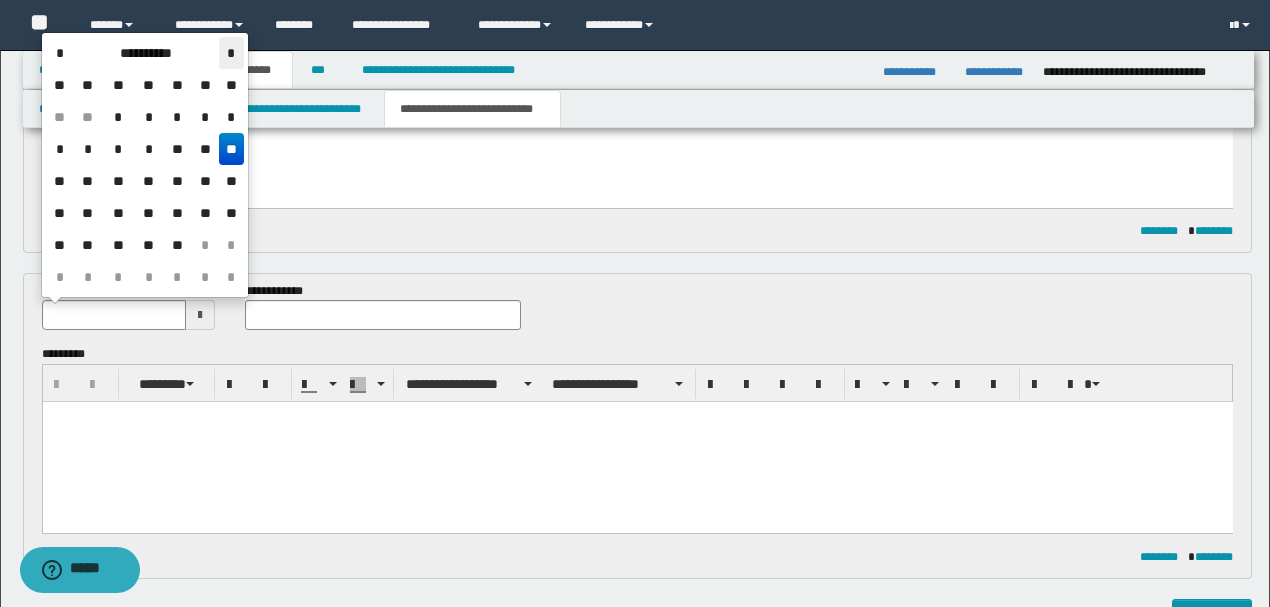 click on "*" at bounding box center (231, 53) 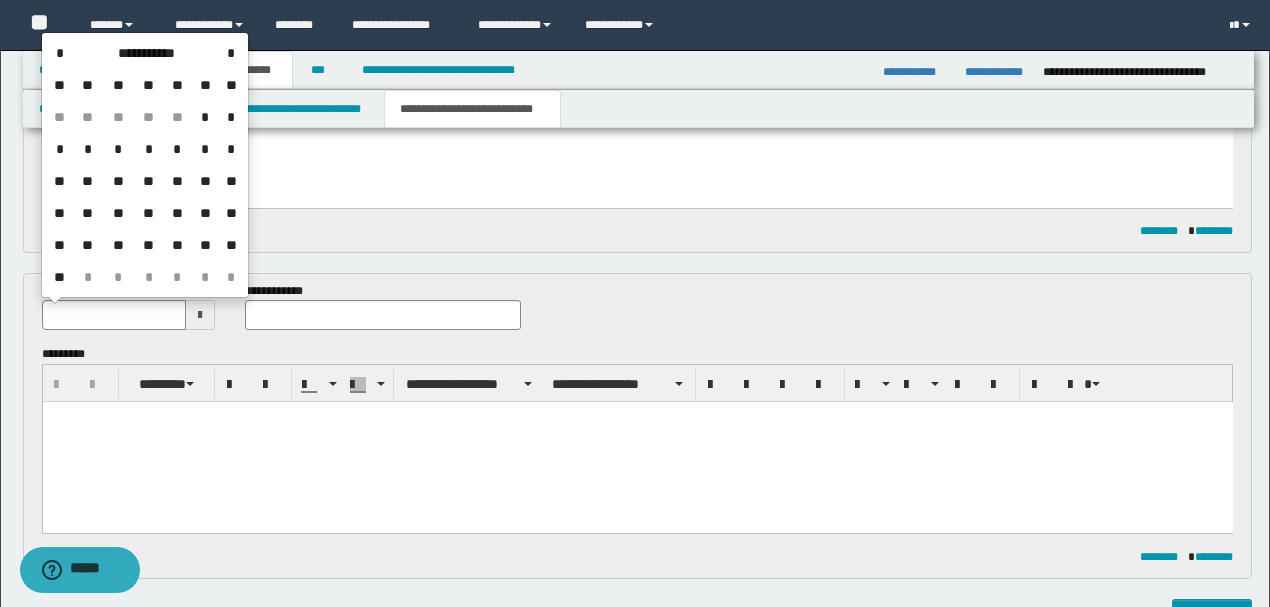 click on "**" at bounding box center [118, 213] 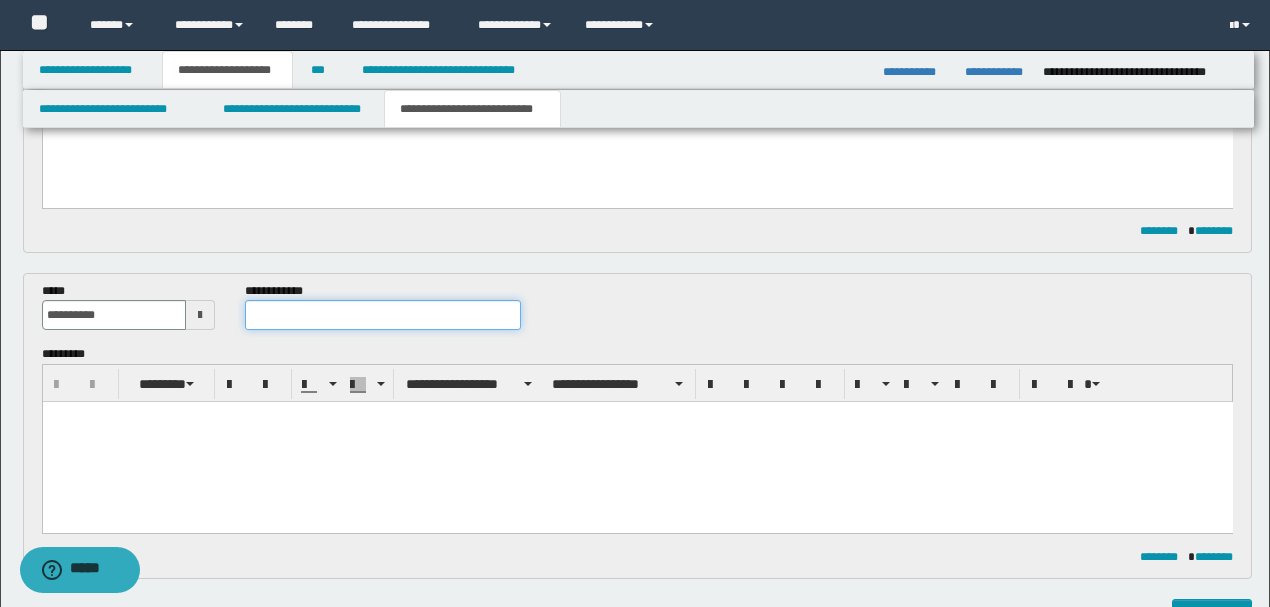 click at bounding box center (382, 315) 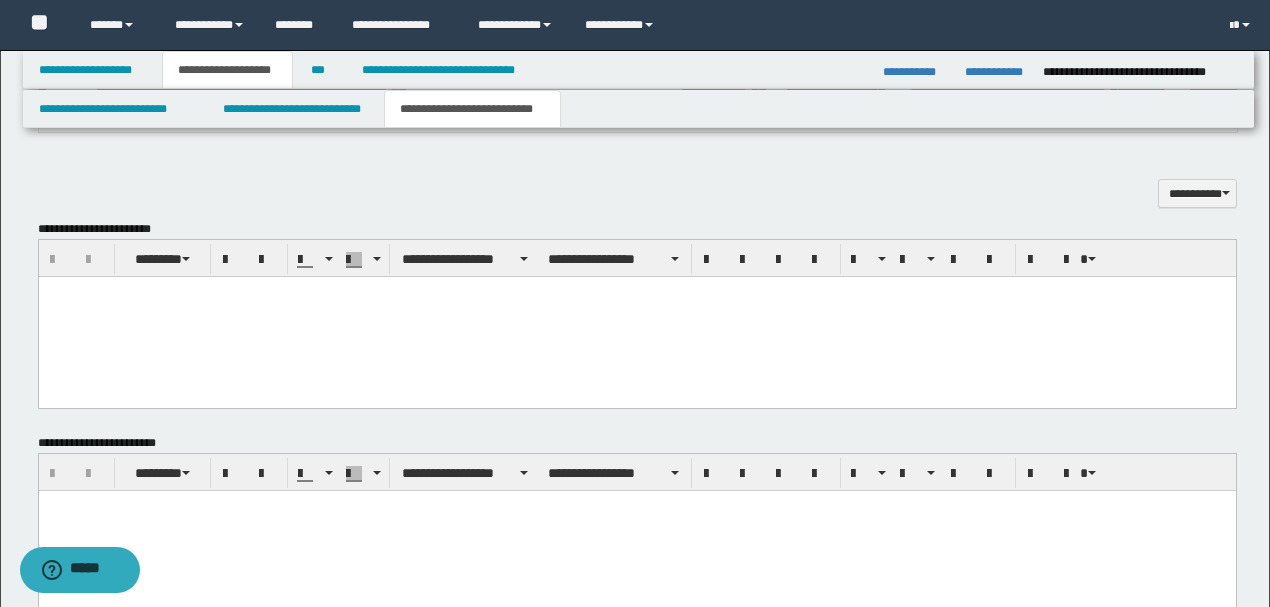 scroll, scrollTop: 1262, scrollLeft: 0, axis: vertical 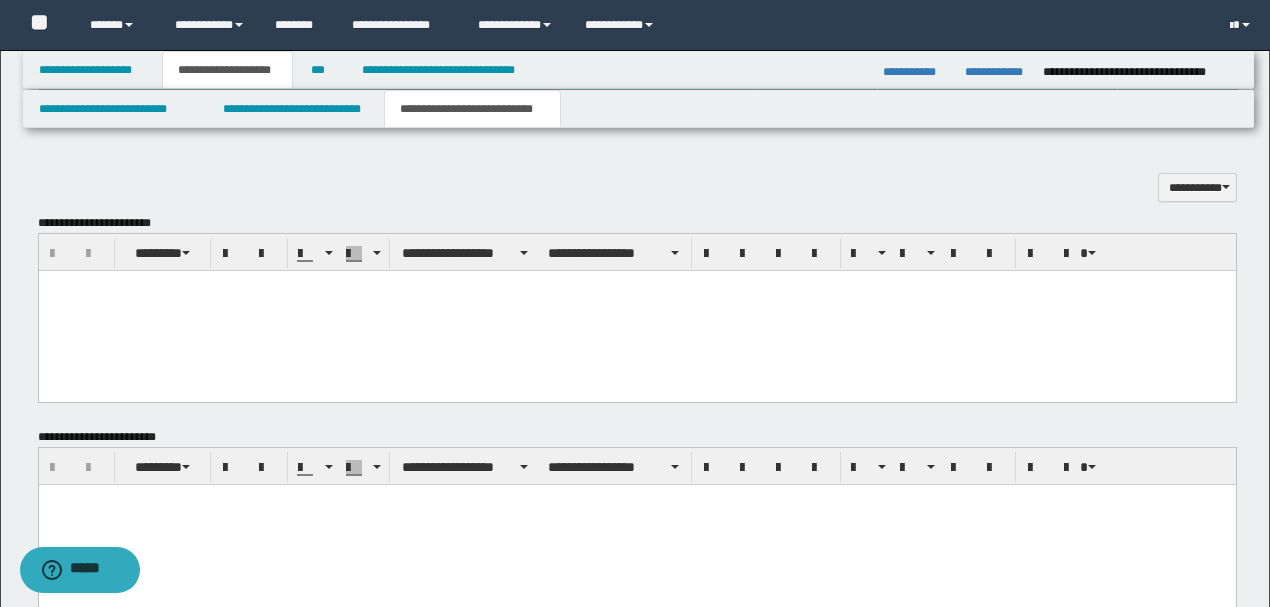type on "**********" 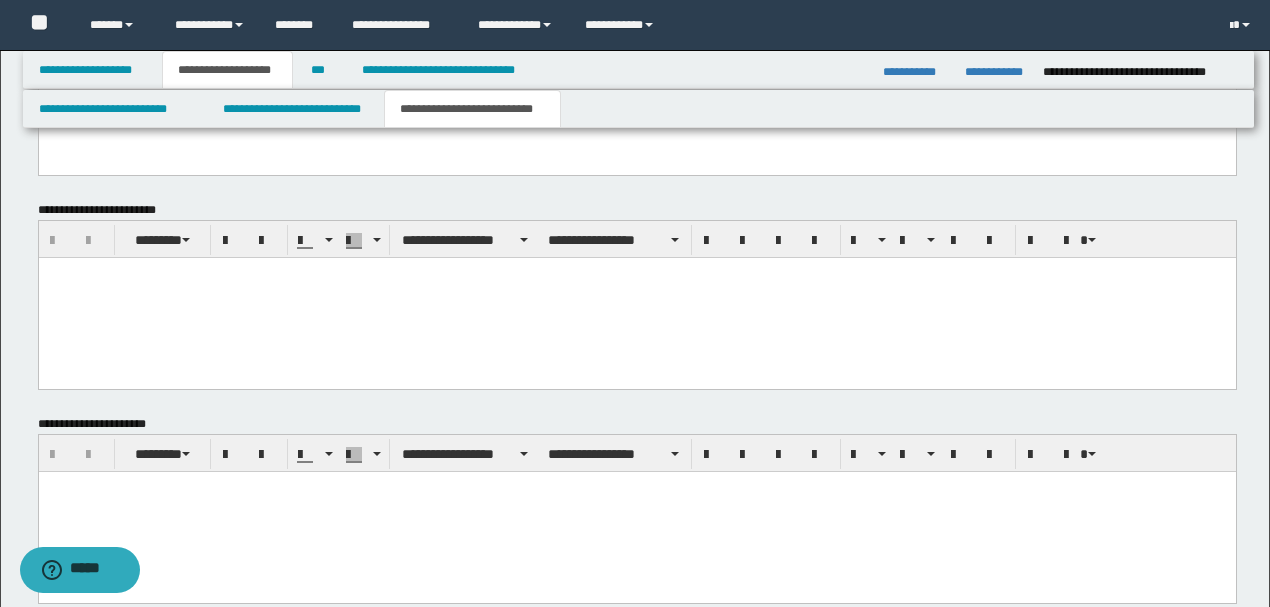 scroll, scrollTop: 1606, scrollLeft: 0, axis: vertical 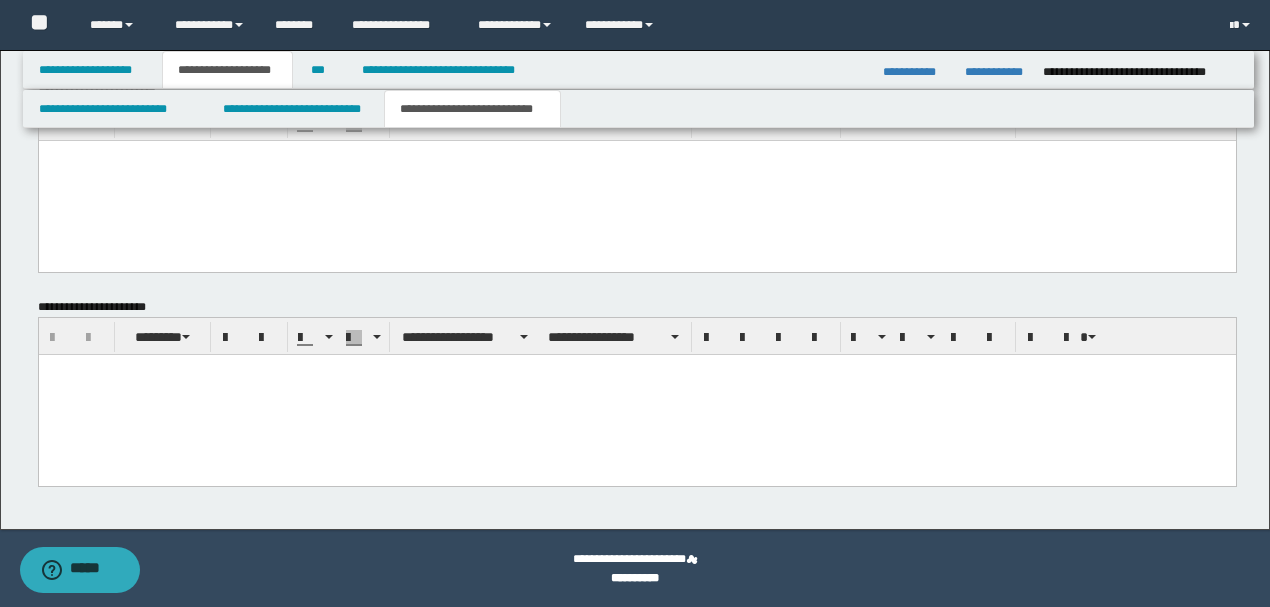 click at bounding box center [636, 395] 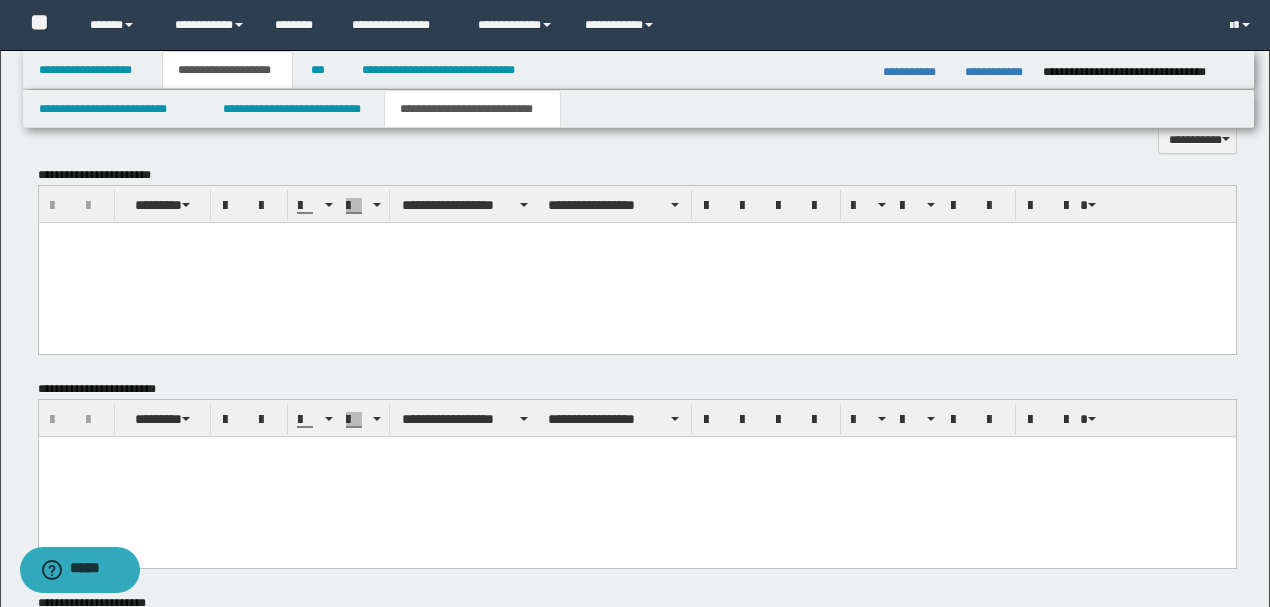 scroll, scrollTop: 1139, scrollLeft: 0, axis: vertical 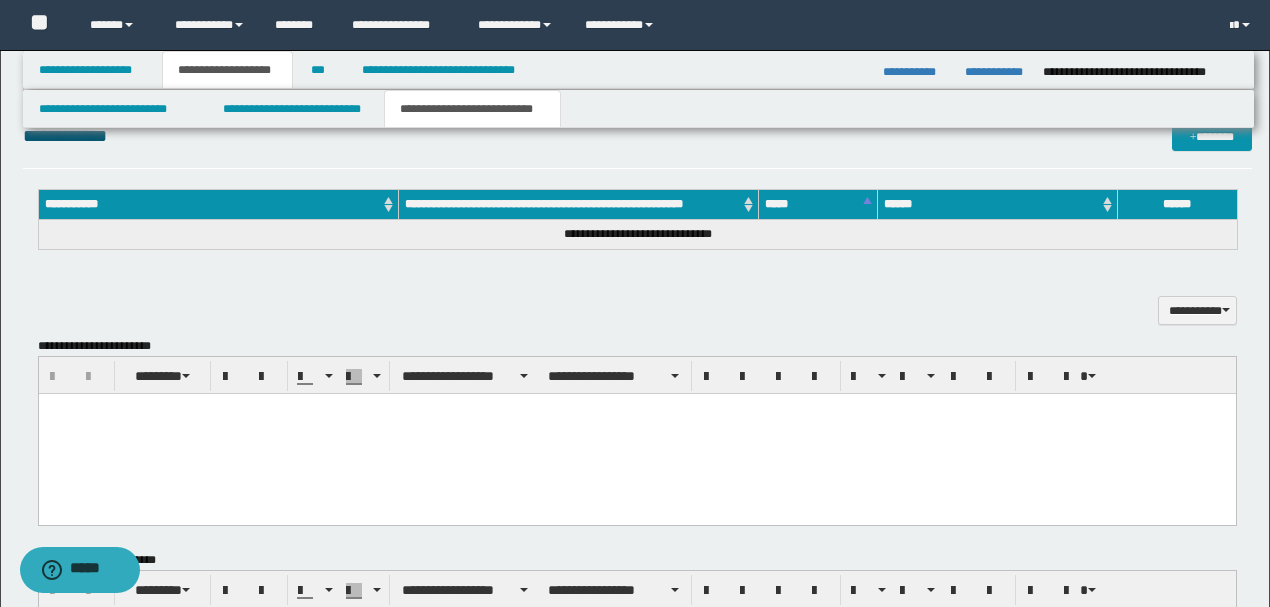 click at bounding box center [636, 433] 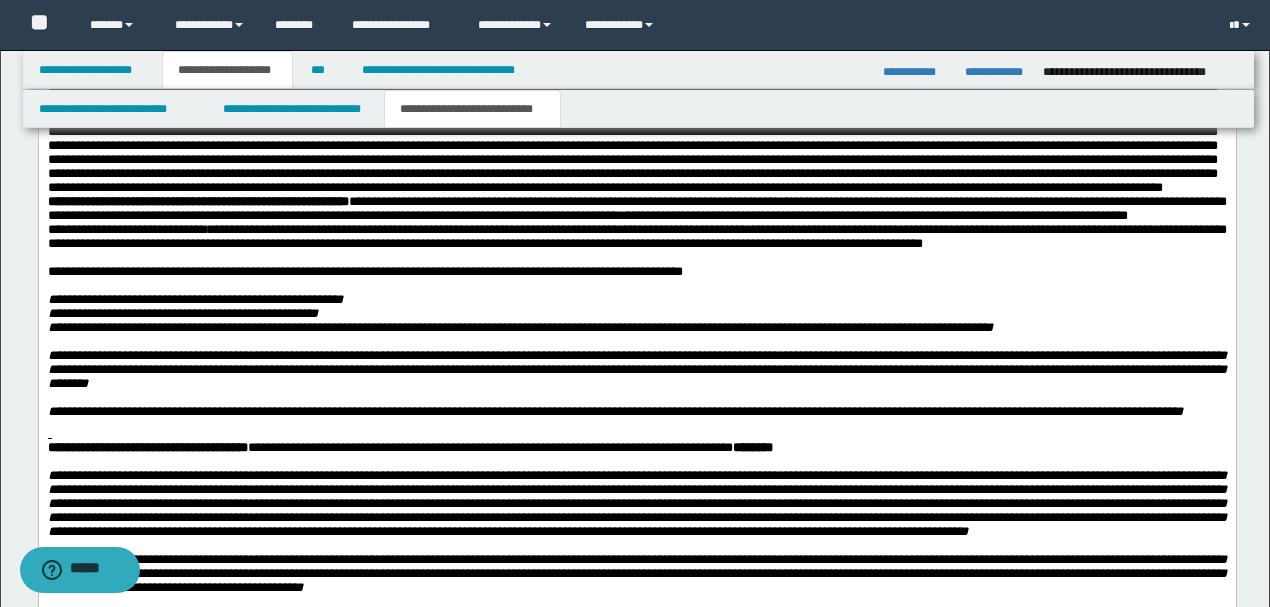 scroll, scrollTop: 2006, scrollLeft: 0, axis: vertical 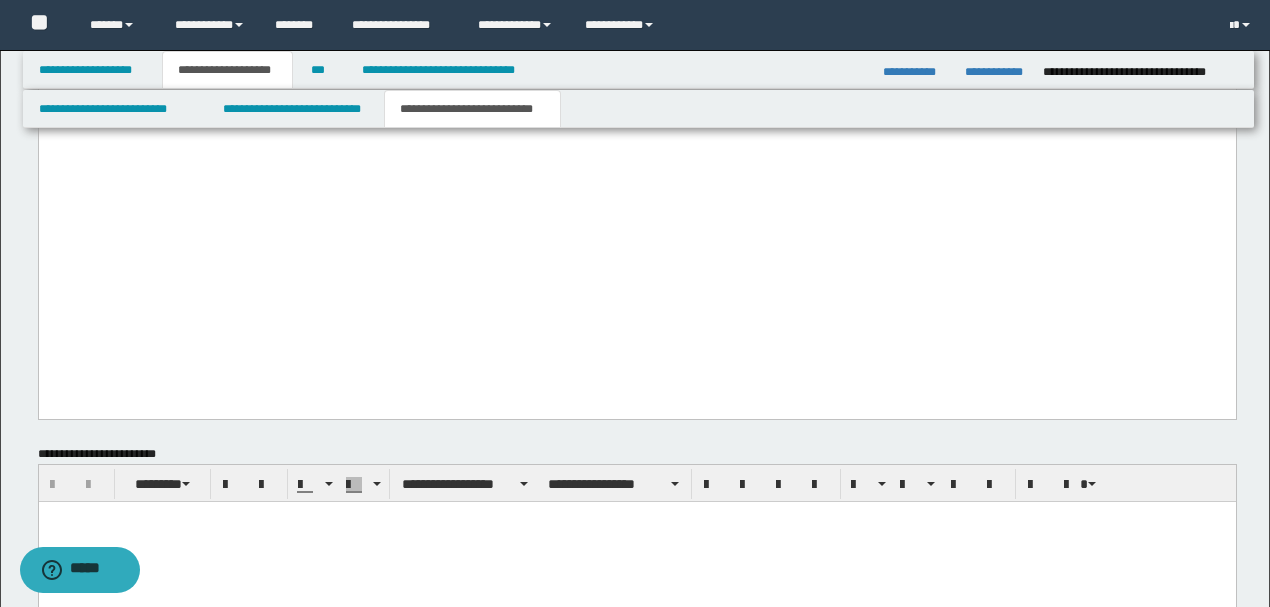 drag, startPoint x: 740, startPoint y: -818, endPoint x: 740, endPoint y: 868, distance: 1686 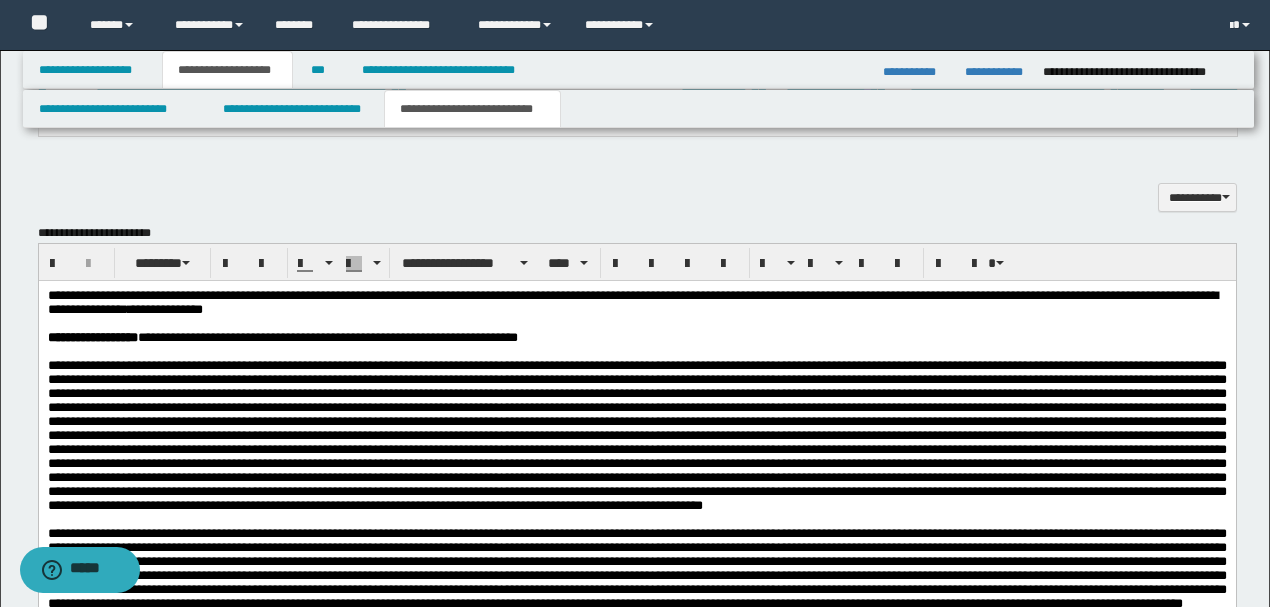 scroll, scrollTop: 1074, scrollLeft: 0, axis: vertical 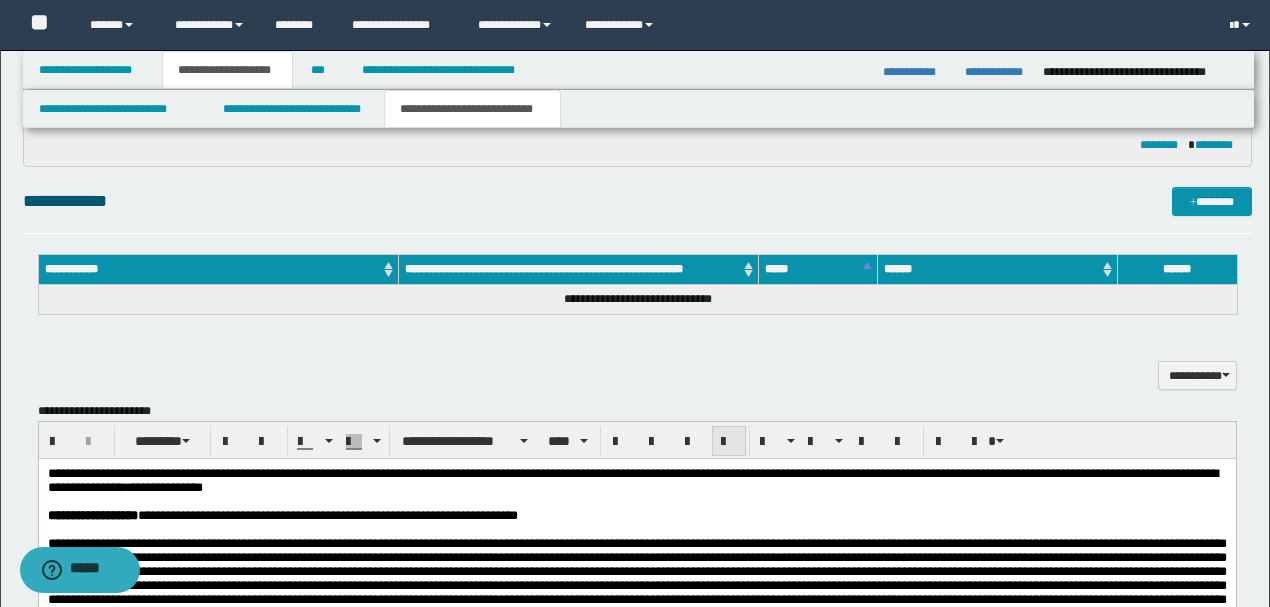 click at bounding box center (729, 442) 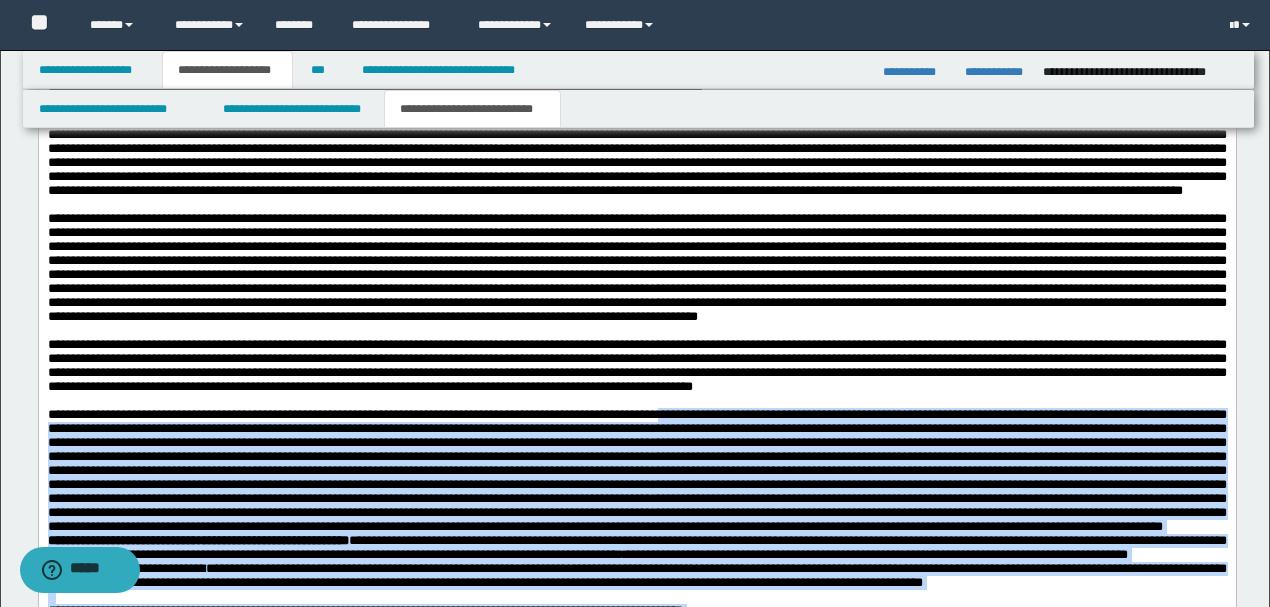 scroll, scrollTop: 1874, scrollLeft: 0, axis: vertical 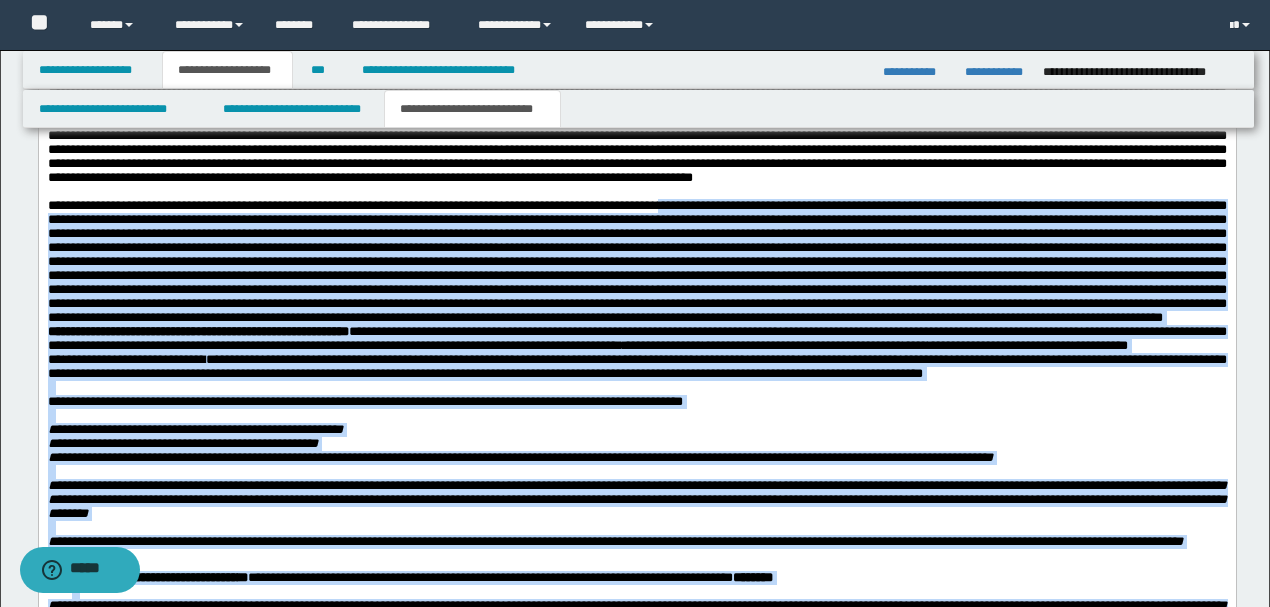 click at bounding box center (636, 262) 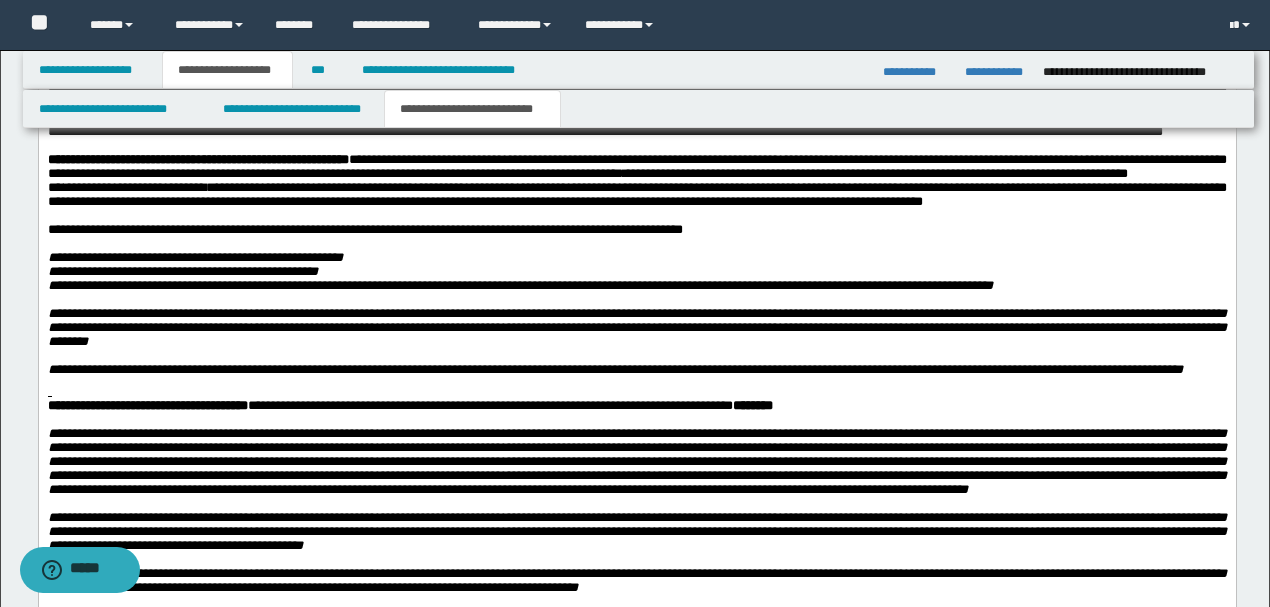scroll, scrollTop: 2074, scrollLeft: 0, axis: vertical 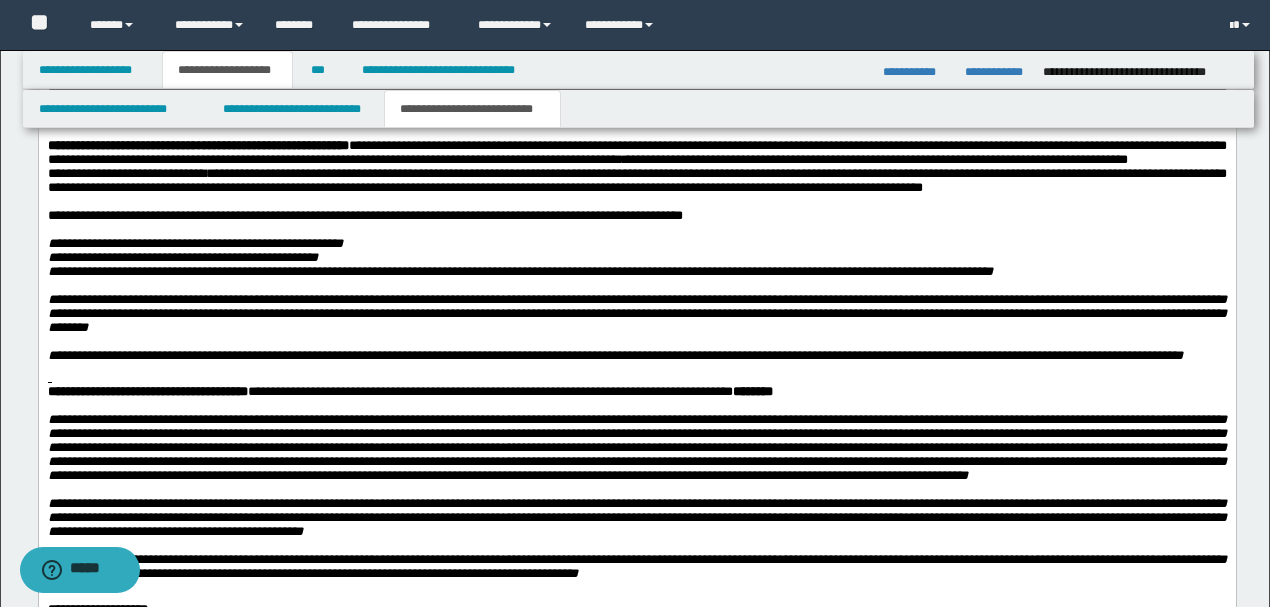 click on "**********" at bounding box center (636, 153) 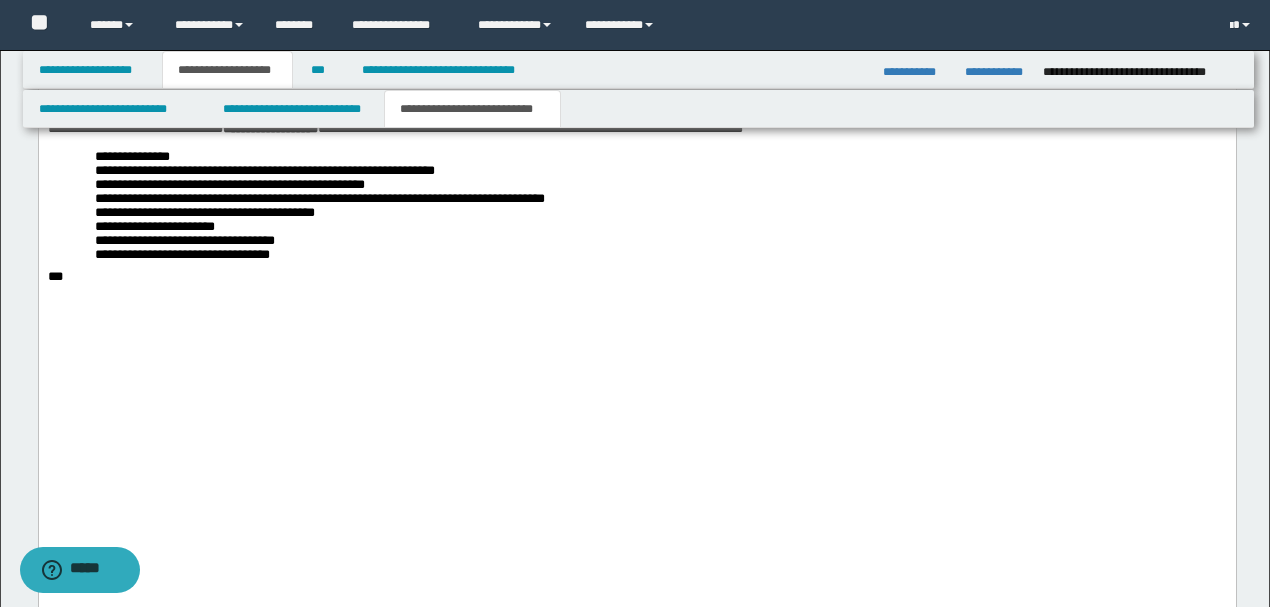 scroll, scrollTop: 2874, scrollLeft: 0, axis: vertical 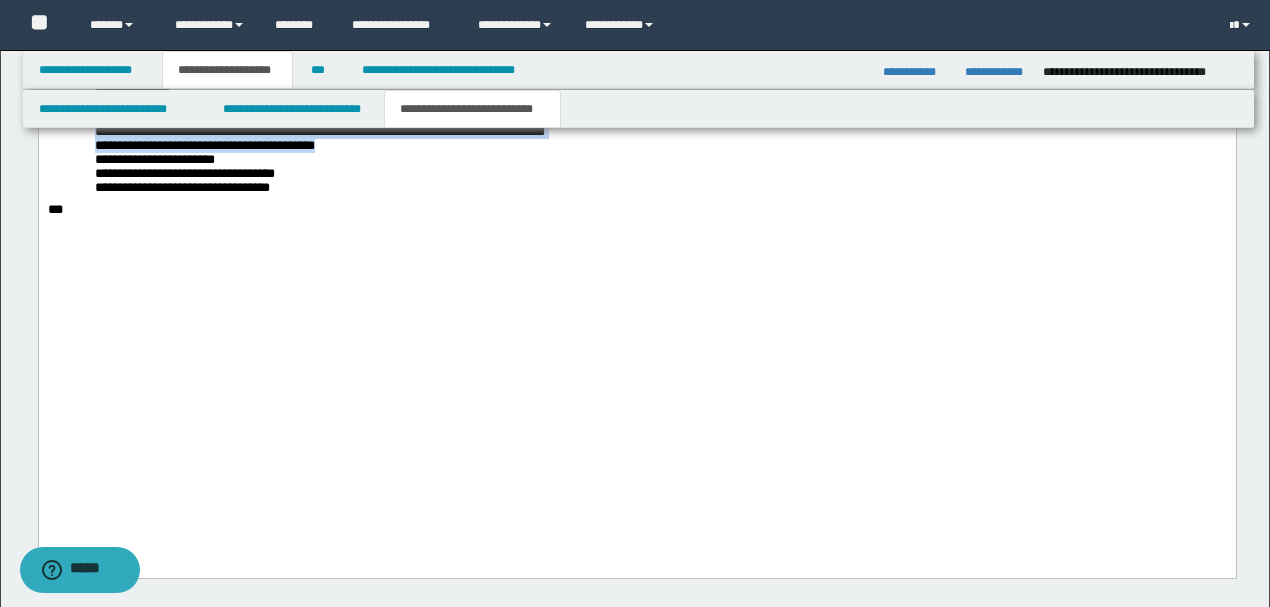 drag, startPoint x: 313, startPoint y: 393, endPoint x: 101, endPoint y: 345, distance: 217.36604 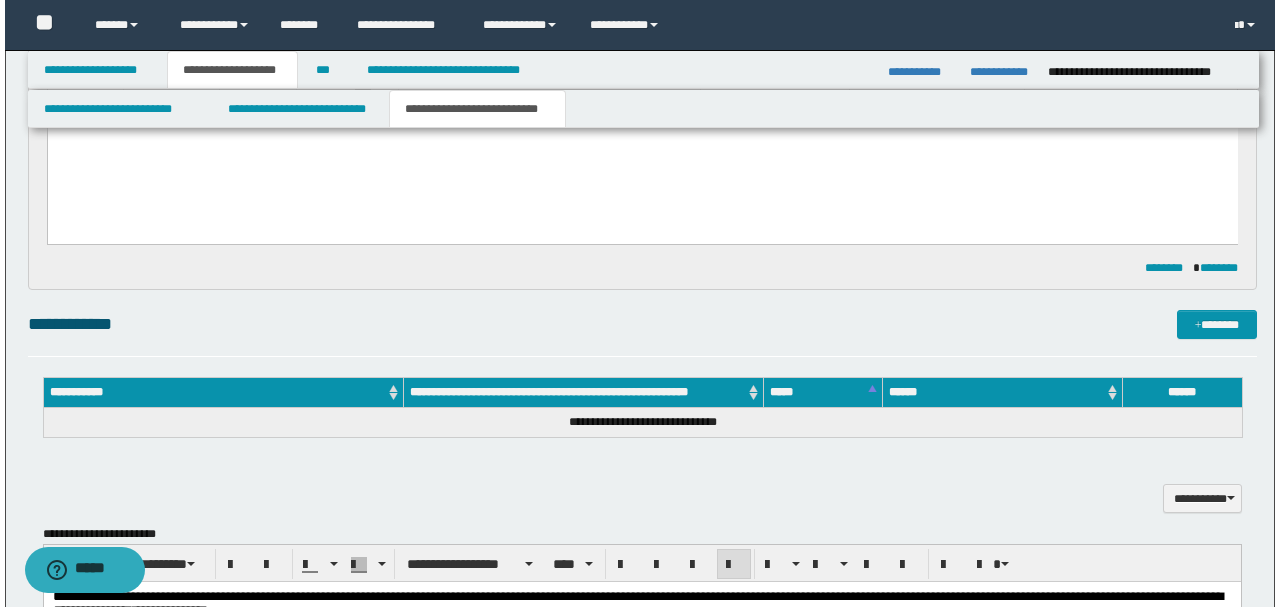 scroll, scrollTop: 874, scrollLeft: 0, axis: vertical 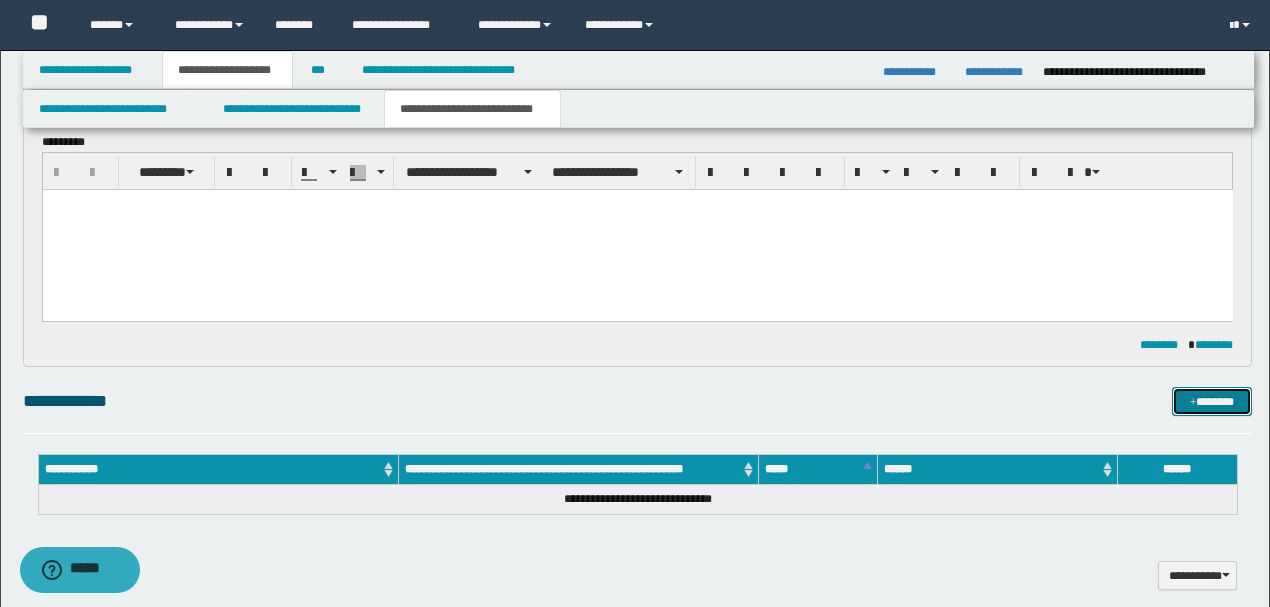 click on "*******" at bounding box center (1211, 401) 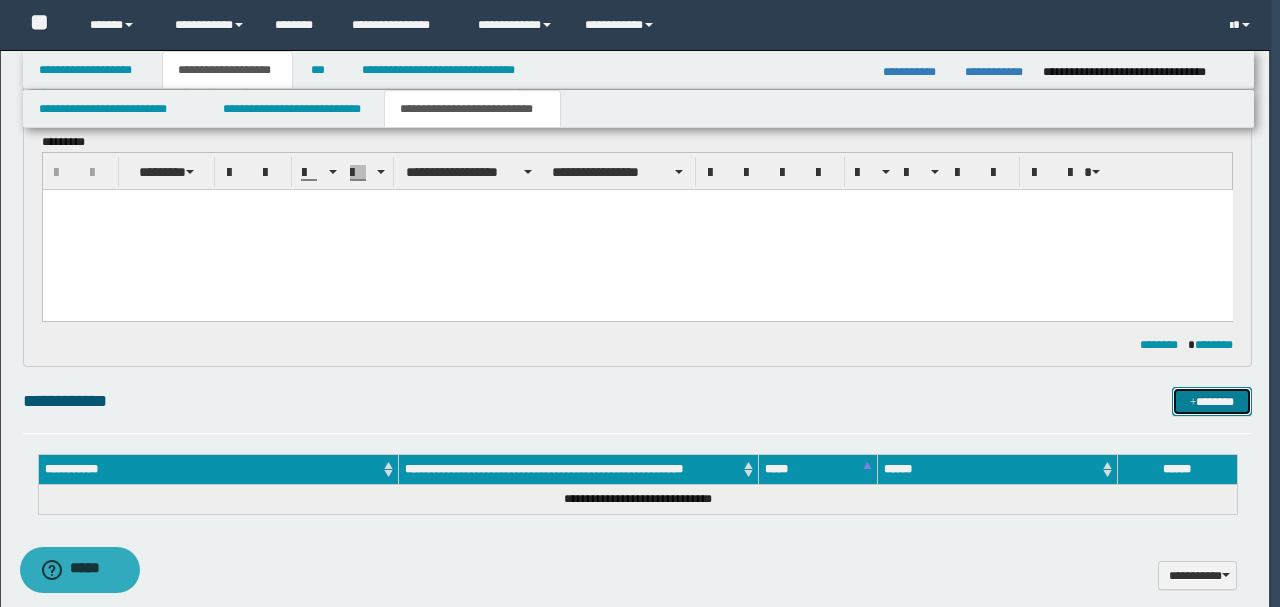 type 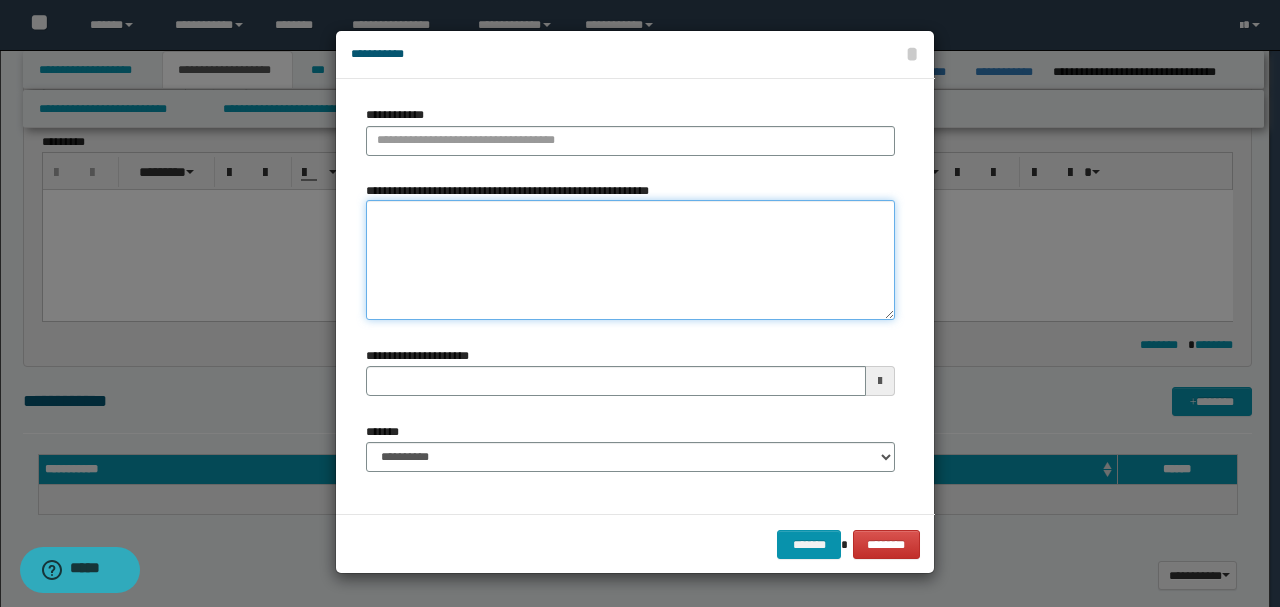 click on "**********" at bounding box center (630, 260) 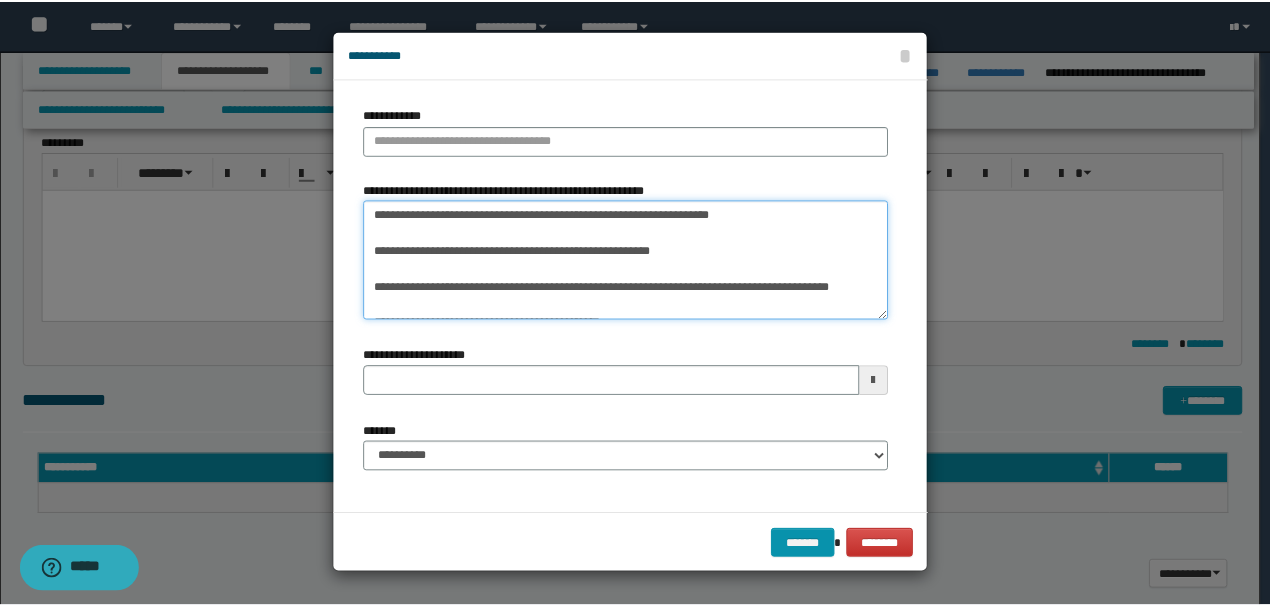 scroll, scrollTop: 0, scrollLeft: 0, axis: both 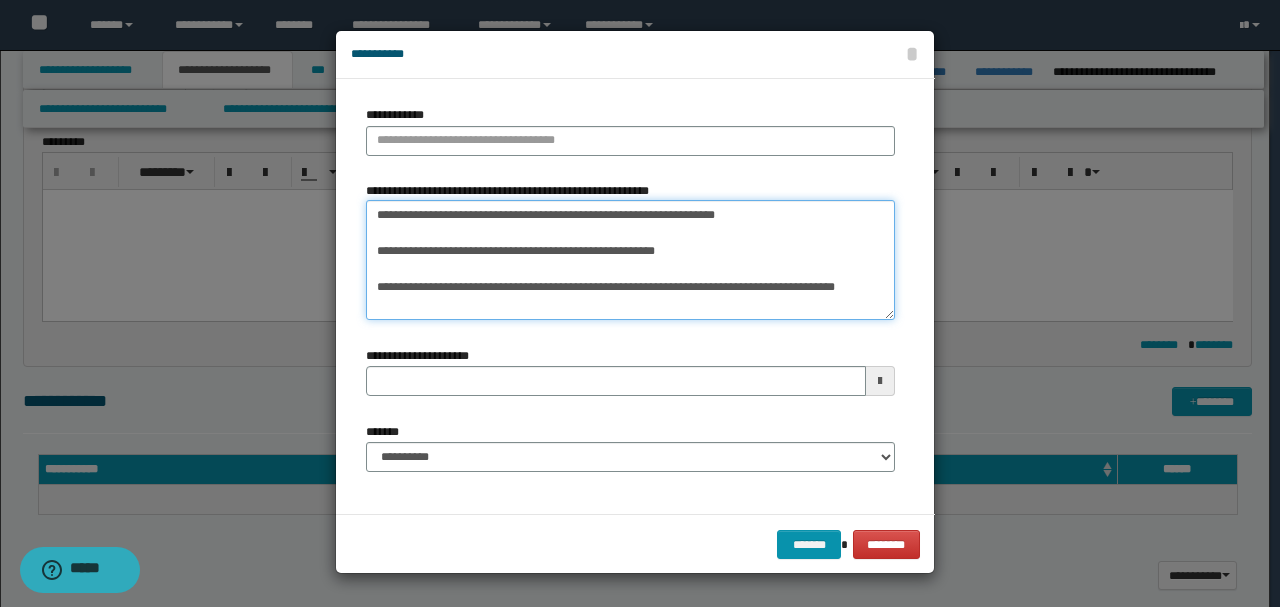 drag, startPoint x: 372, startPoint y: 228, endPoint x: 381, endPoint y: 244, distance: 18.35756 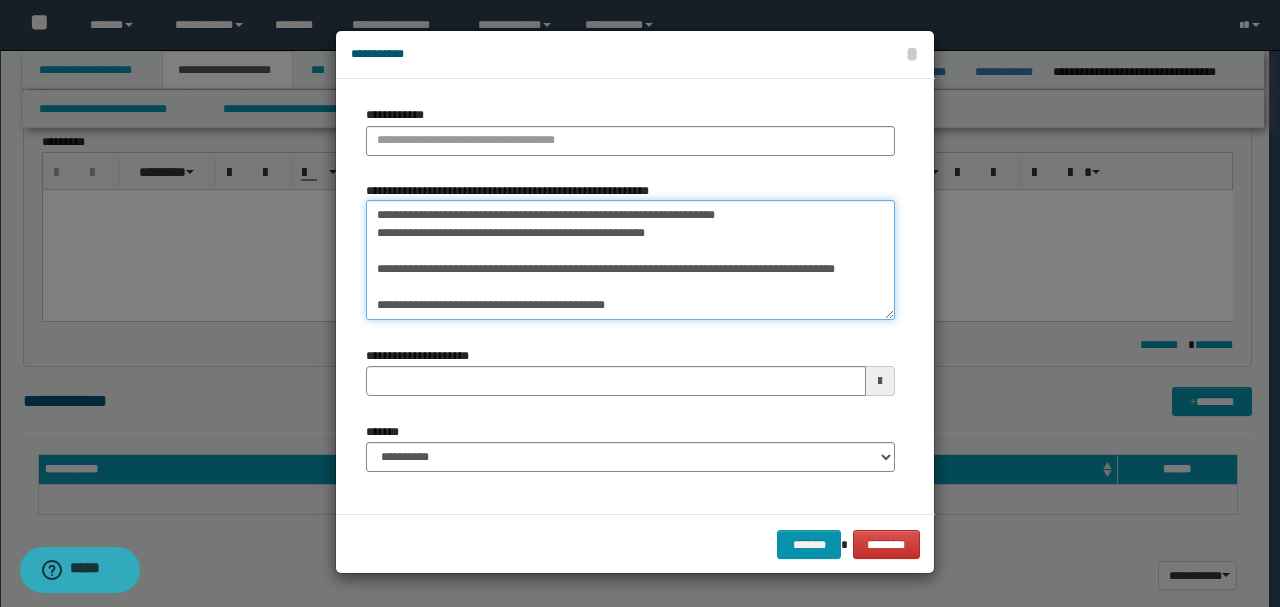 drag, startPoint x: 373, startPoint y: 251, endPoint x: 381, endPoint y: 264, distance: 15.264338 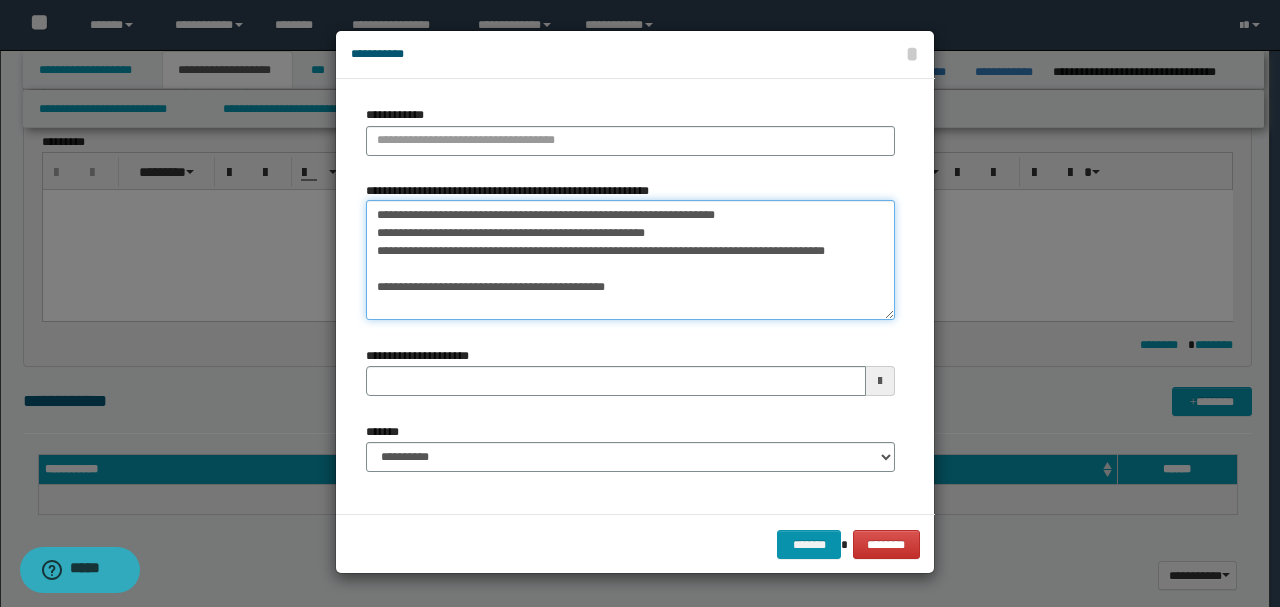 drag, startPoint x: 371, startPoint y: 270, endPoint x: 382, endPoint y: 284, distance: 17.804493 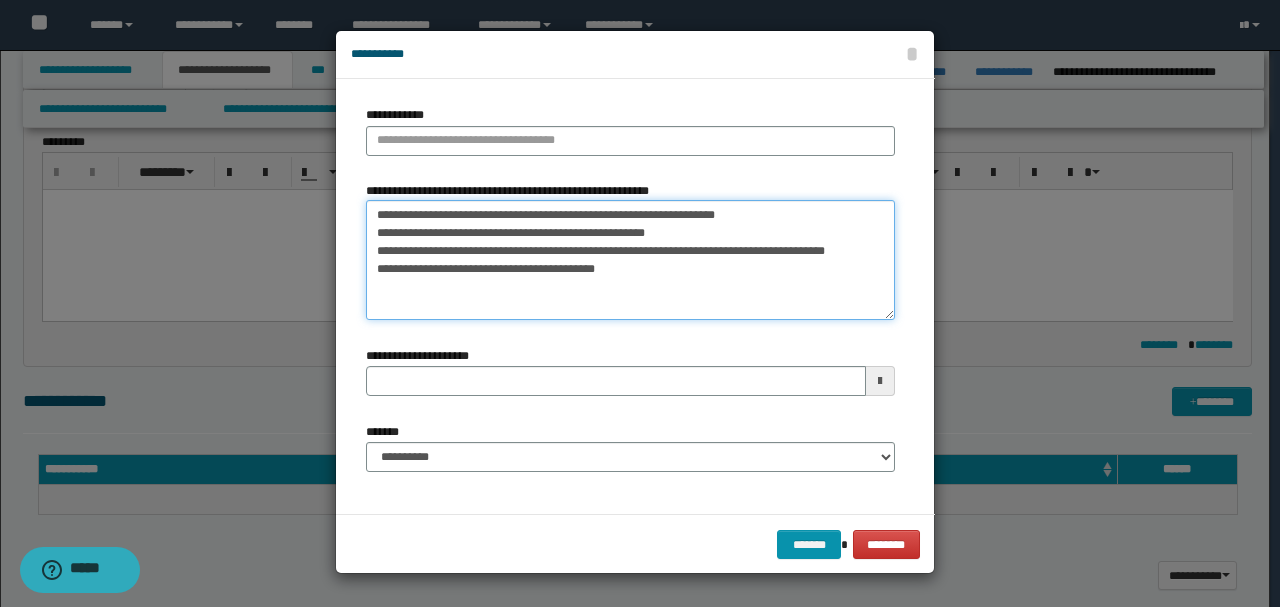 drag, startPoint x: 376, startPoint y: 210, endPoint x: 777, endPoint y: 212, distance: 401.00497 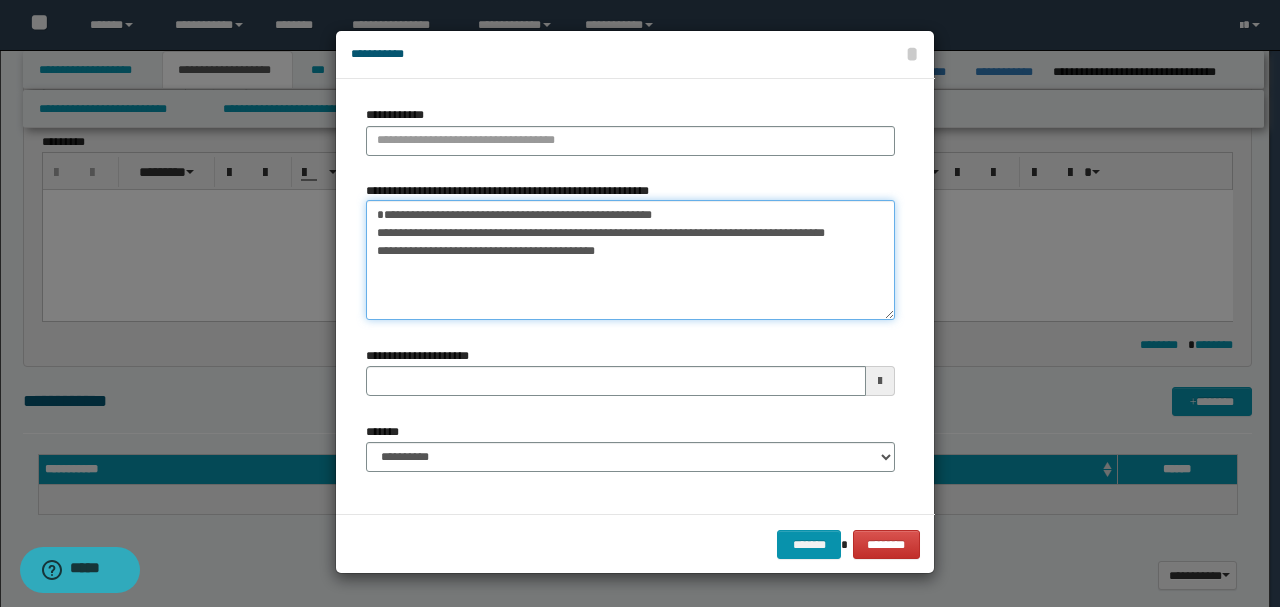 type on "**********" 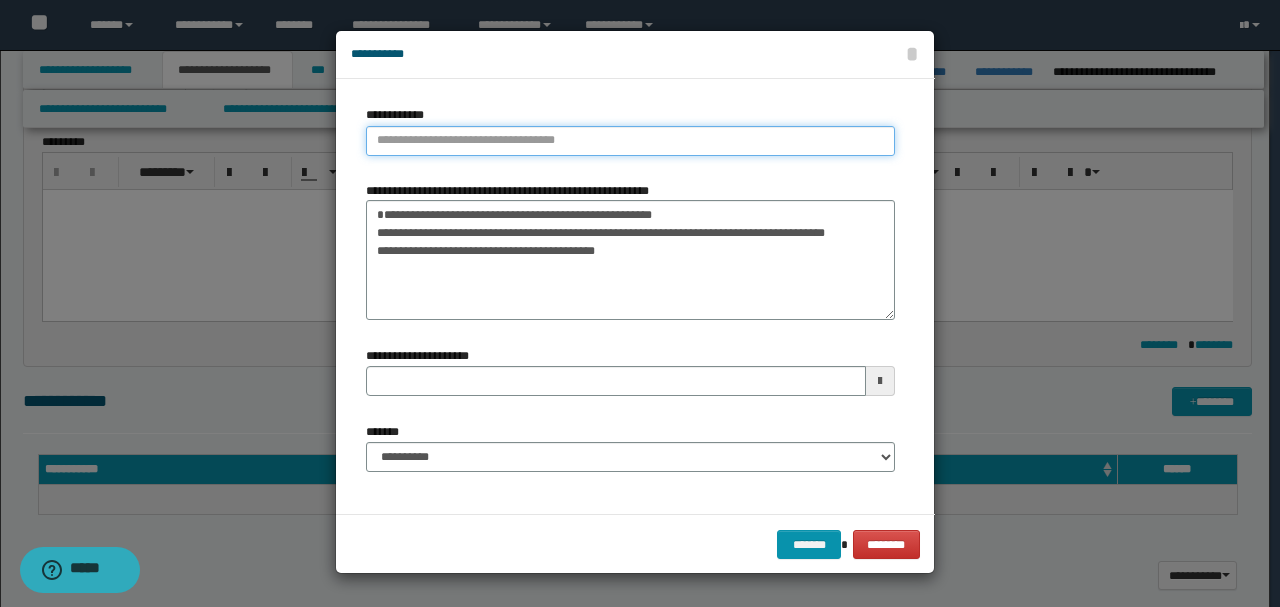 click on "**********" at bounding box center (630, 141) 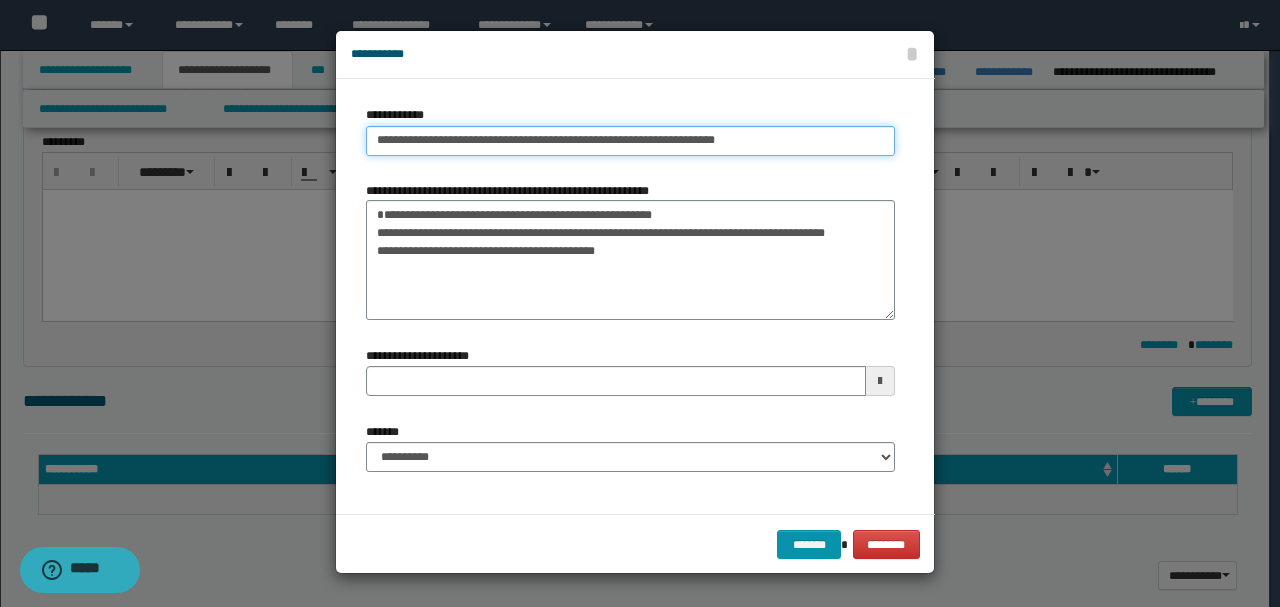 type on "**********" 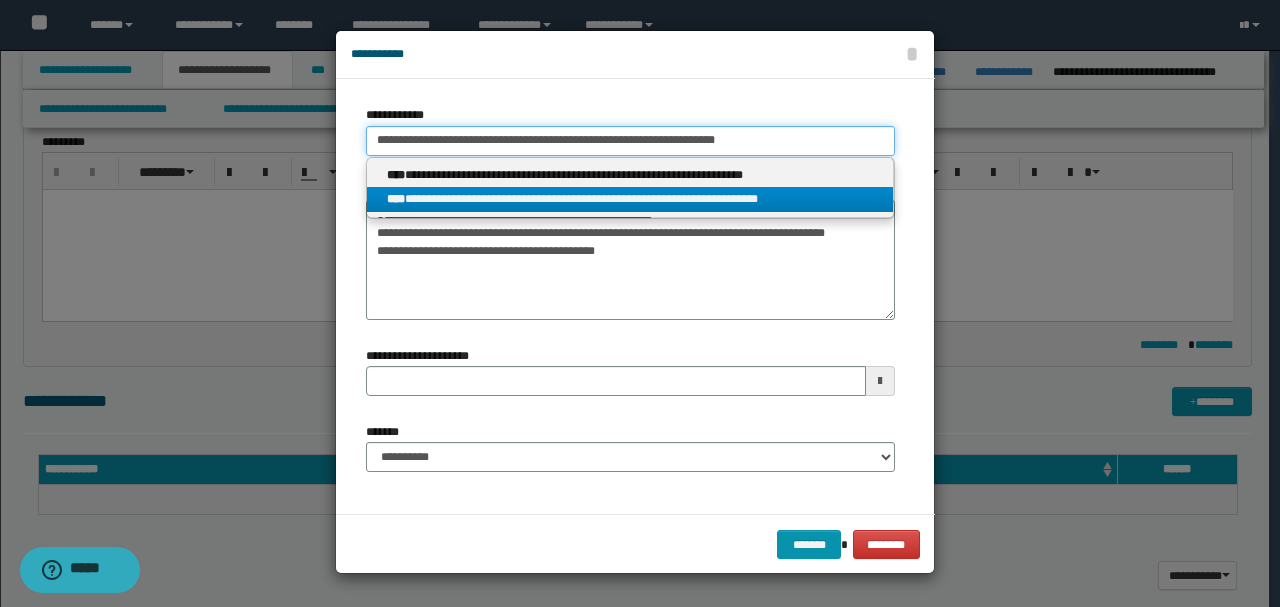 type on "**********" 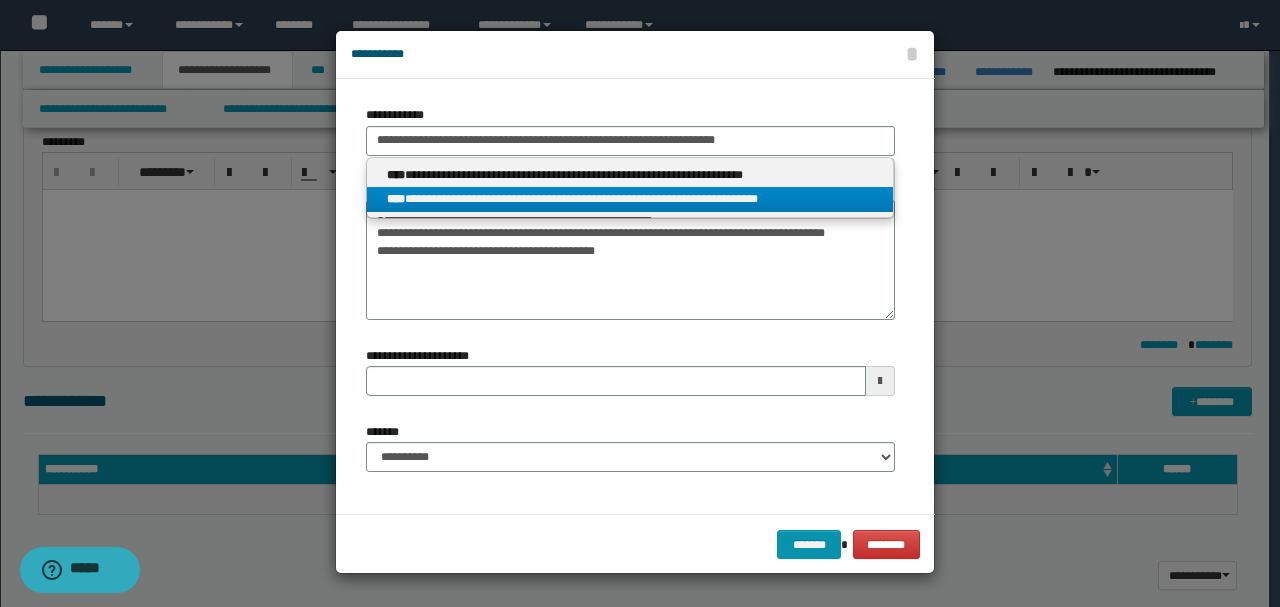click on "**********" at bounding box center (630, 199) 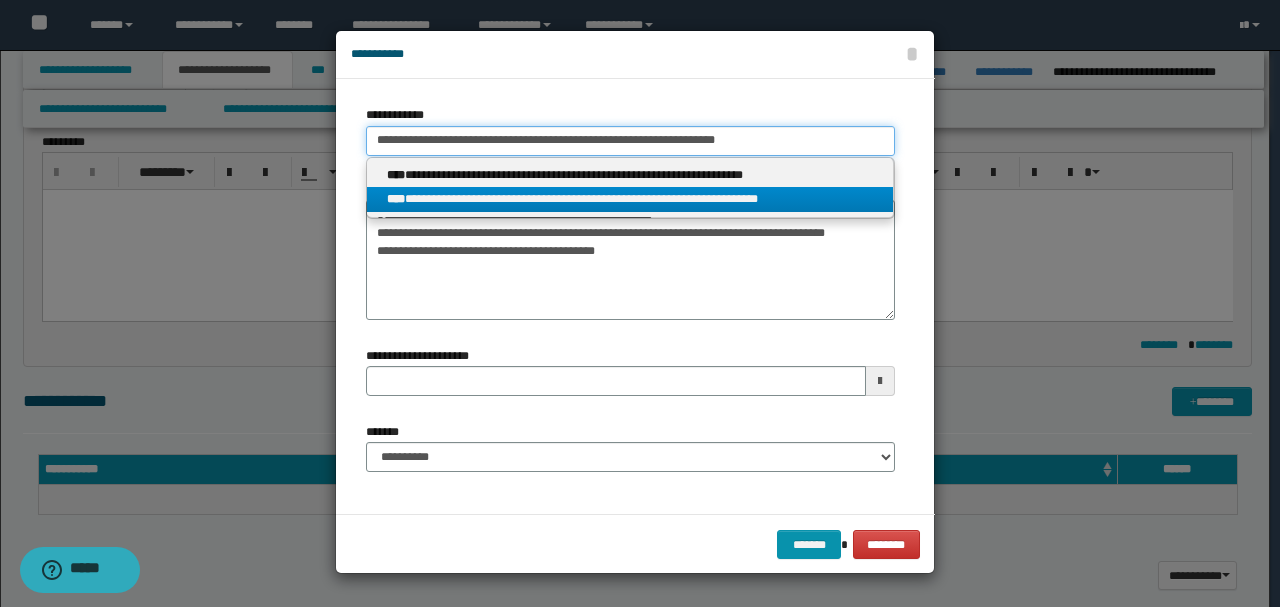 type 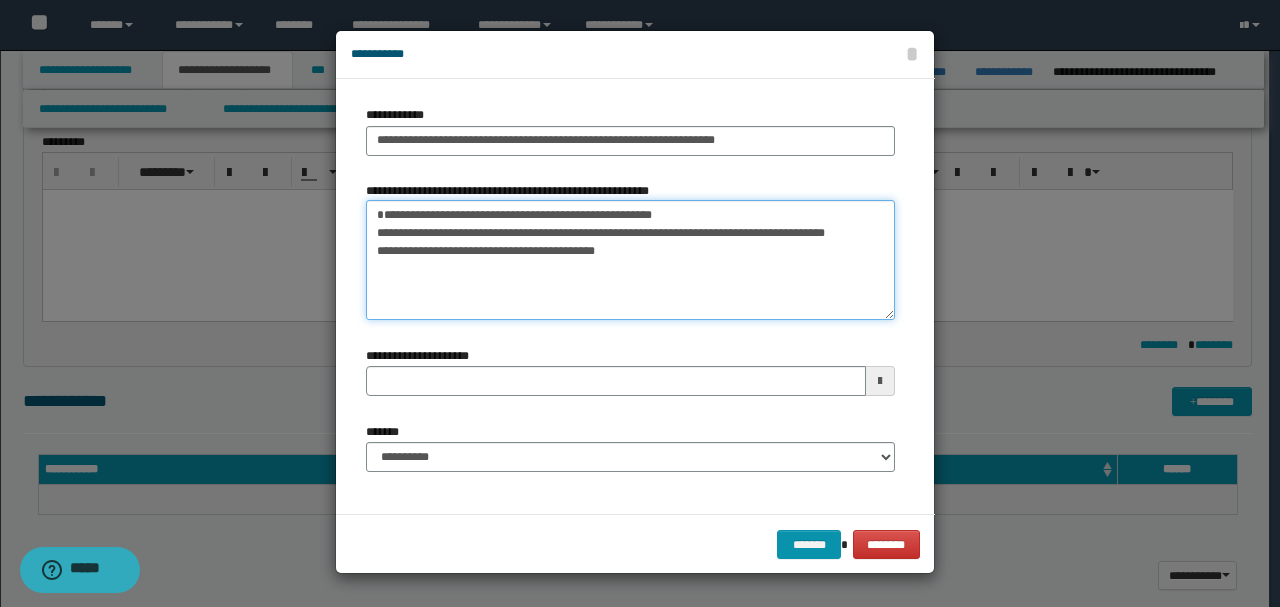 drag, startPoint x: 384, startPoint y: 234, endPoint x: 854, endPoint y: 270, distance: 471.3767 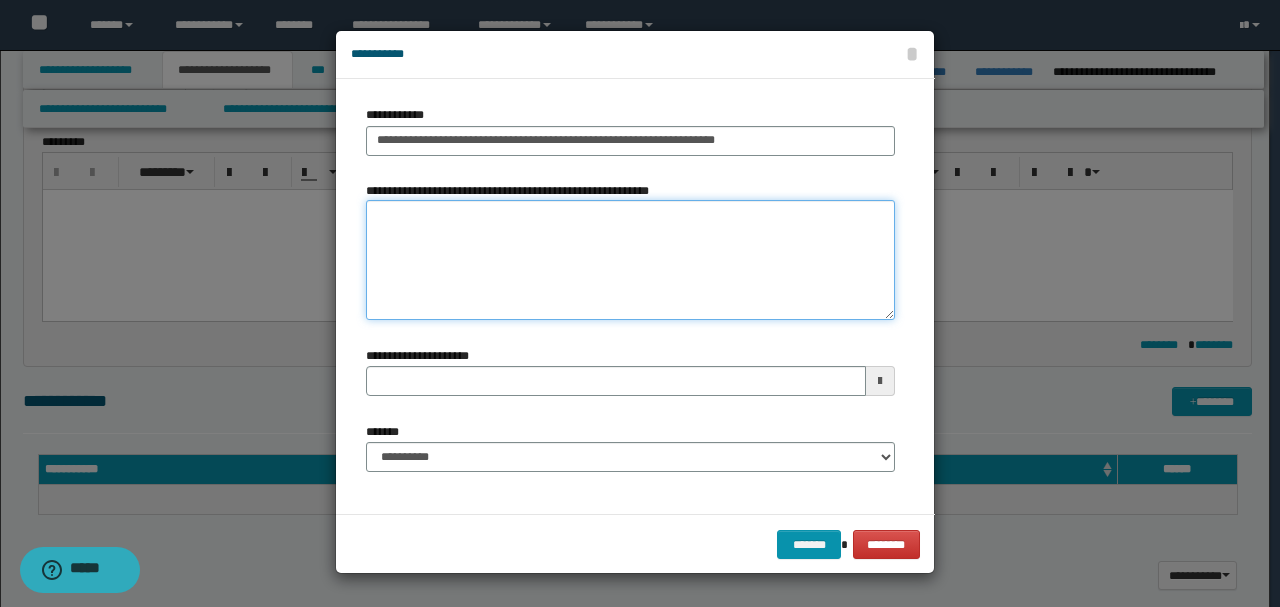 type 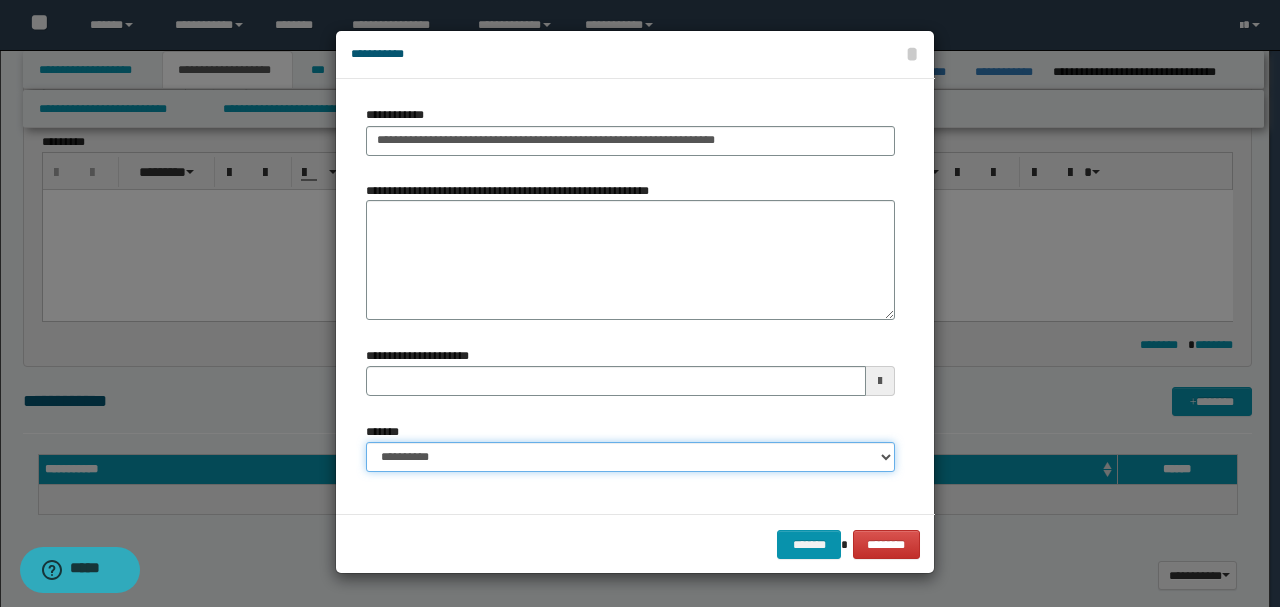 click on "**********" at bounding box center (630, 457) 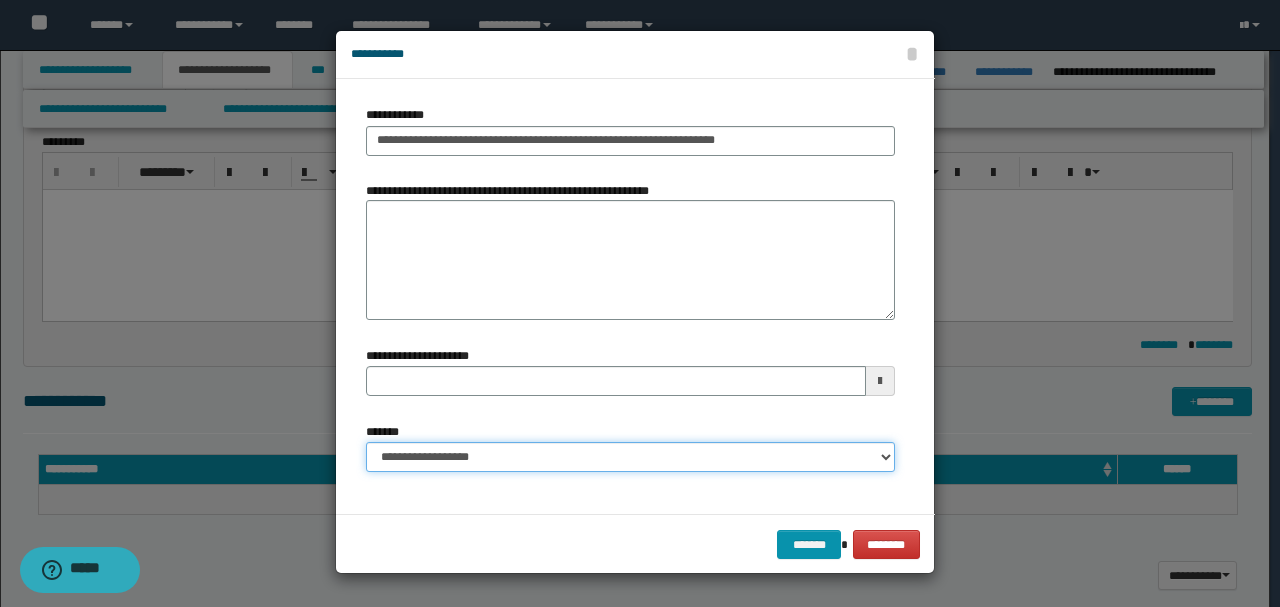 type 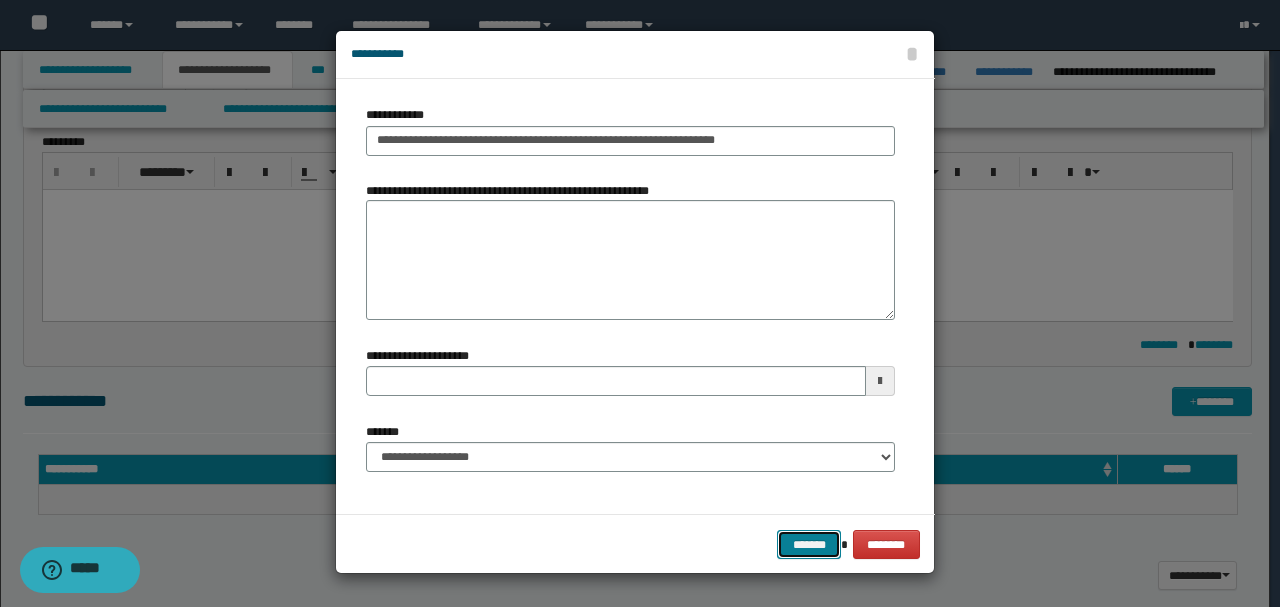 click on "*******" at bounding box center (809, 544) 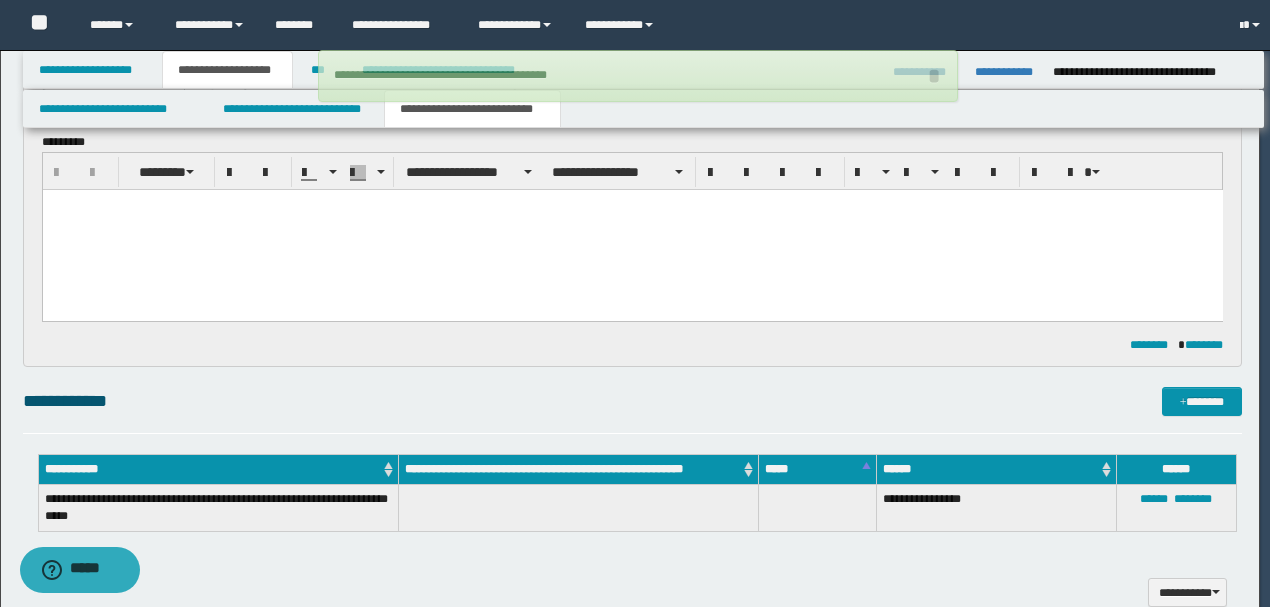 type 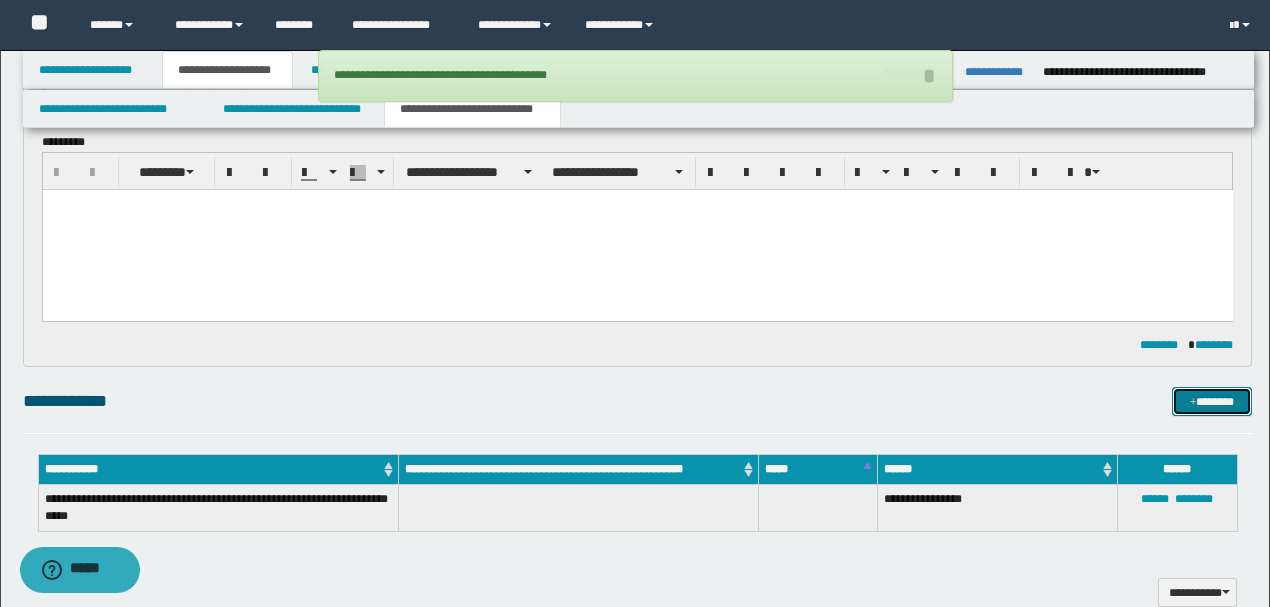 click on "*******" at bounding box center [1211, 401] 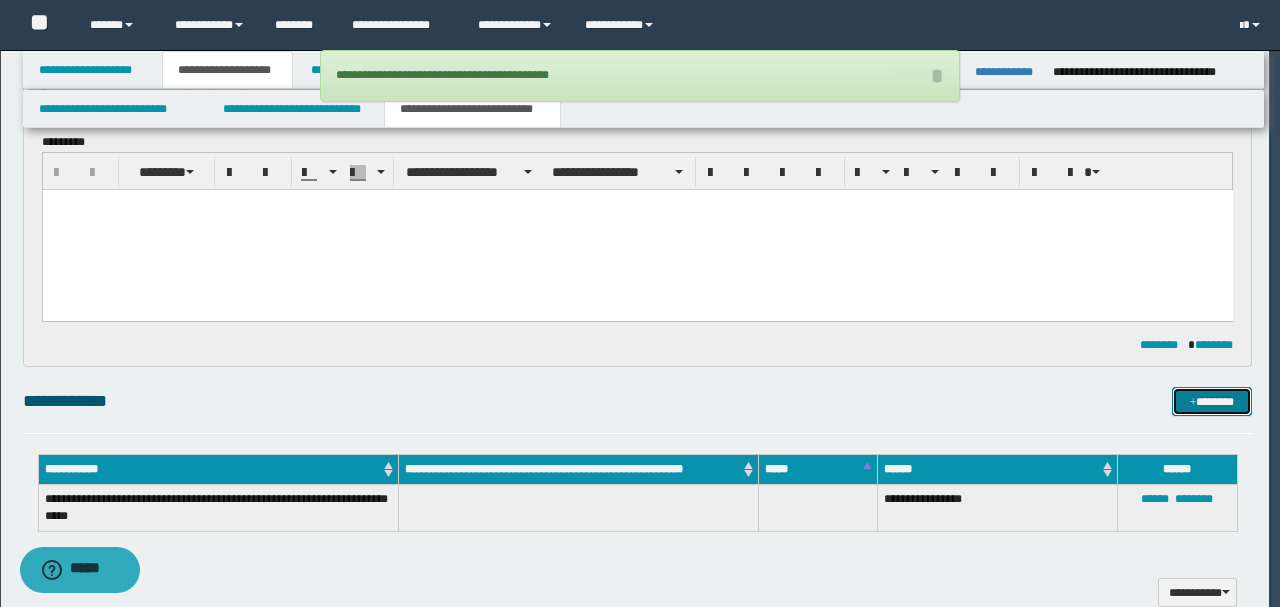 type 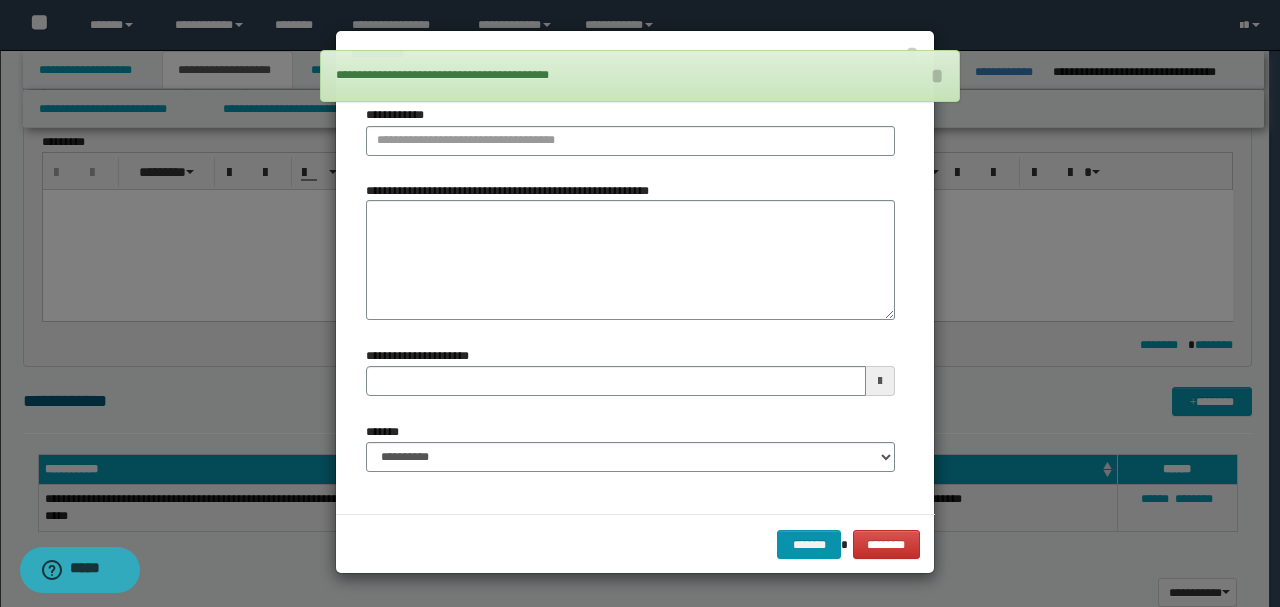 click on "**********" at bounding box center [630, 259] 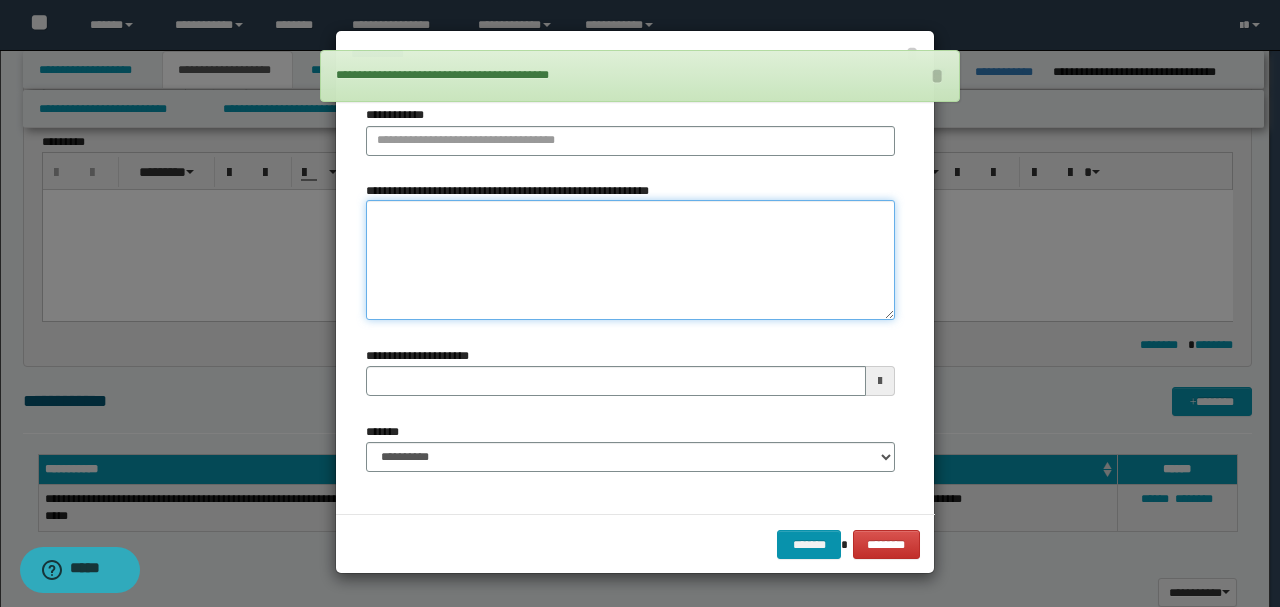 click on "**********" at bounding box center (630, 259) 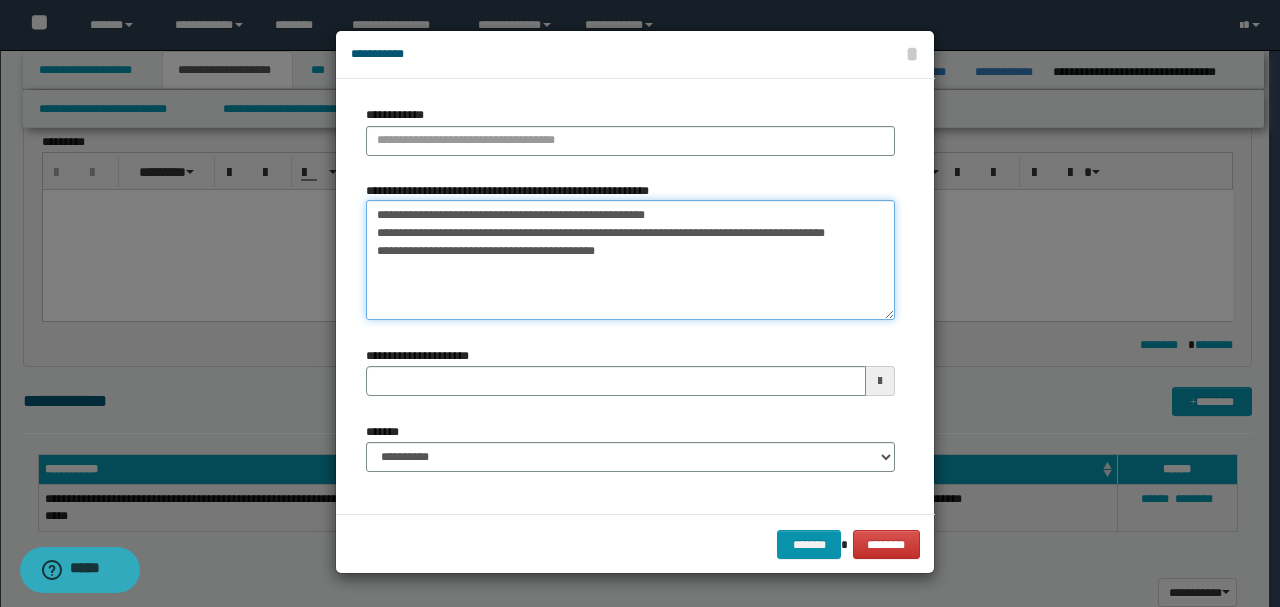drag, startPoint x: 546, startPoint y: 214, endPoint x: 260, endPoint y: 216, distance: 286.007 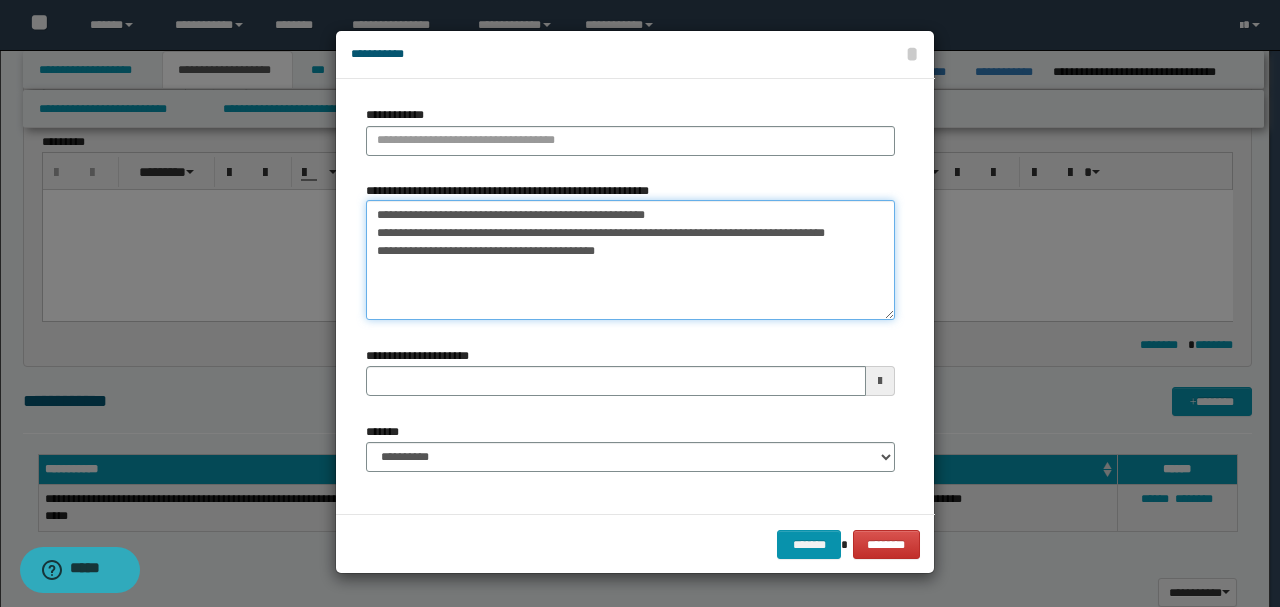 type on "**********" 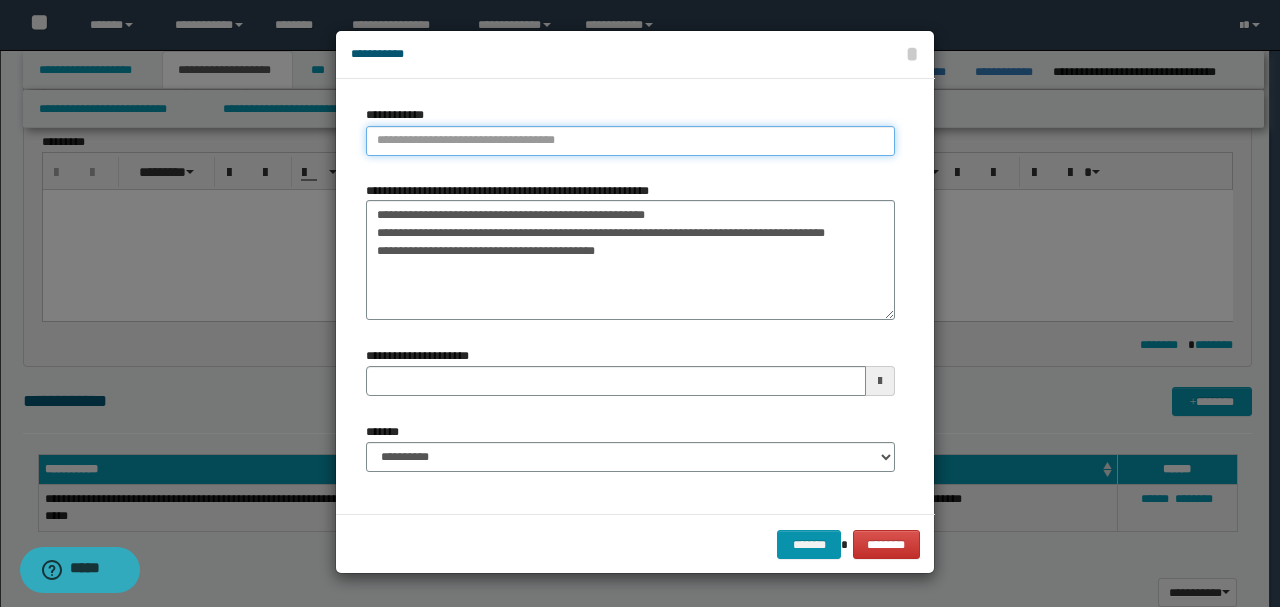 type on "**********" 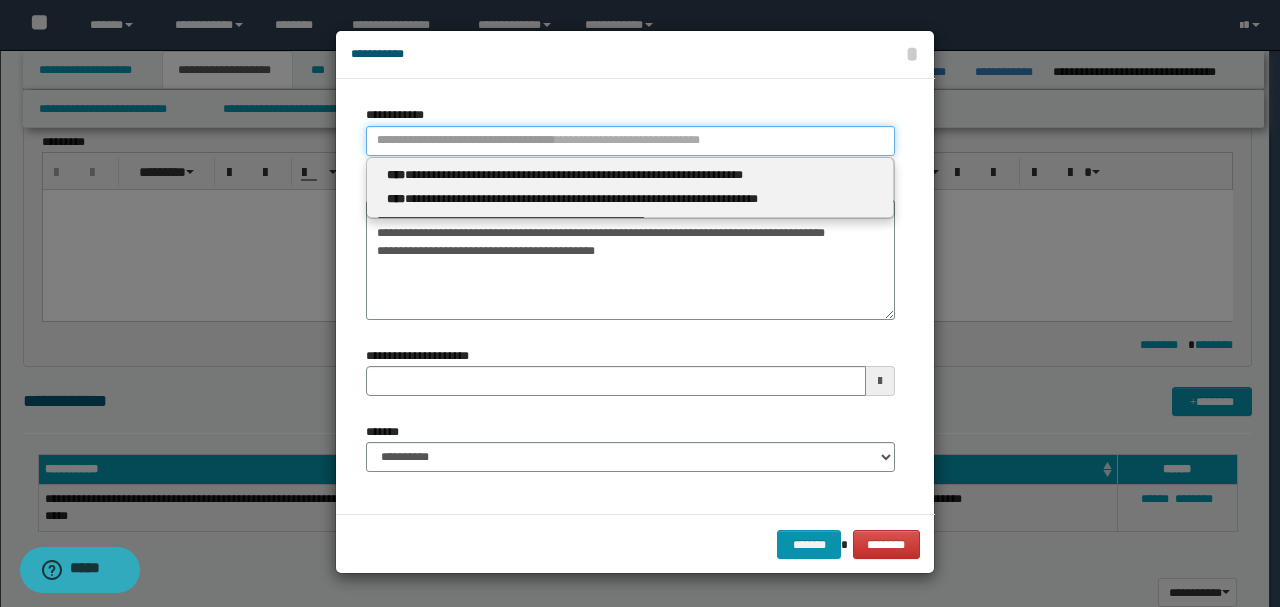 paste on "**********" 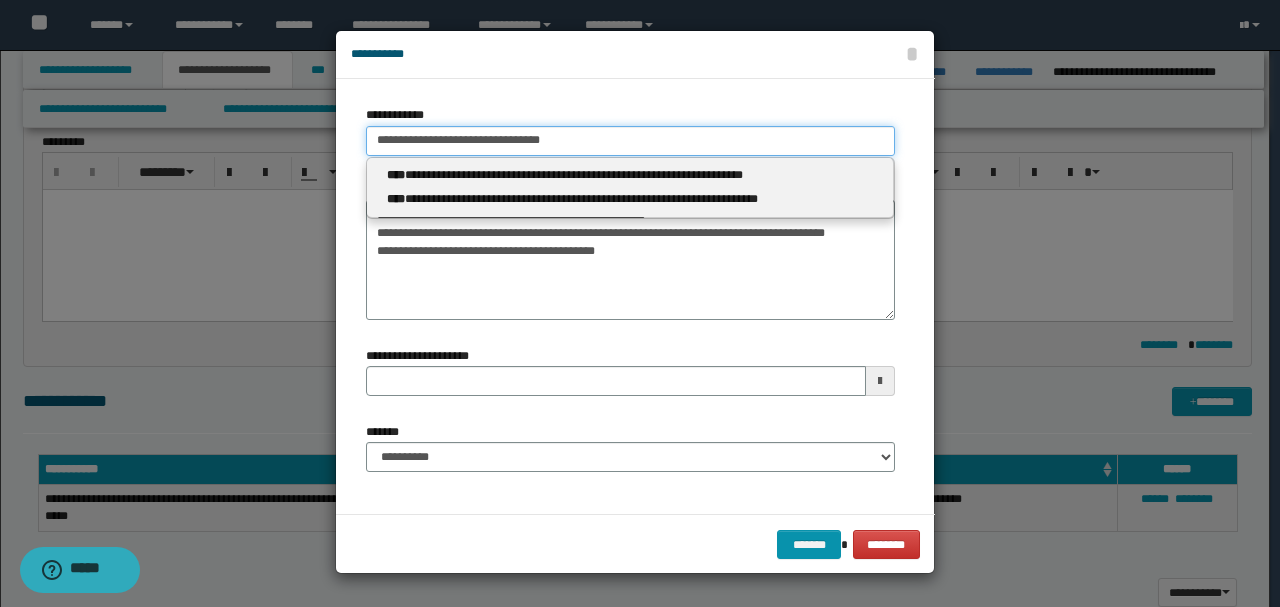 click on "**********" at bounding box center (630, 141) 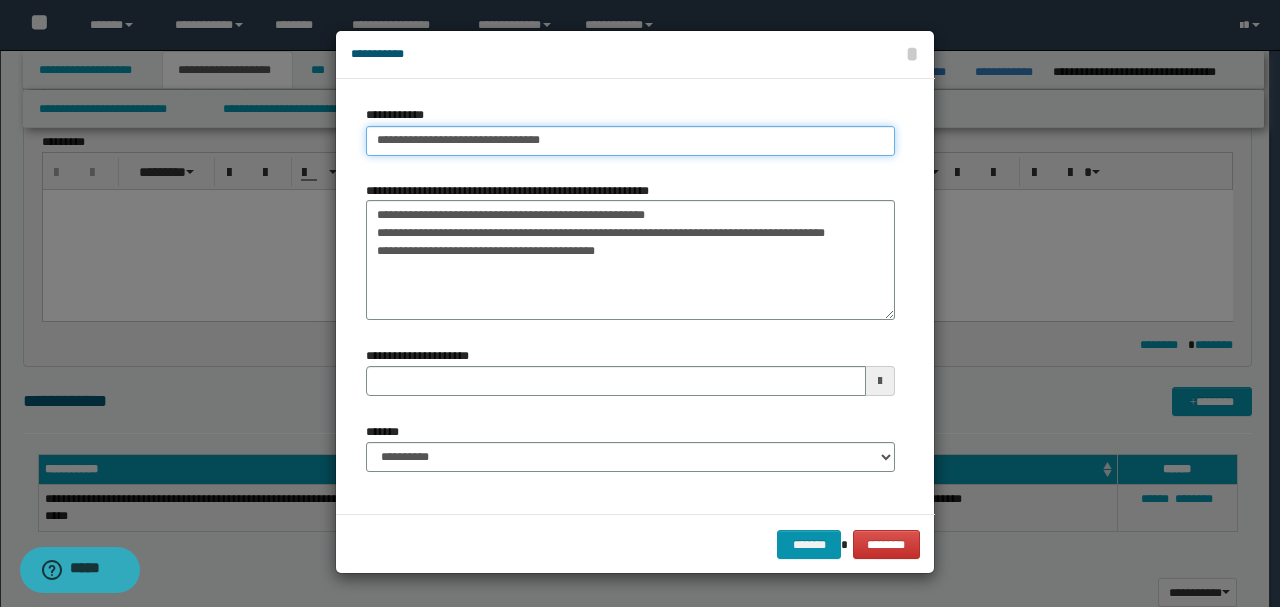 type on "**********" 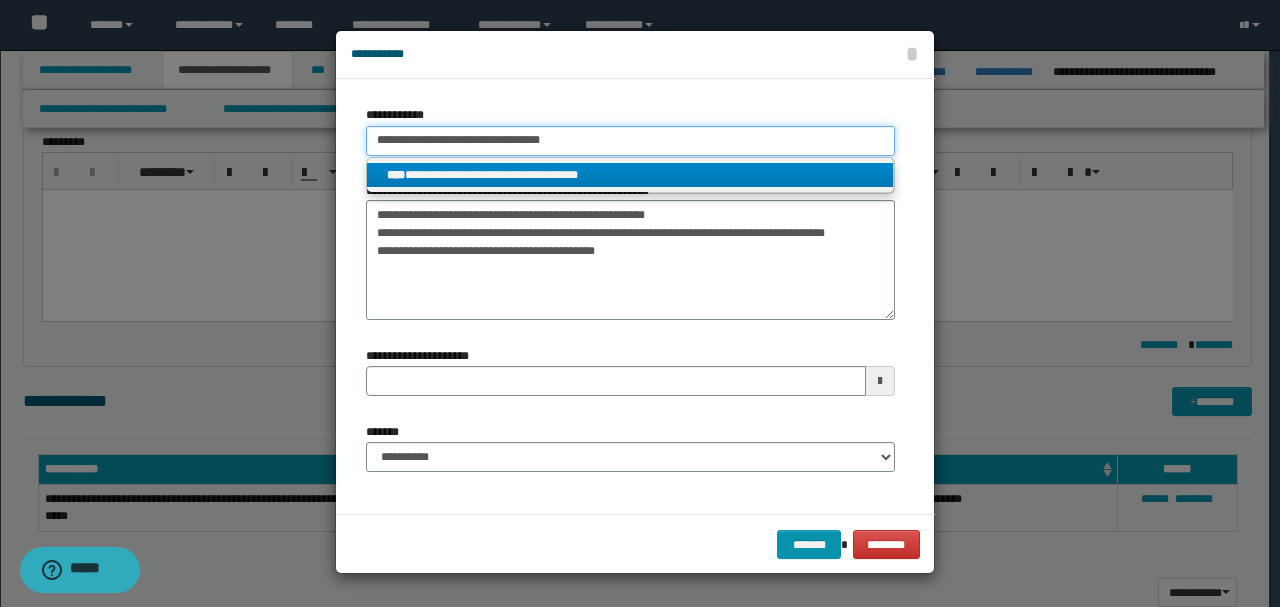 type on "**********" 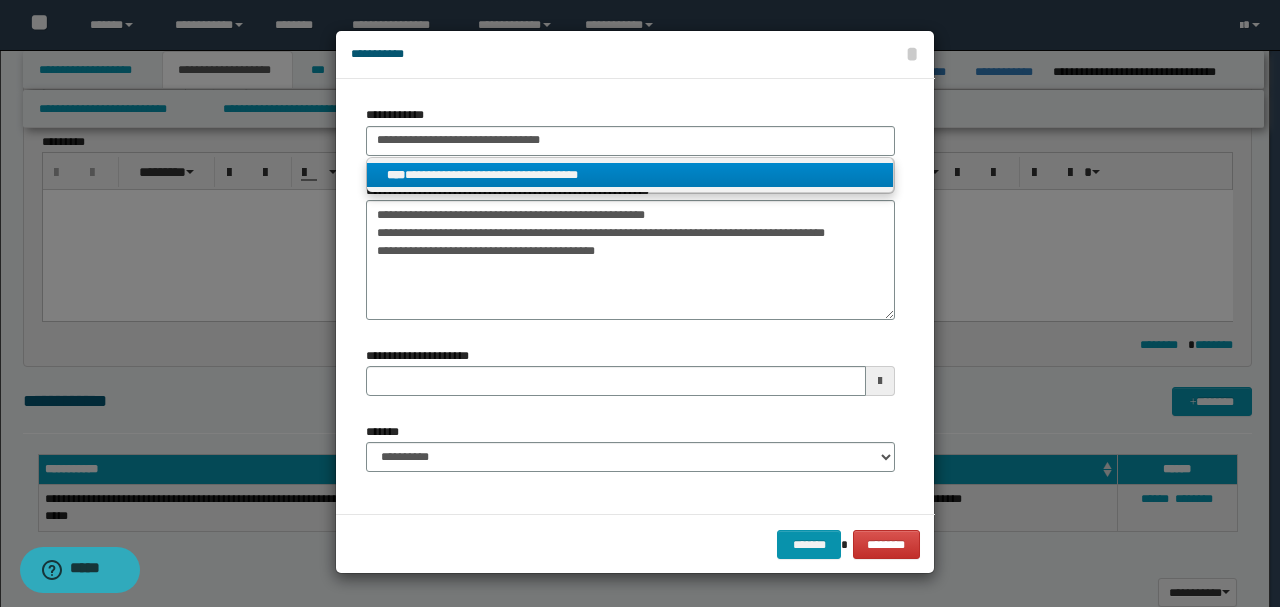 click on "**********" at bounding box center (630, 175) 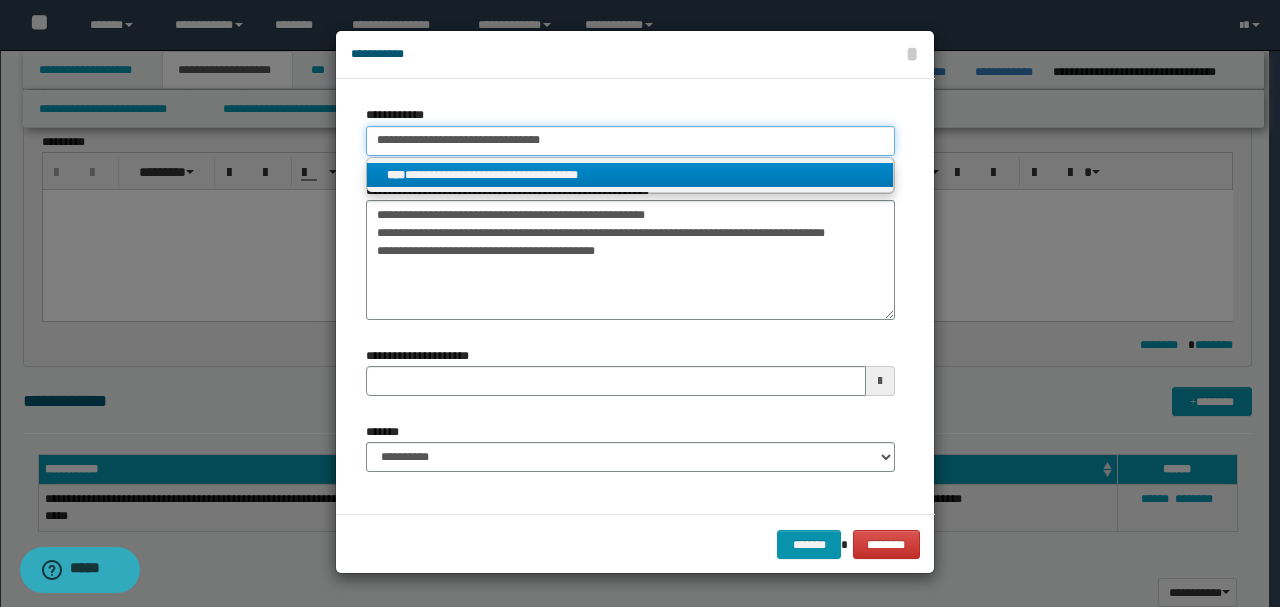 type 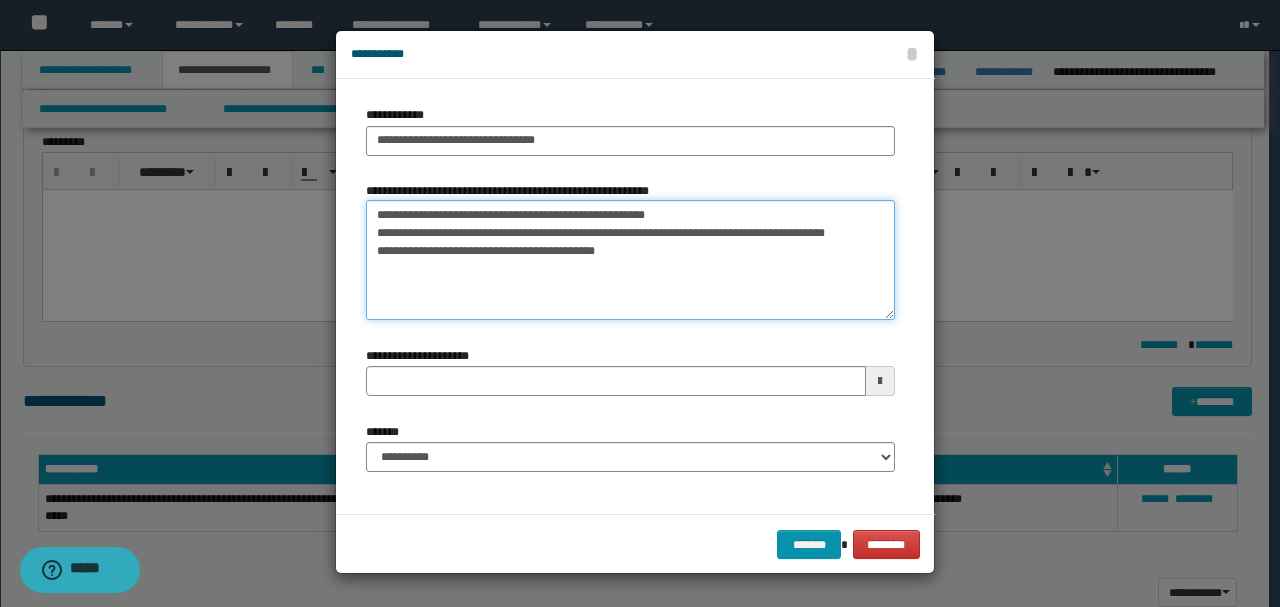 drag, startPoint x: 371, startPoint y: 234, endPoint x: 759, endPoint y: 274, distance: 390.0564 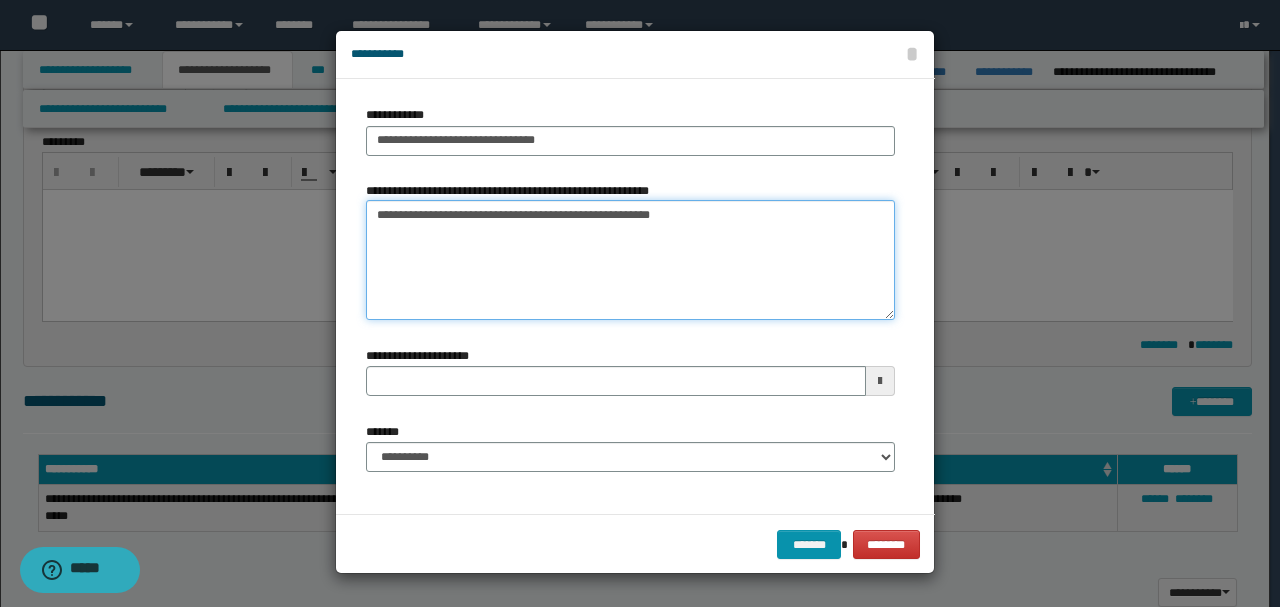 type 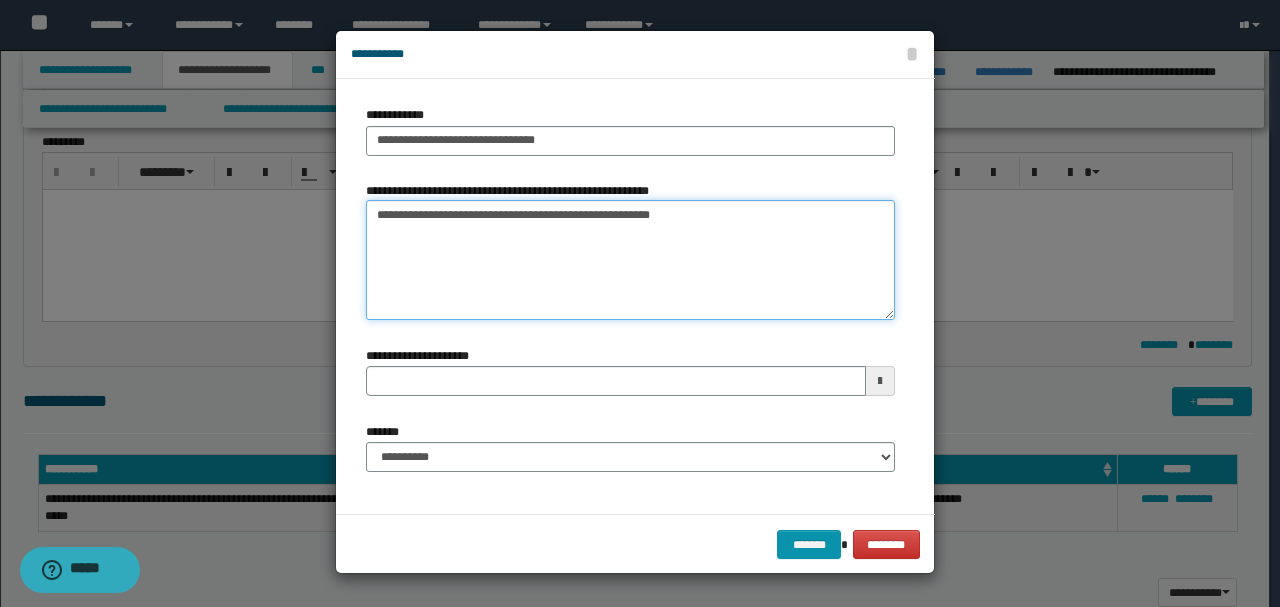 type on "**********" 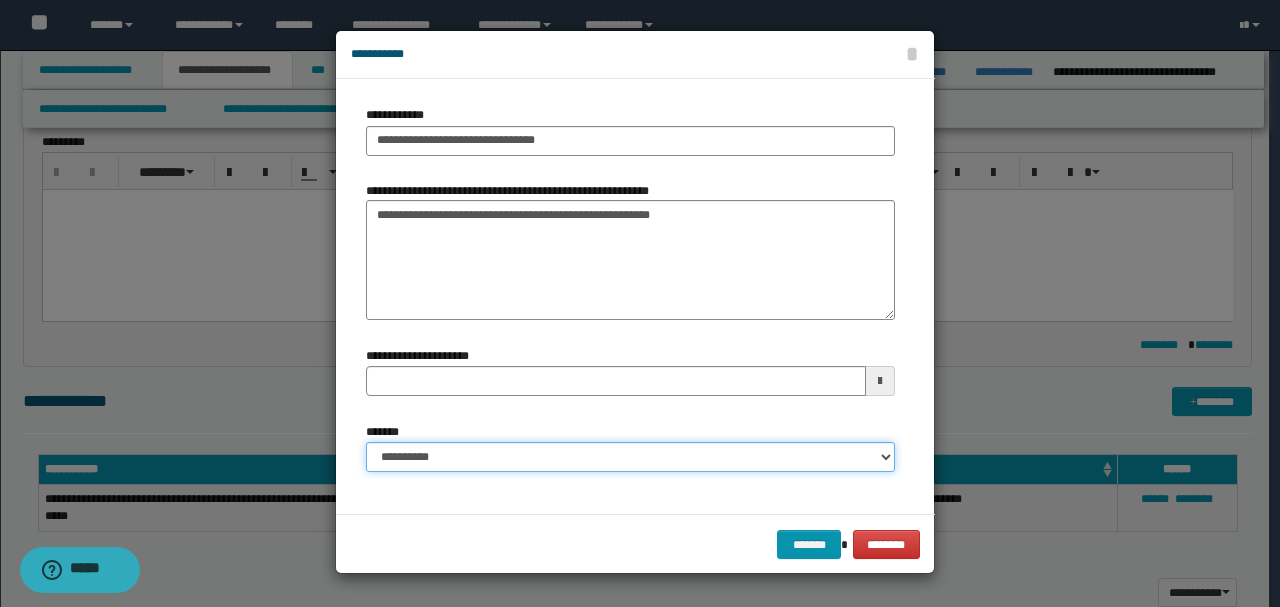 click on "**********" at bounding box center (630, 457) 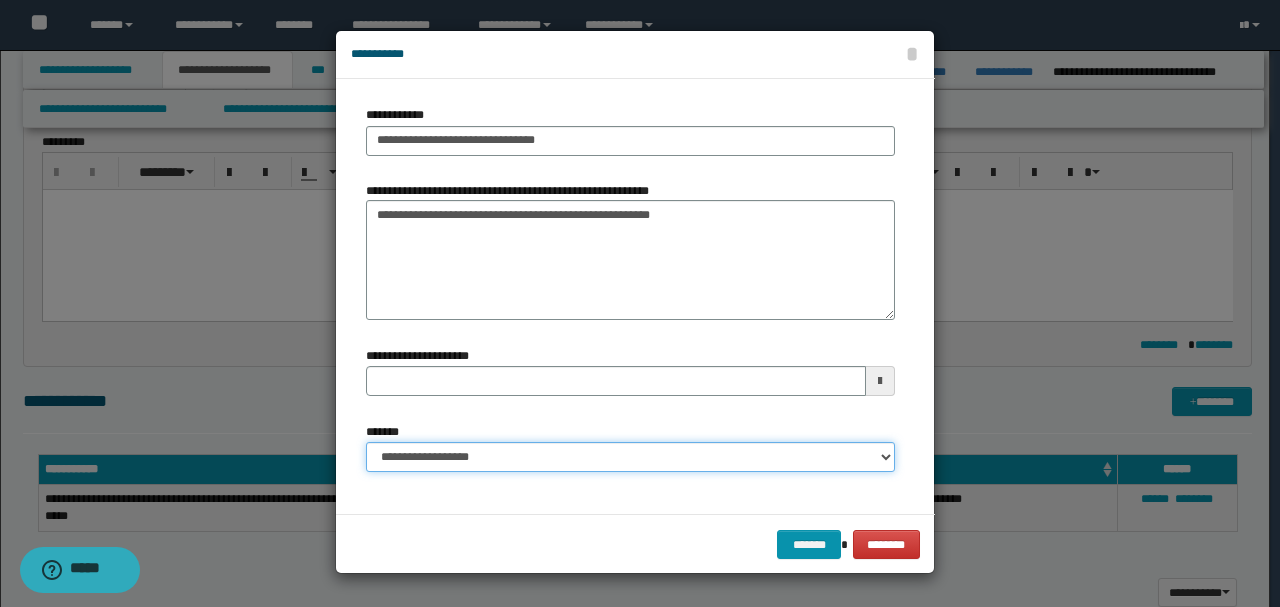 type 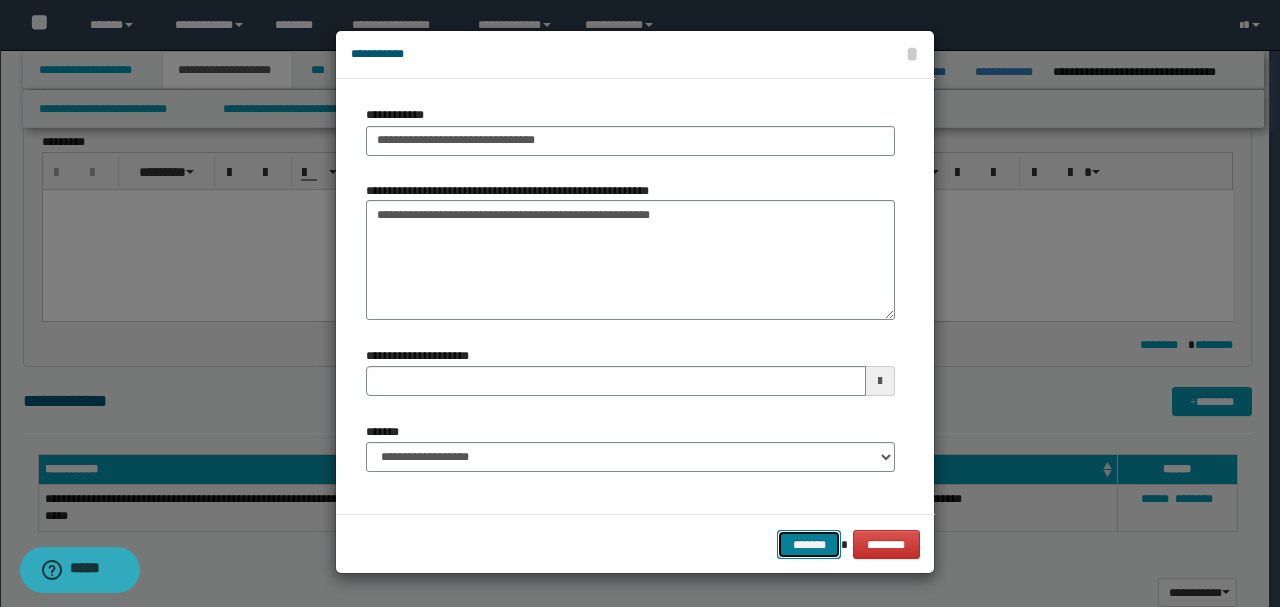 click on "*******" at bounding box center [809, 544] 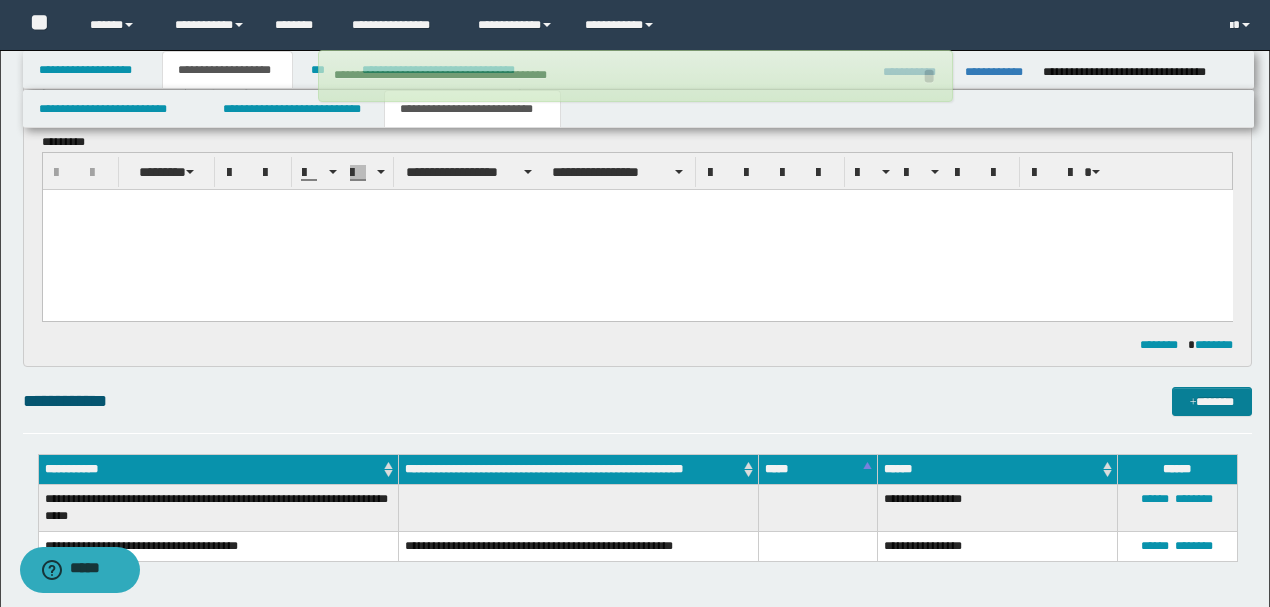 type 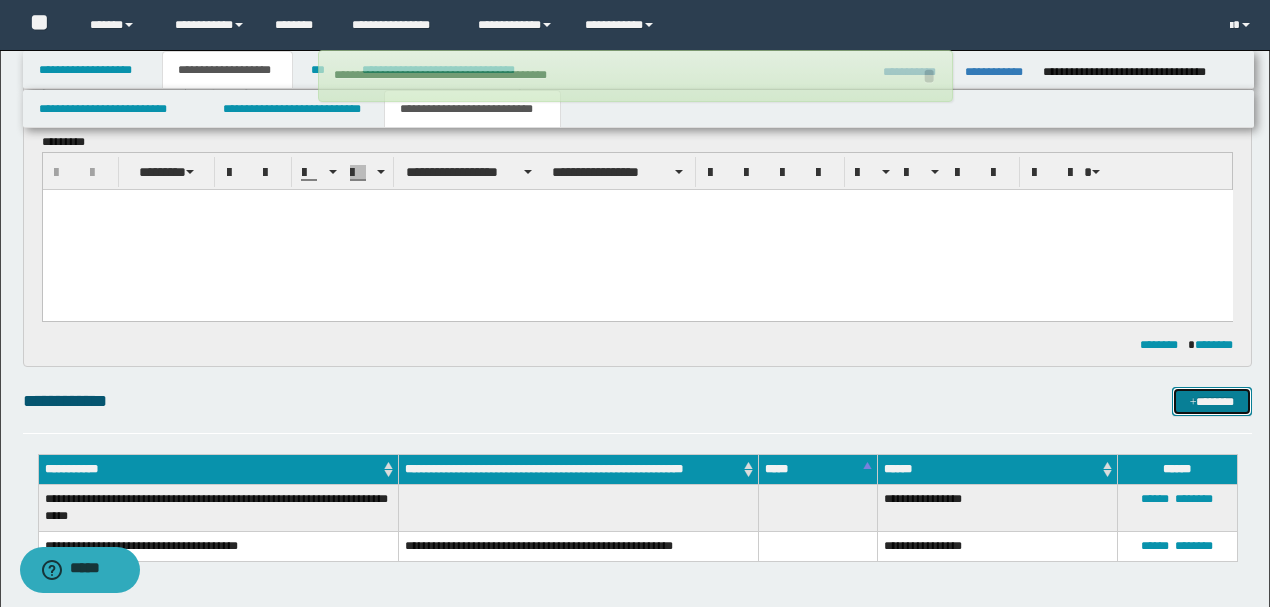click on "*******" at bounding box center (1211, 401) 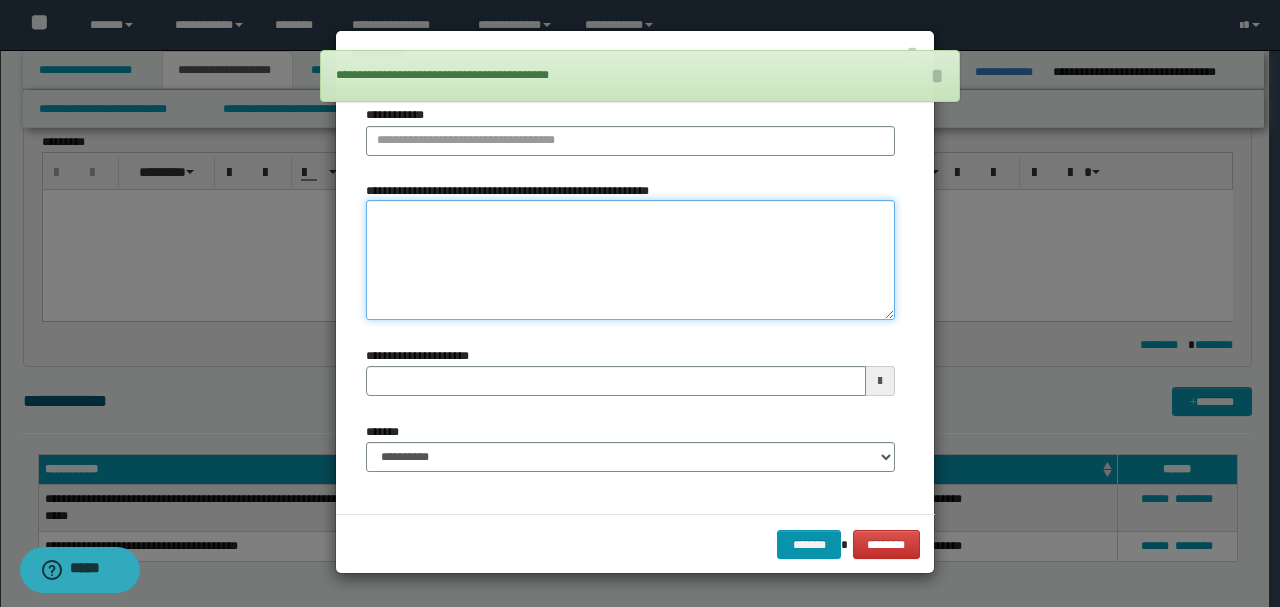 click on "**********" at bounding box center [630, 259] 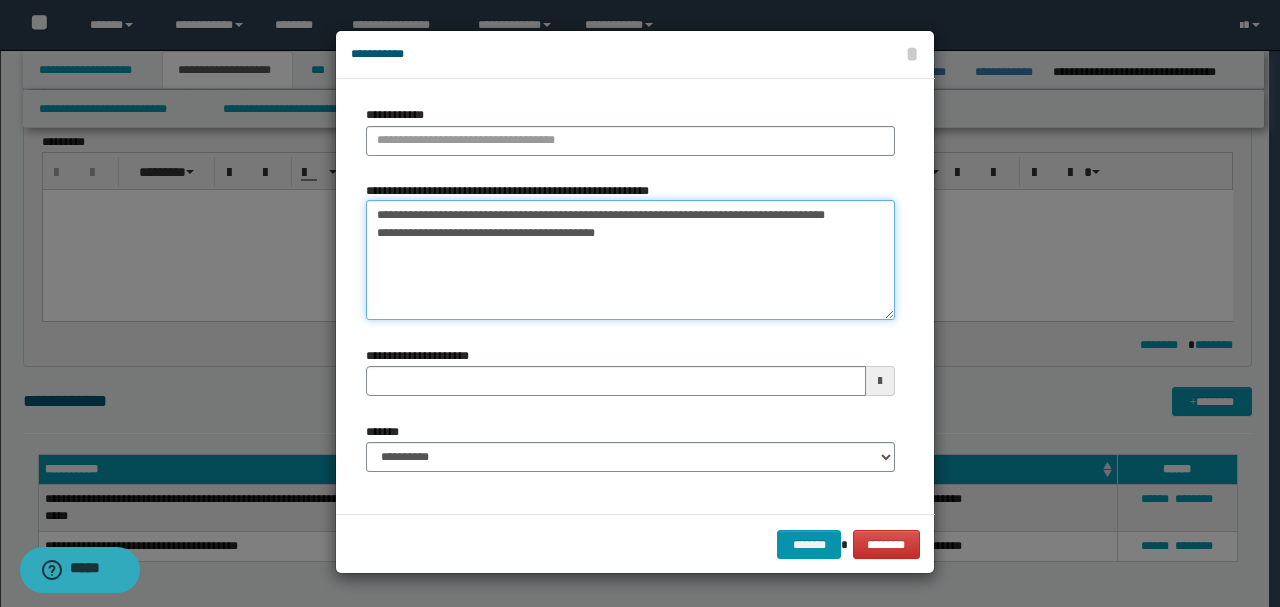 drag, startPoint x: 371, startPoint y: 216, endPoint x: 514, endPoint y: 215, distance: 143.0035 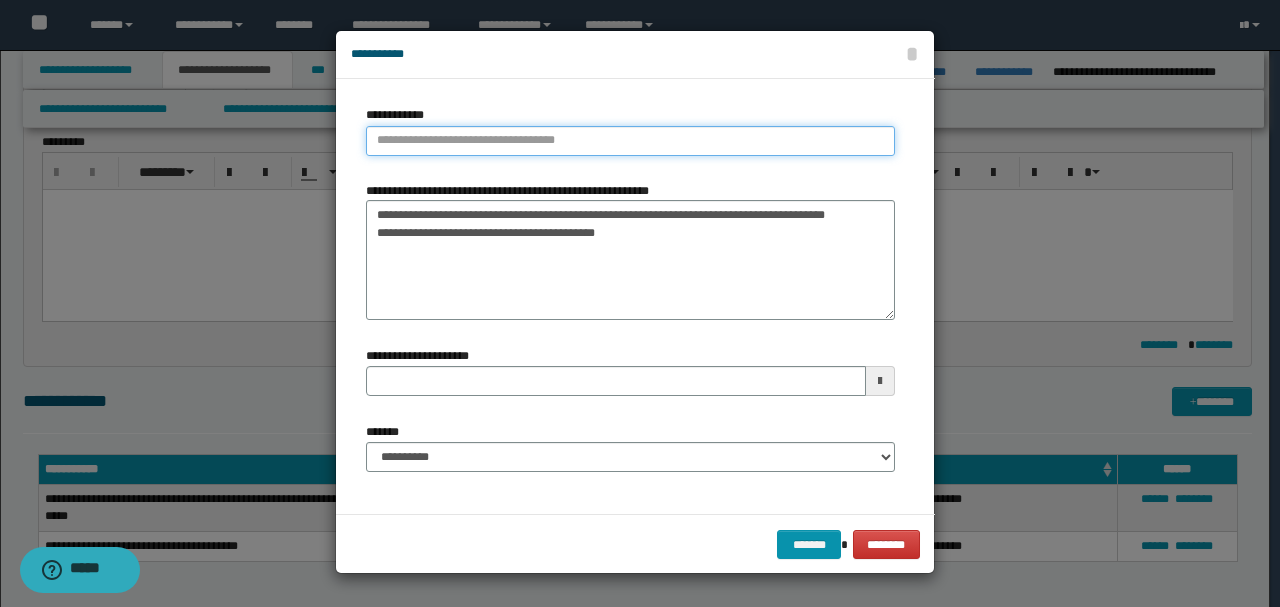 type on "**********" 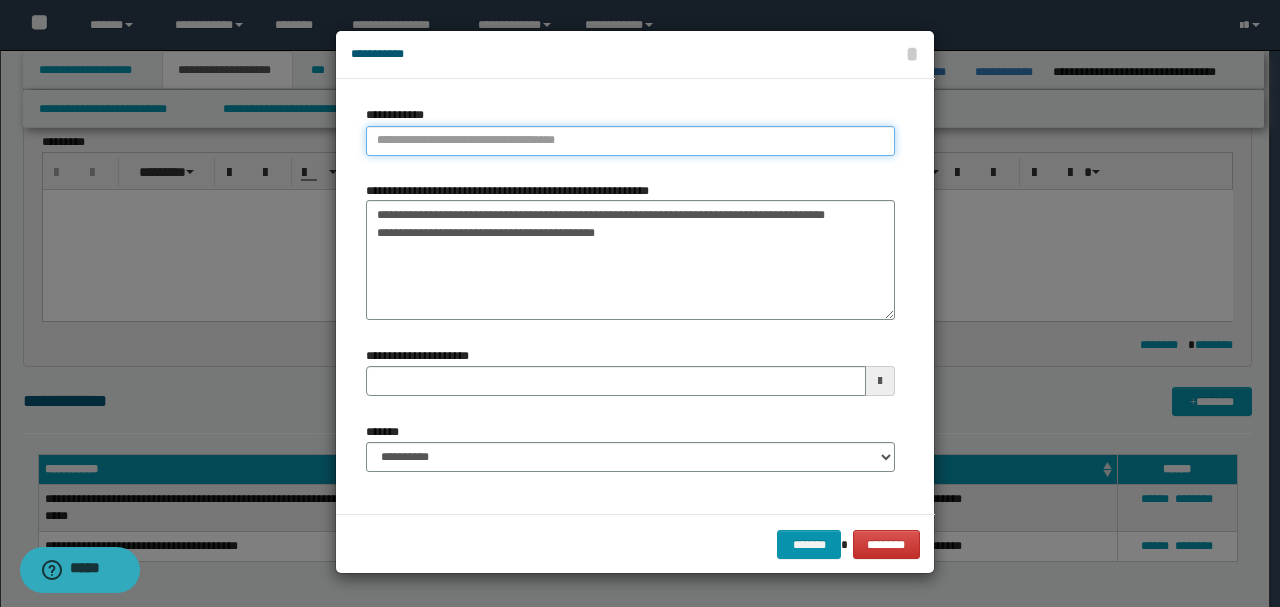 click on "**********" at bounding box center (630, 141) 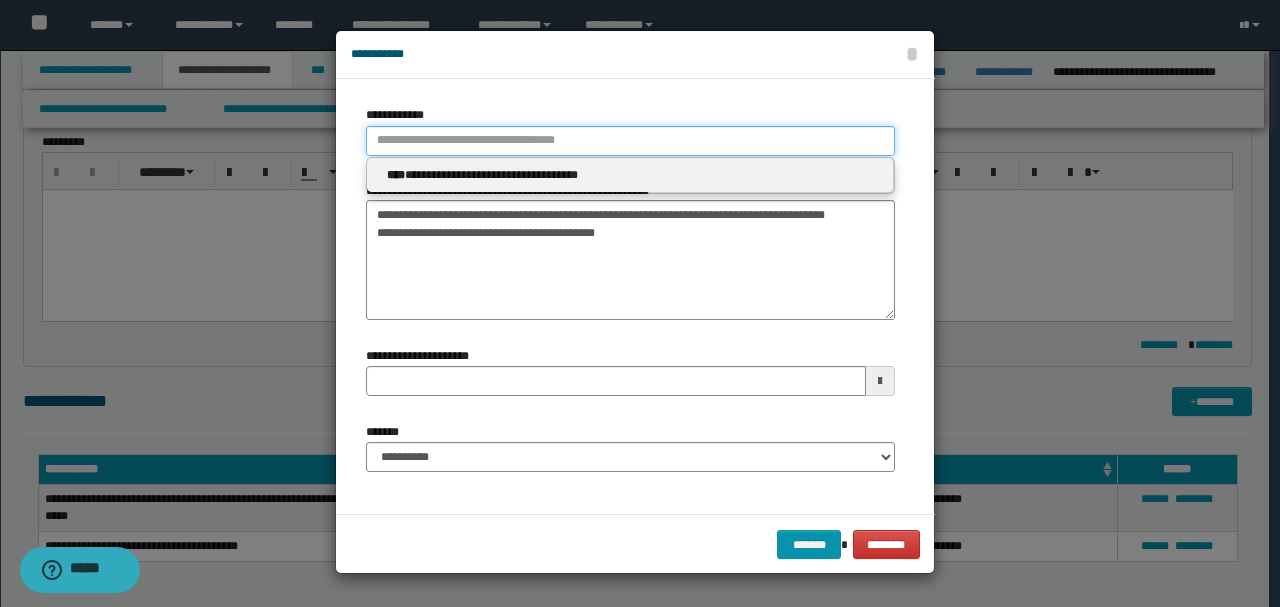 paste on "**********" 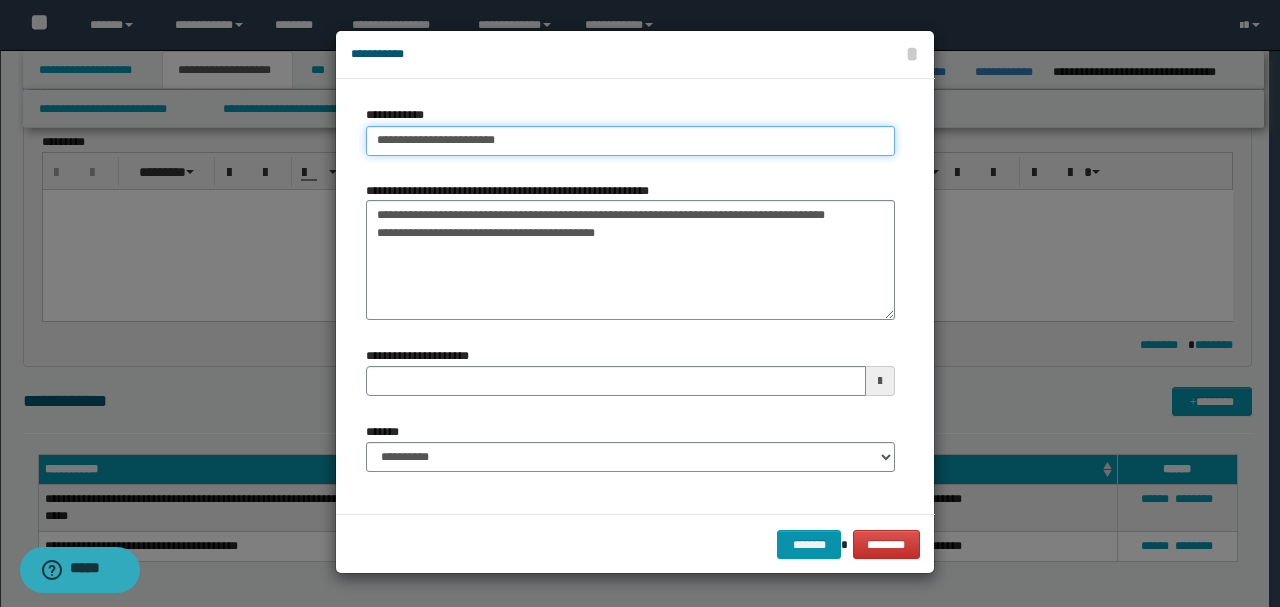 type on "**********" 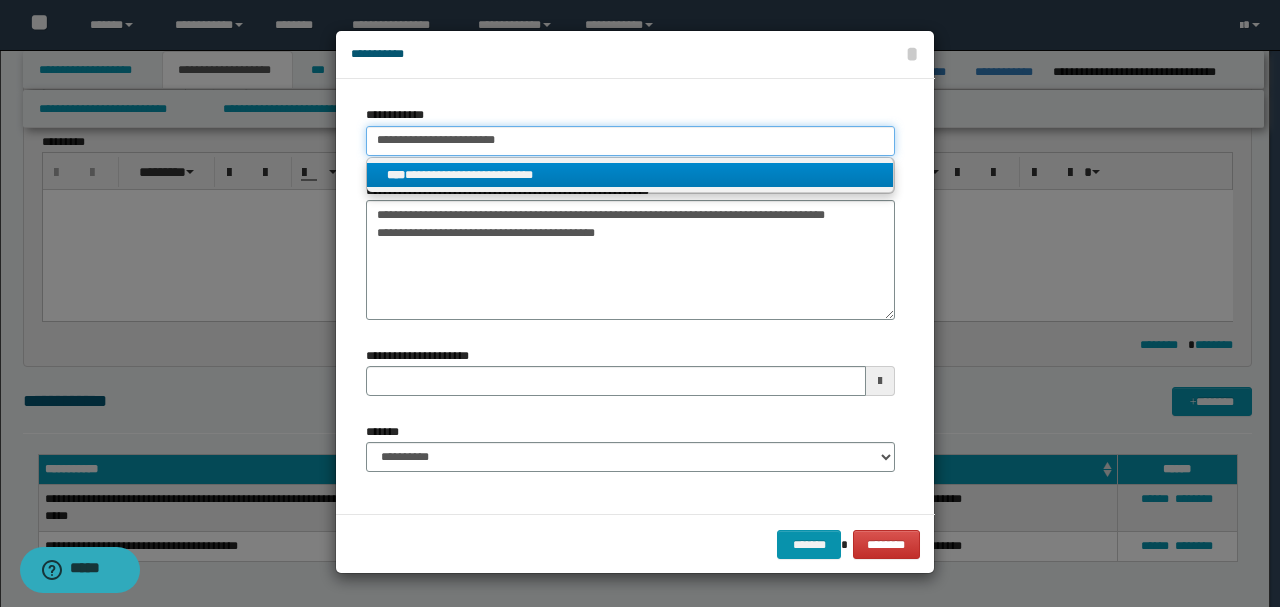 type on "**********" 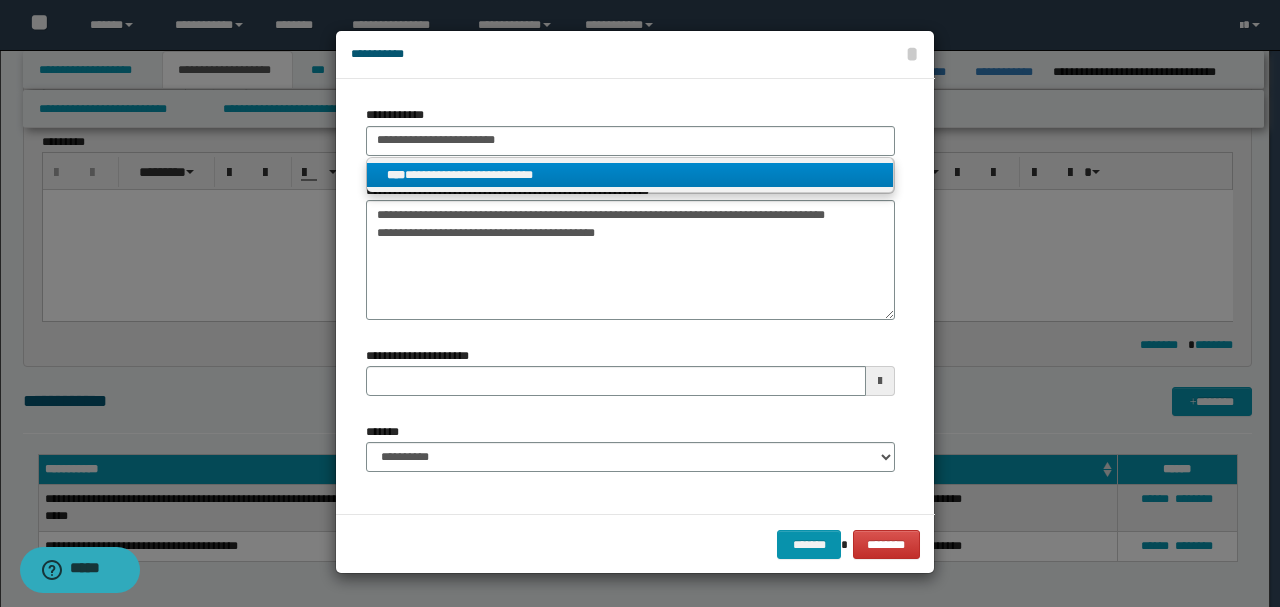 click on "**********" at bounding box center (630, 175) 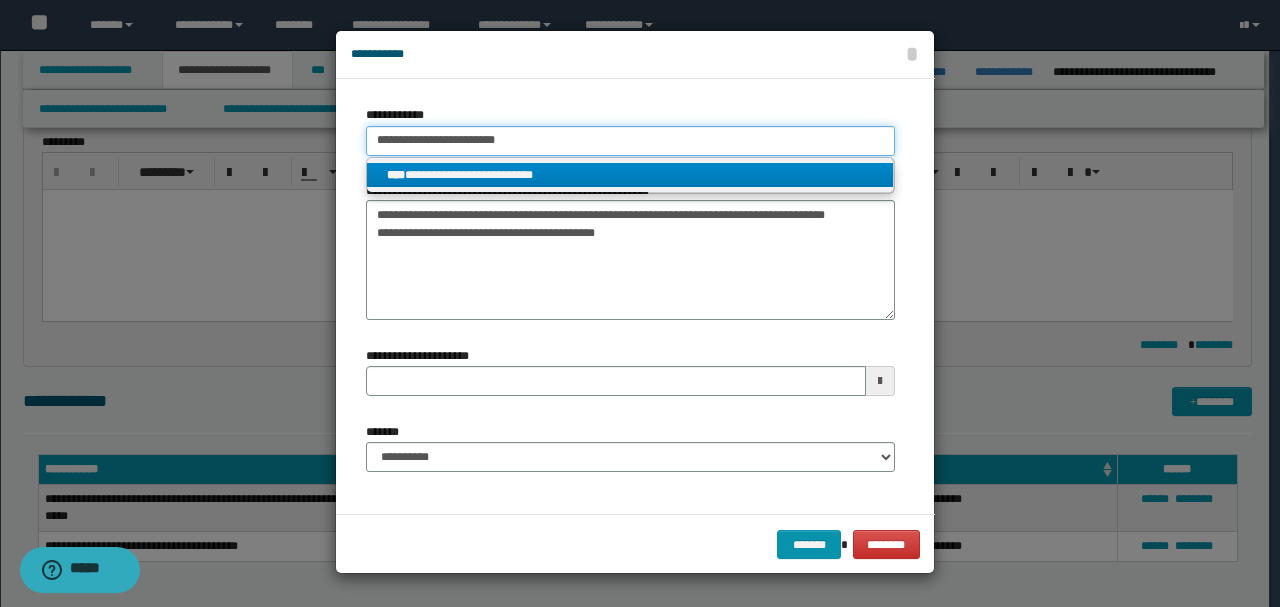 type 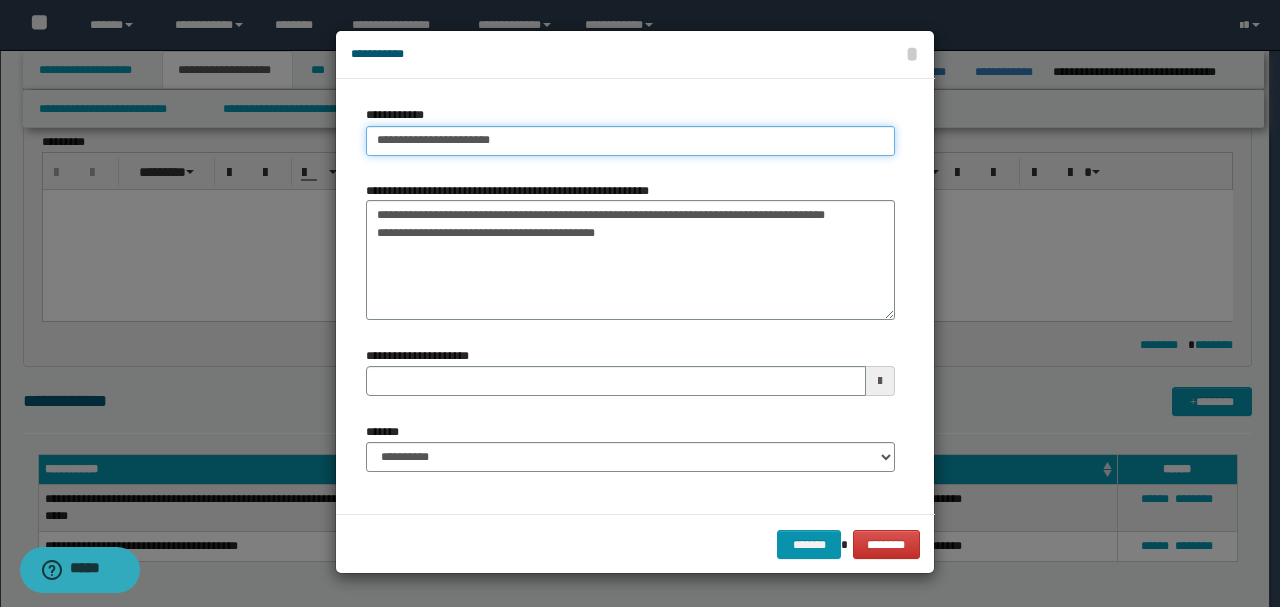 type 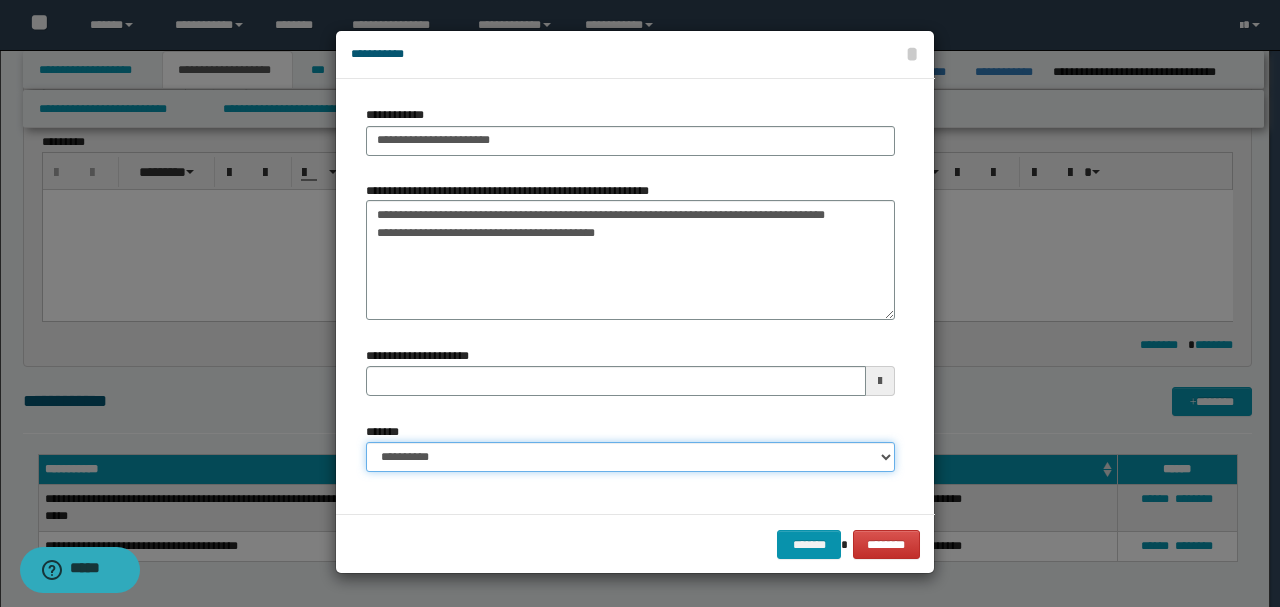 click on "**********" at bounding box center [630, 457] 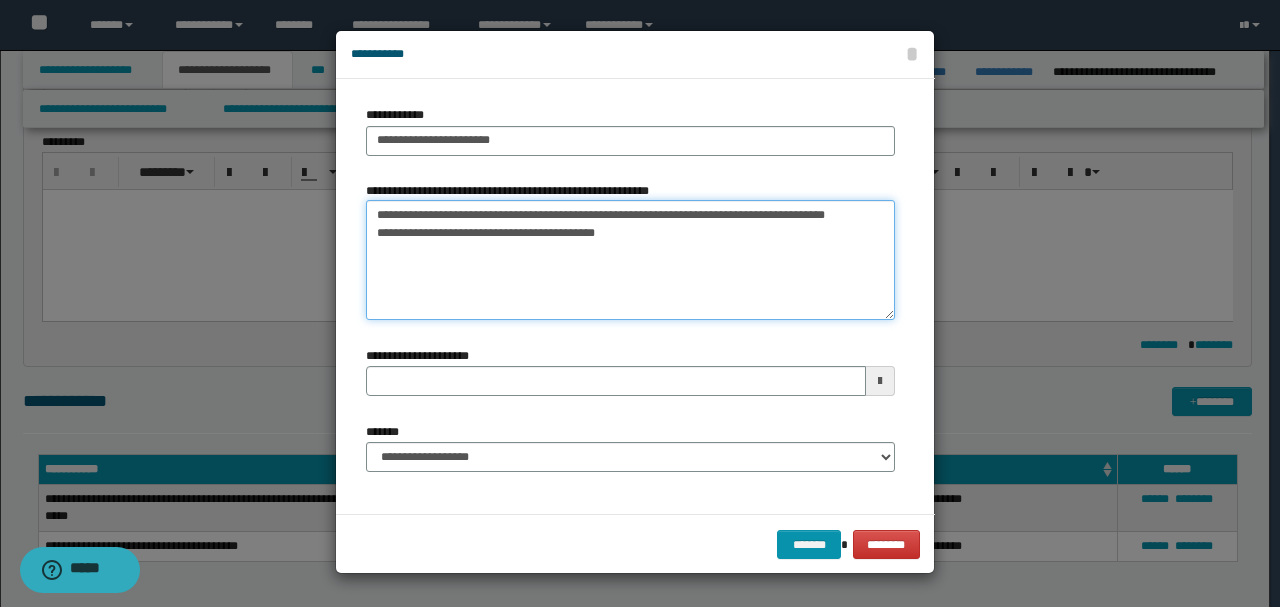 drag, startPoint x: 374, startPoint y: 235, endPoint x: 730, endPoint y: 244, distance: 356.11374 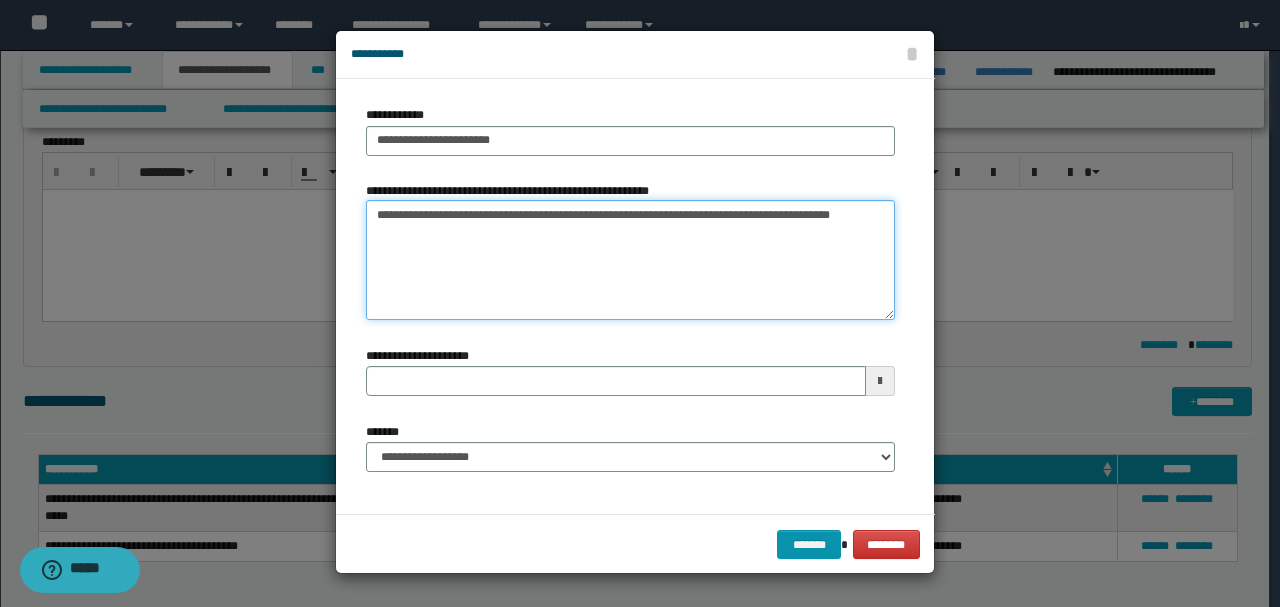 type 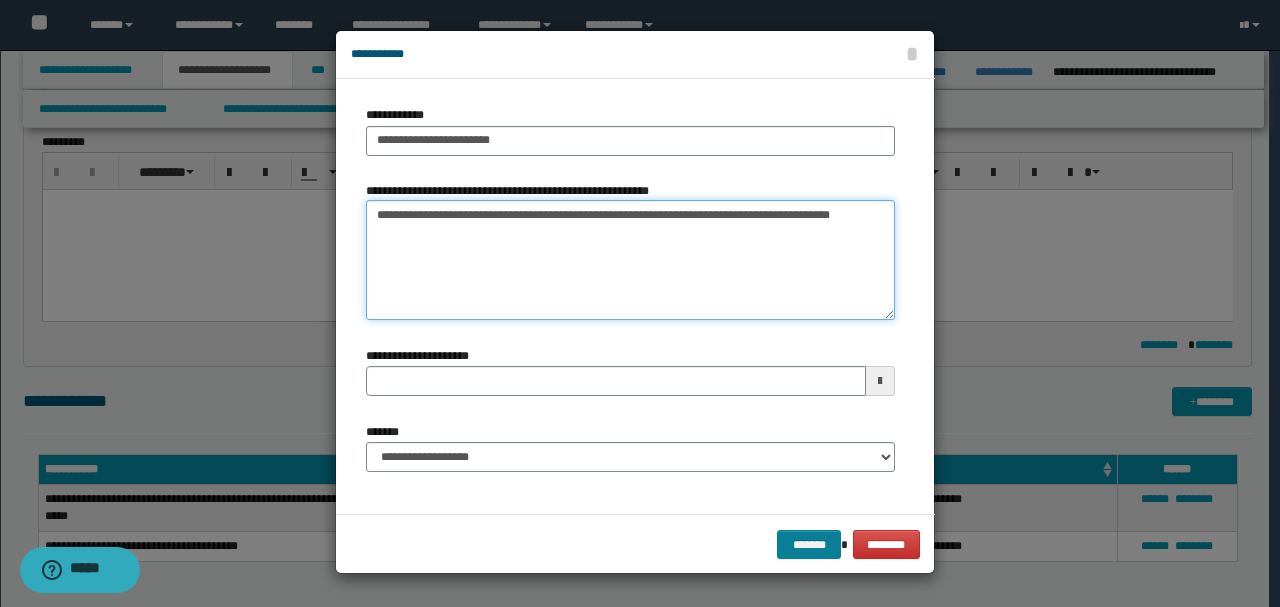 type on "**********" 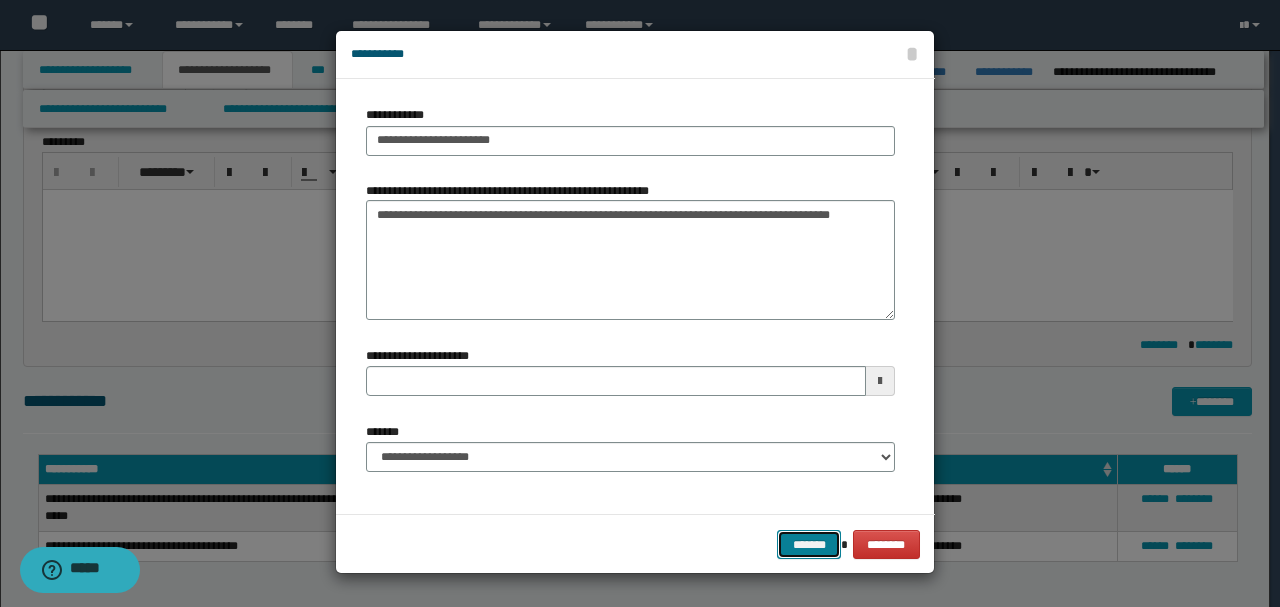 click on "*******" at bounding box center [809, 544] 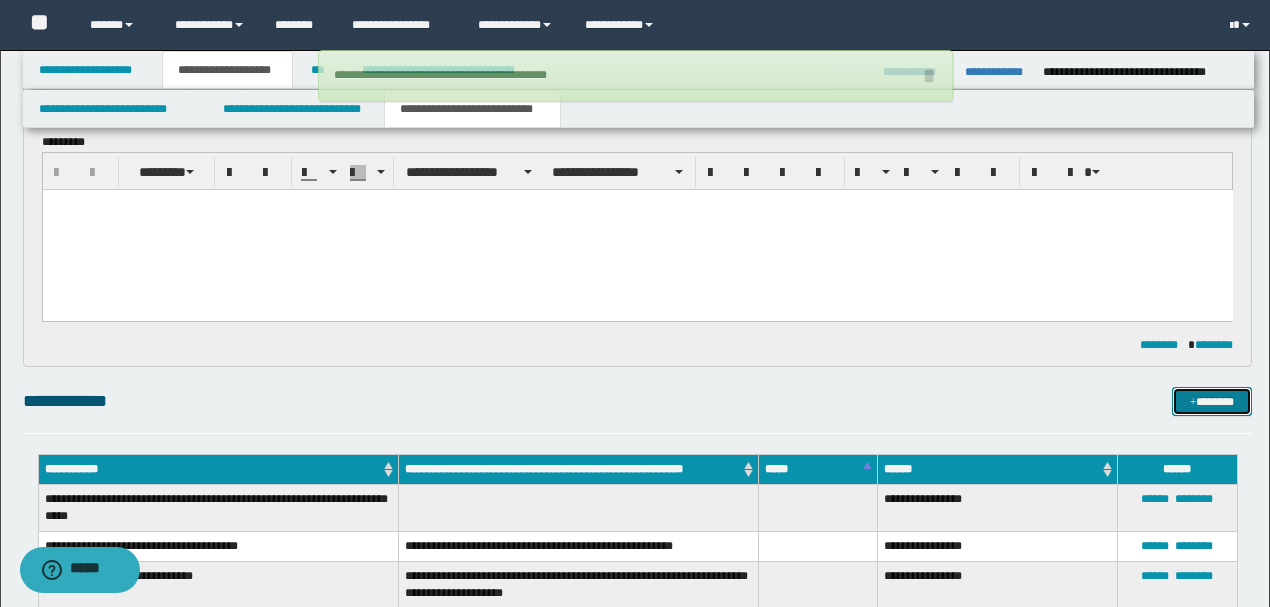 type 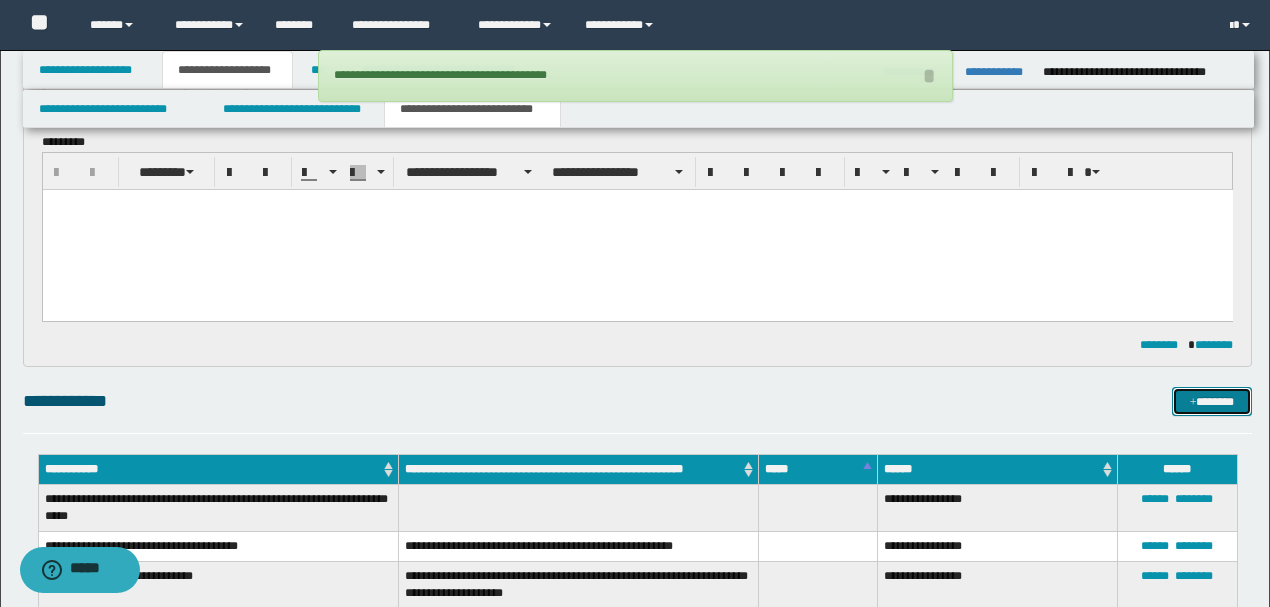 drag, startPoint x: 1208, startPoint y: 392, endPoint x: 1142, endPoint y: 388, distance: 66.1211 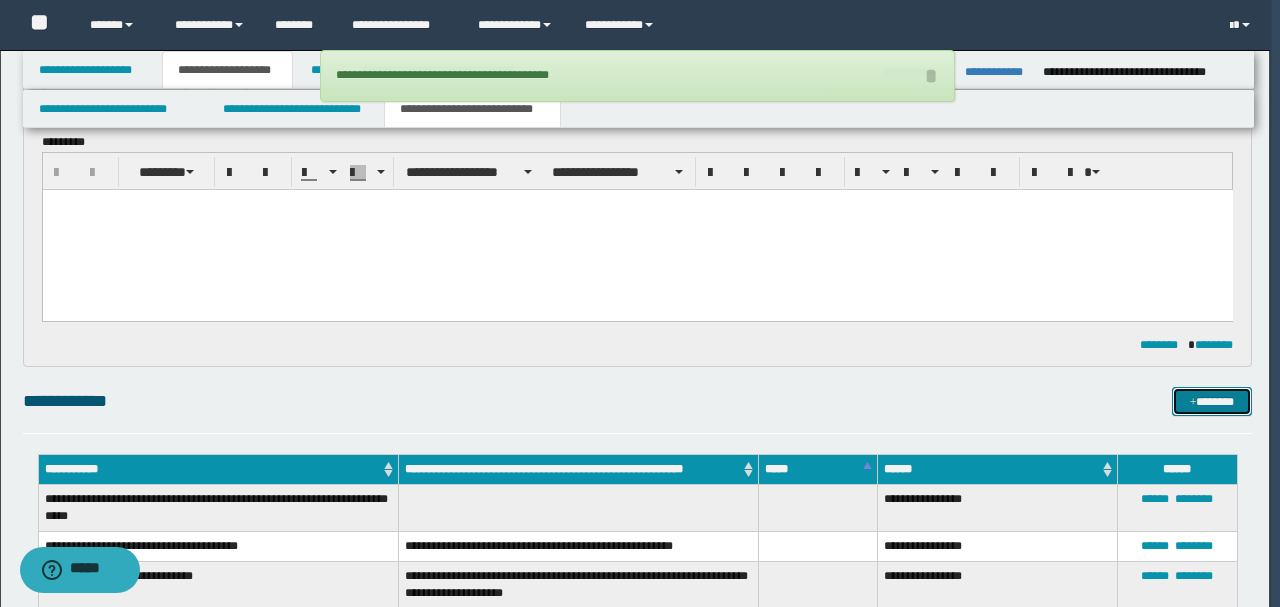 type 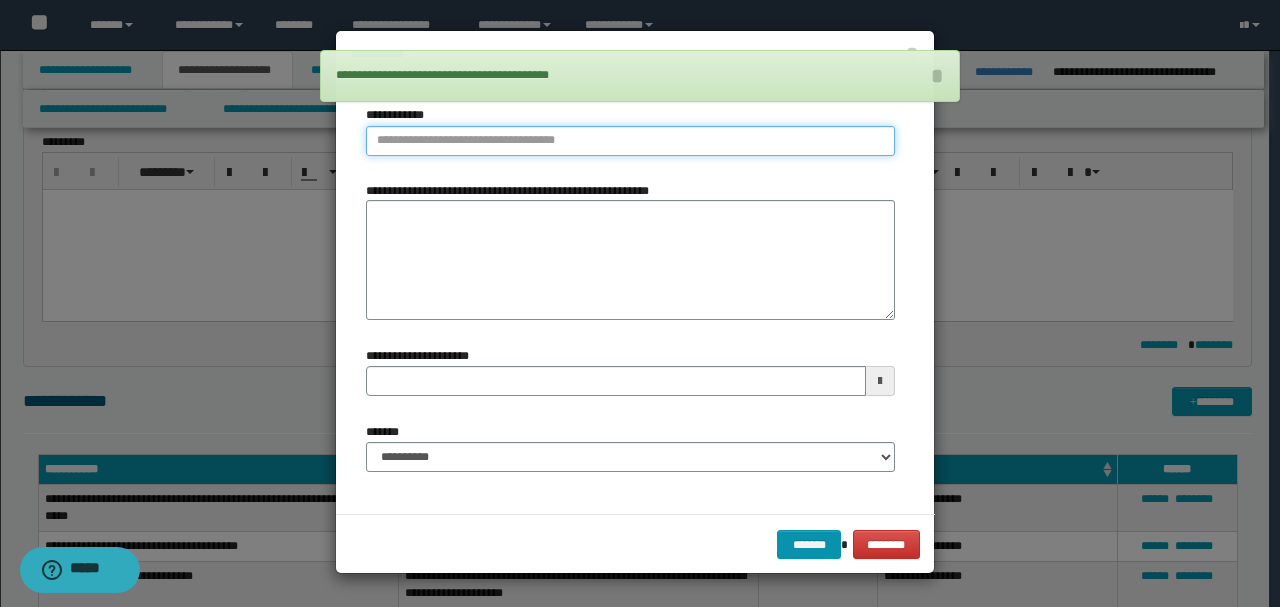 type on "**********" 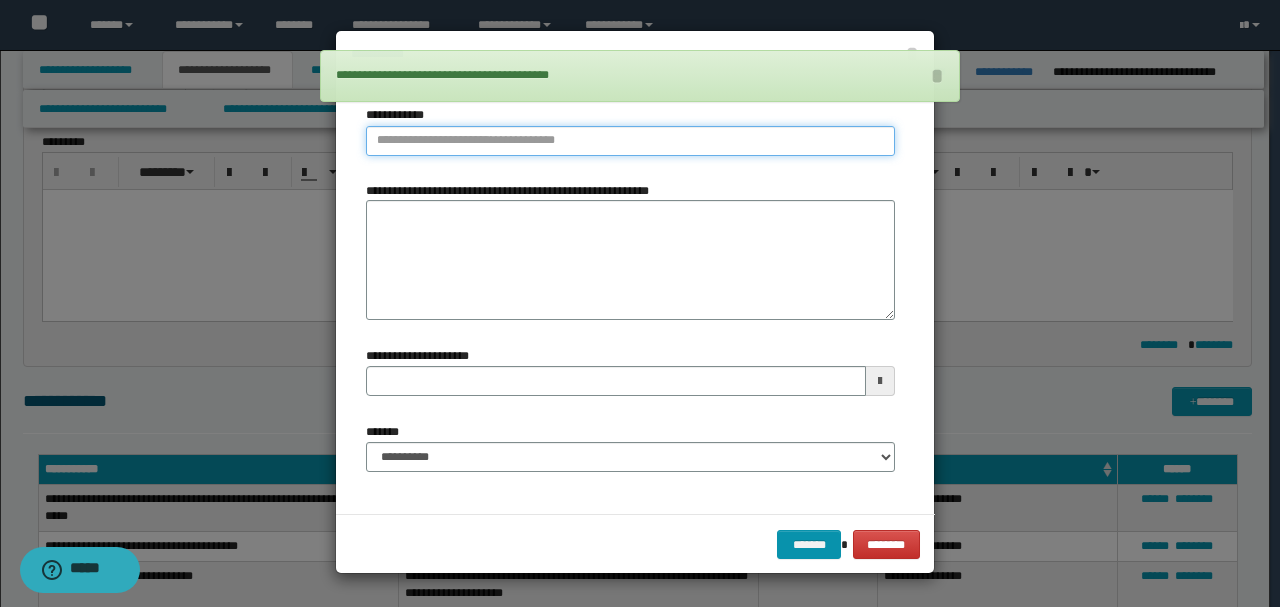 click on "**********" at bounding box center [630, 141] 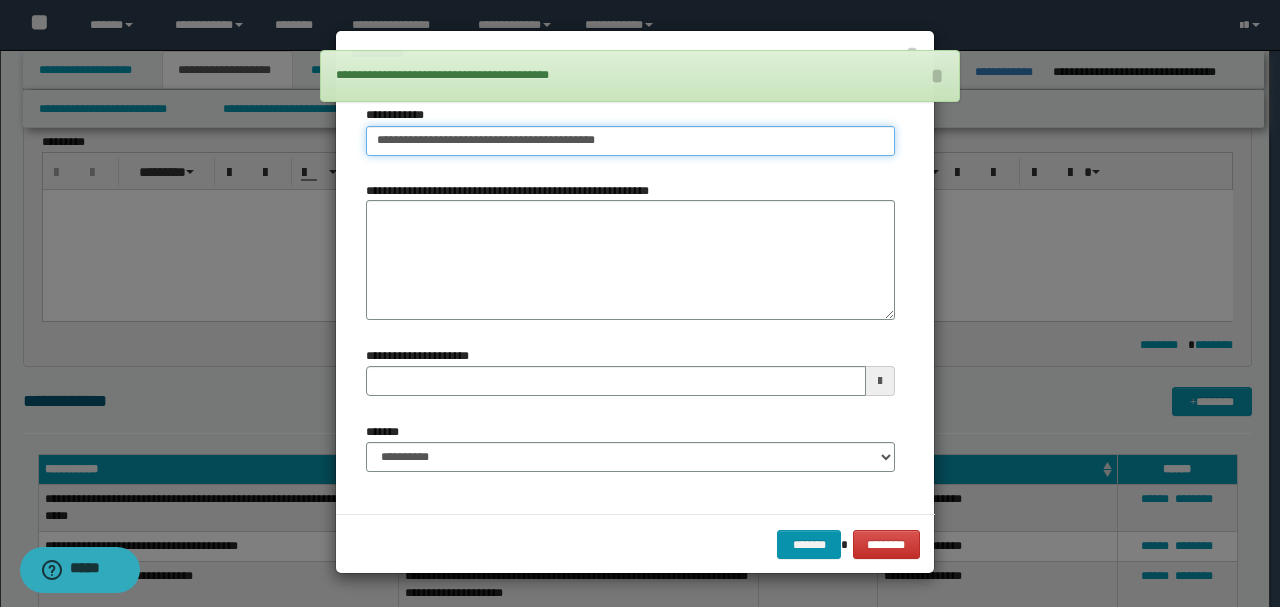 type on "**********" 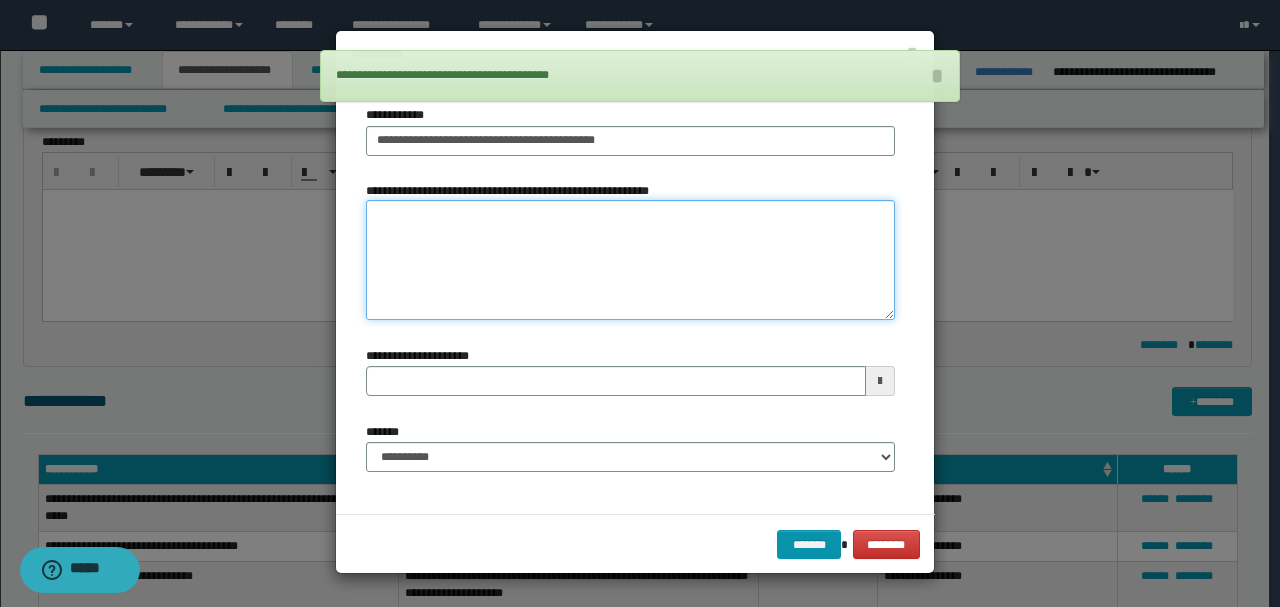 click on "**********" at bounding box center (630, 259) 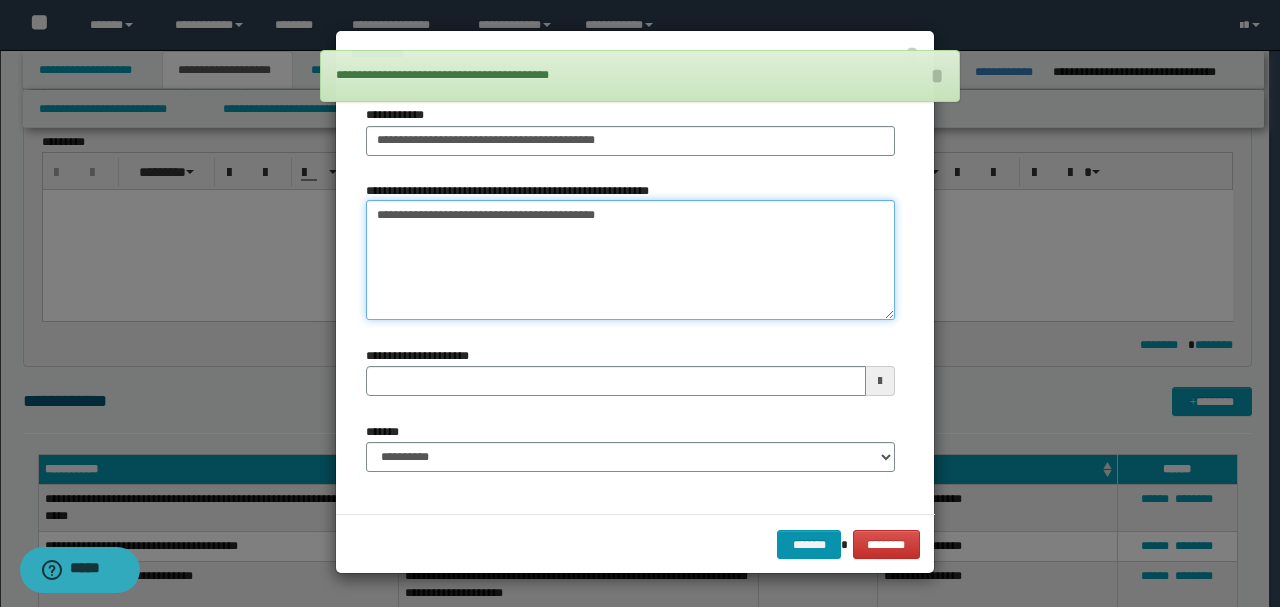 type on "**********" 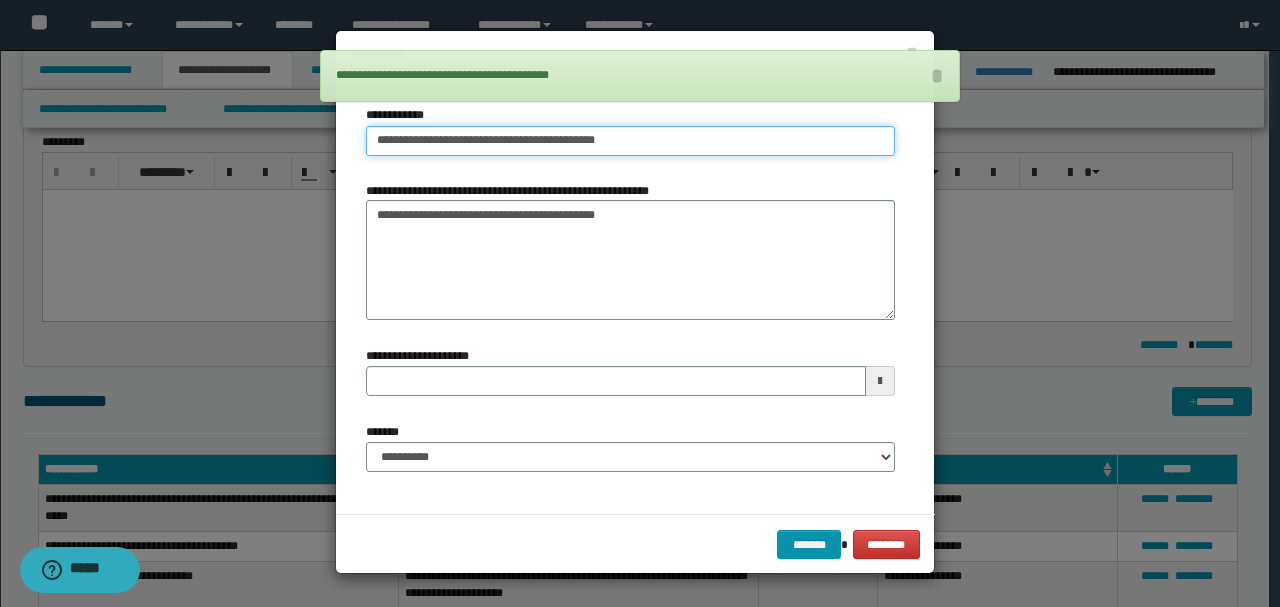 type on "**********" 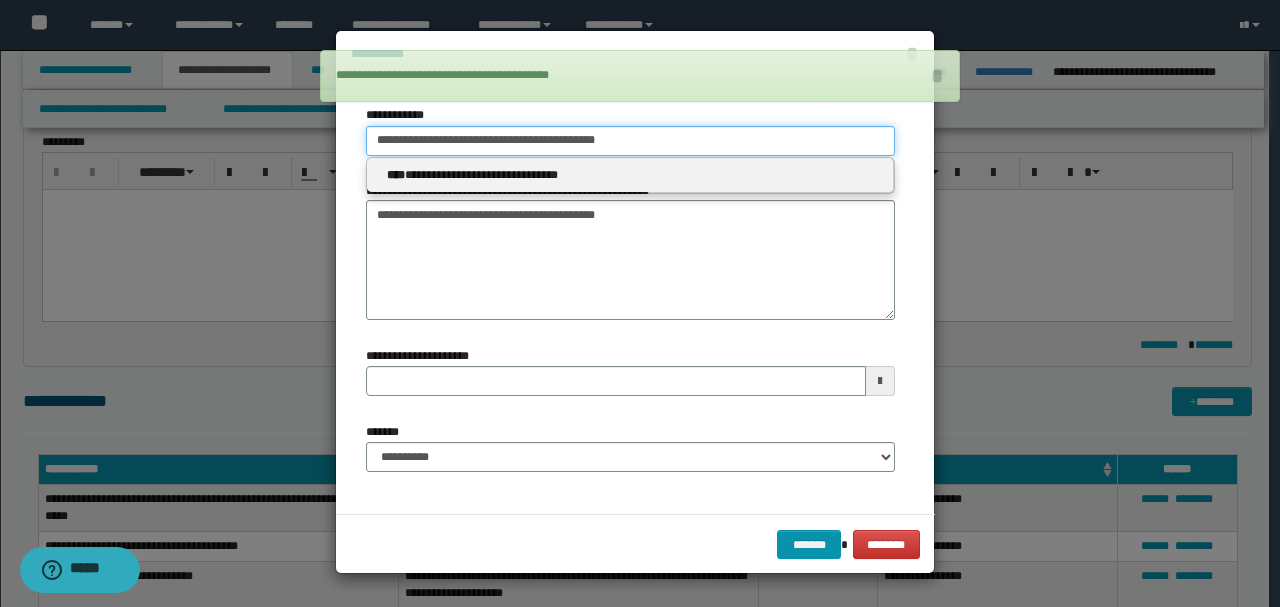 drag, startPoint x: 538, startPoint y: 141, endPoint x: 756, endPoint y: 148, distance: 218.11235 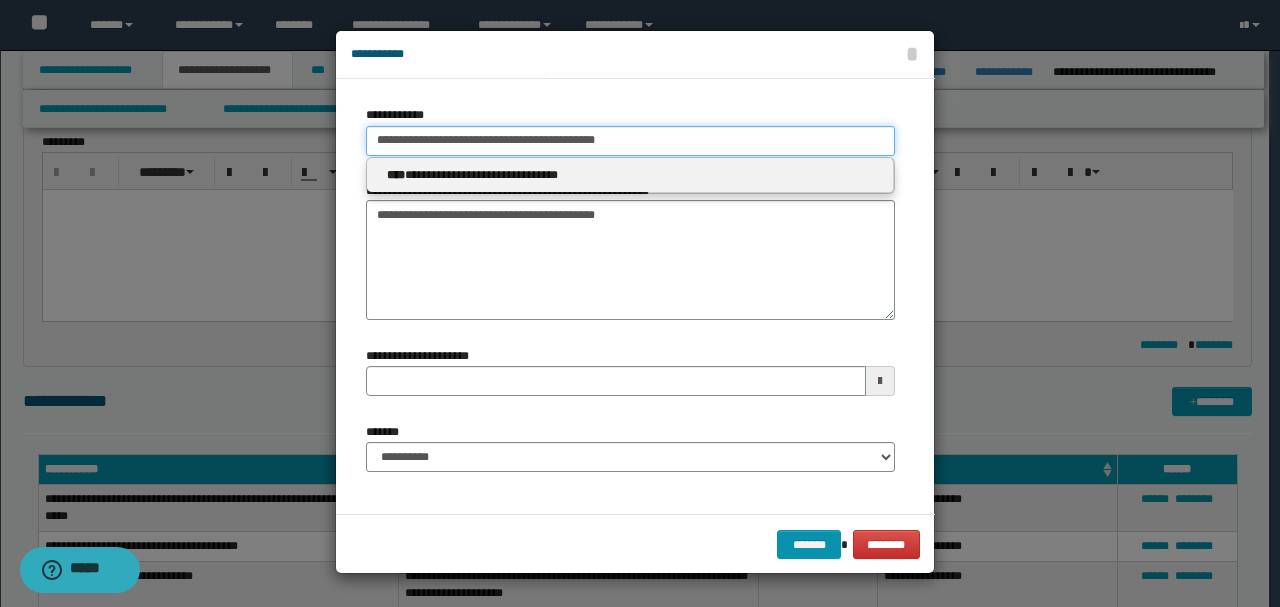 type 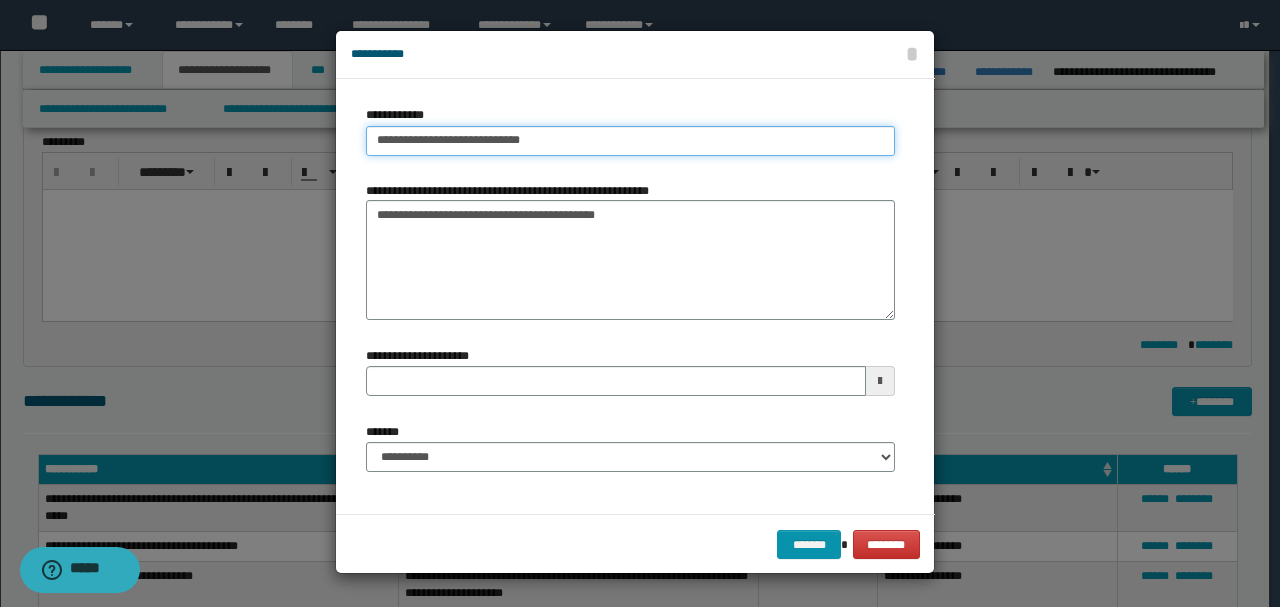 type on "**********" 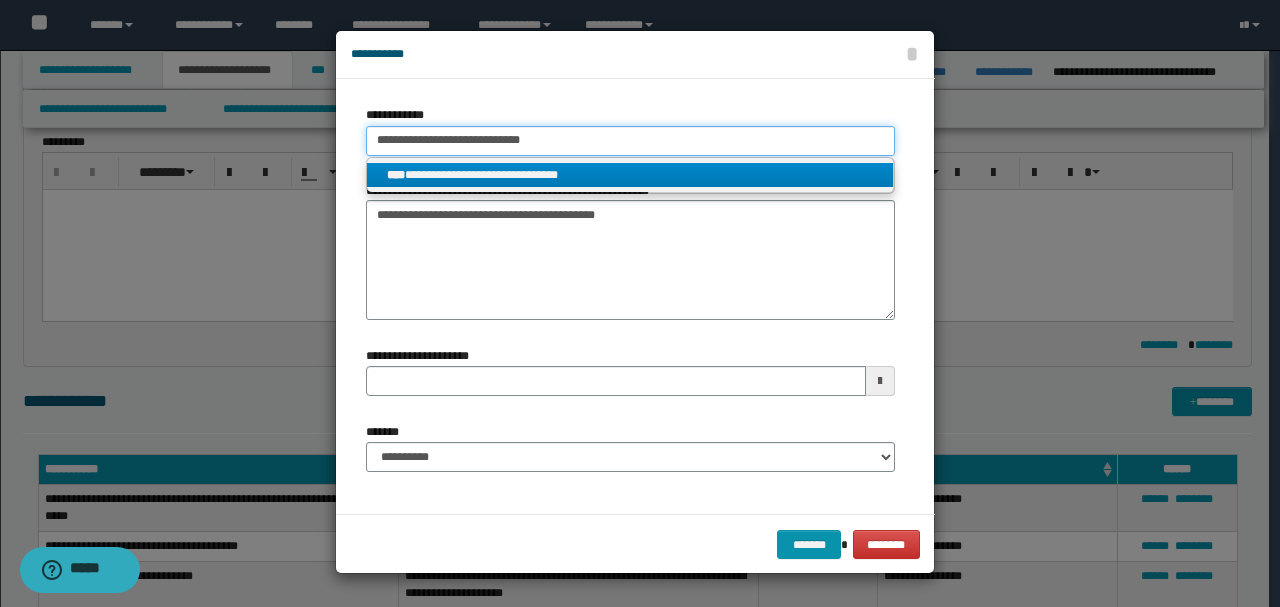 type on "**********" 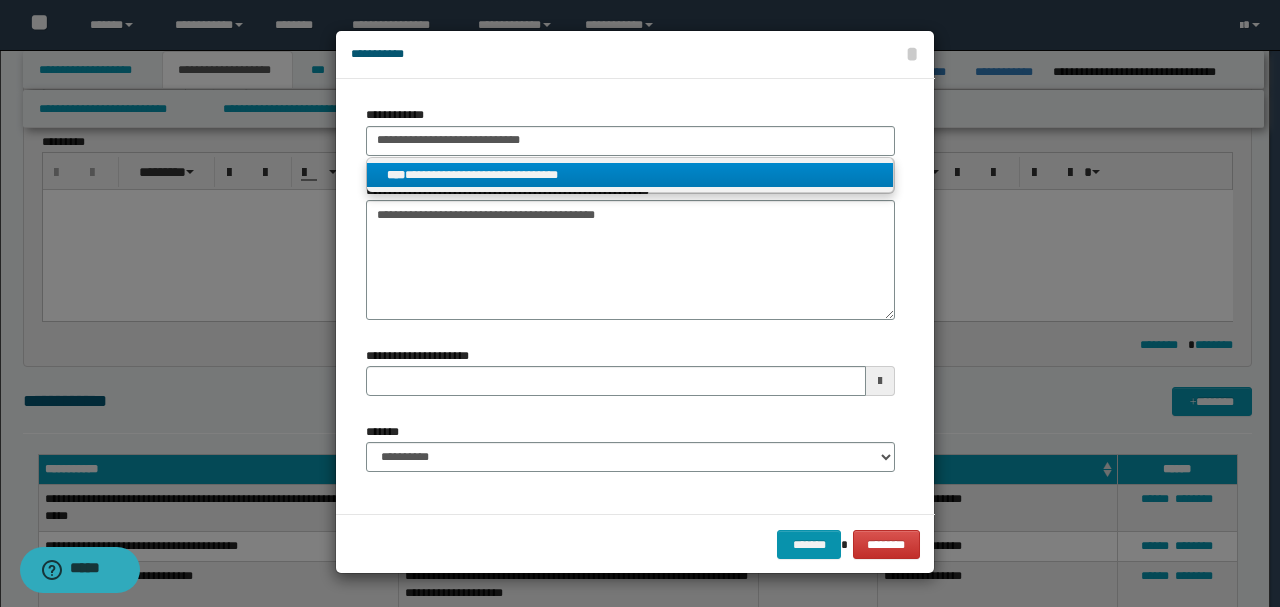 click on "**********" at bounding box center [630, 175] 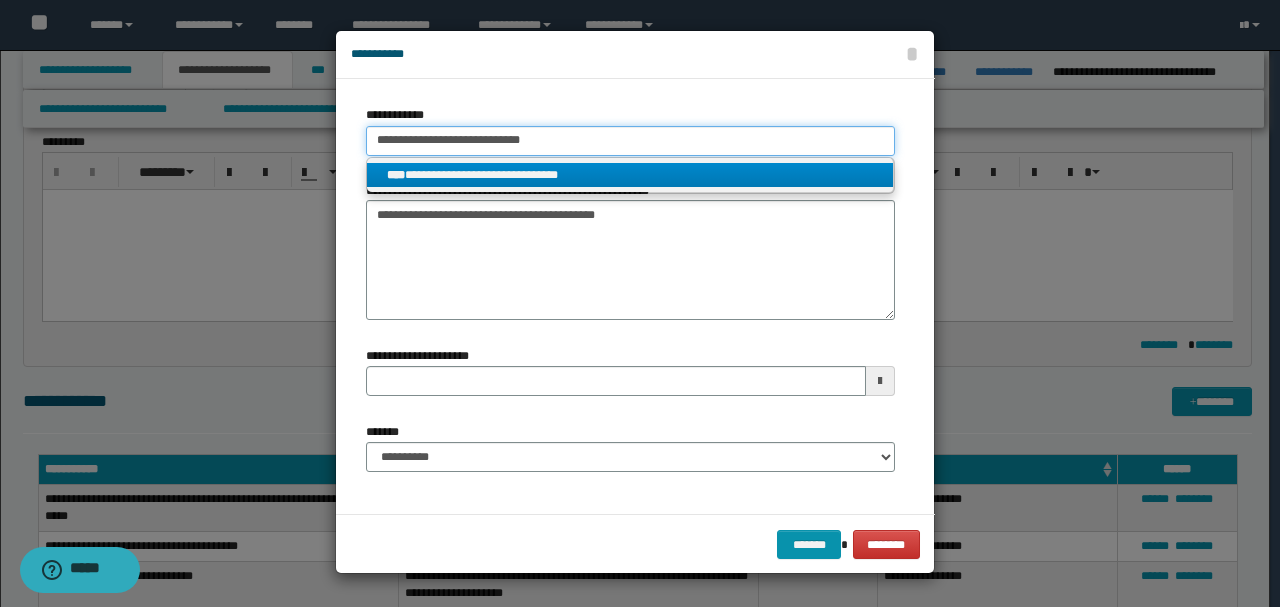 type 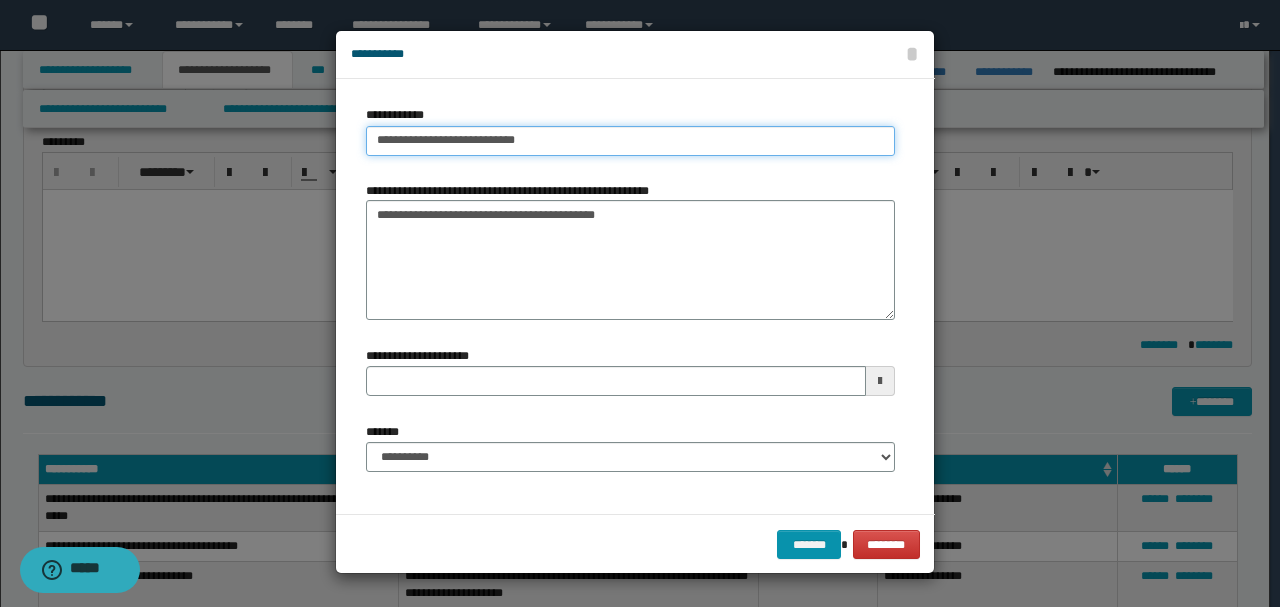 type 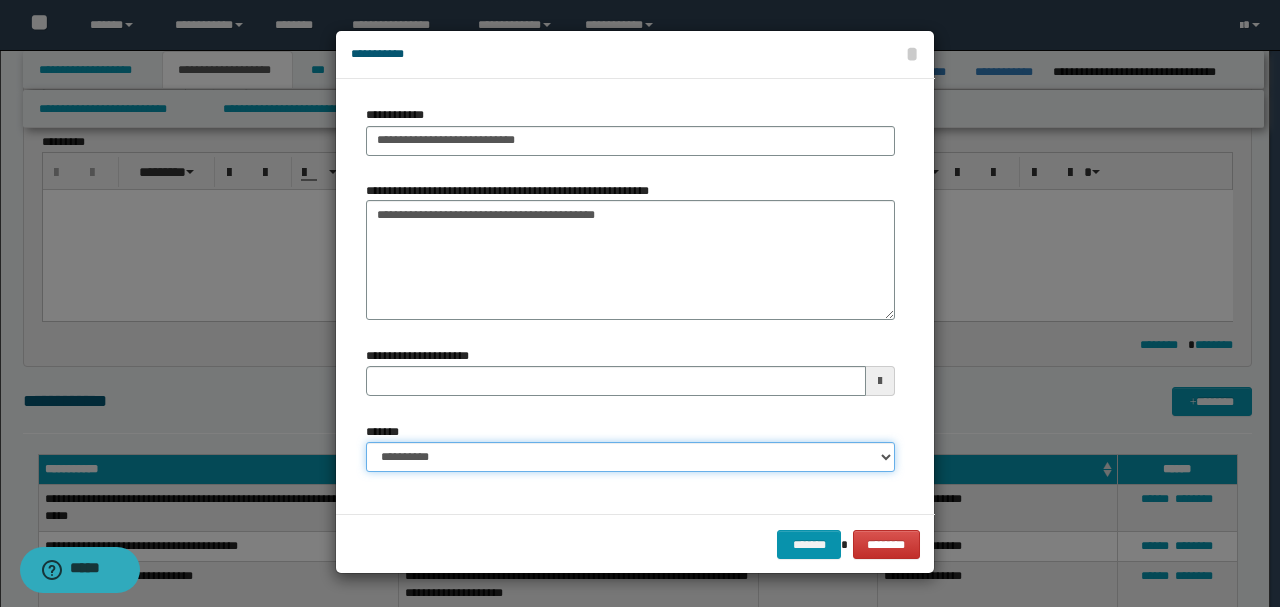 drag, startPoint x: 674, startPoint y: 460, endPoint x: 662, endPoint y: 443, distance: 20.808653 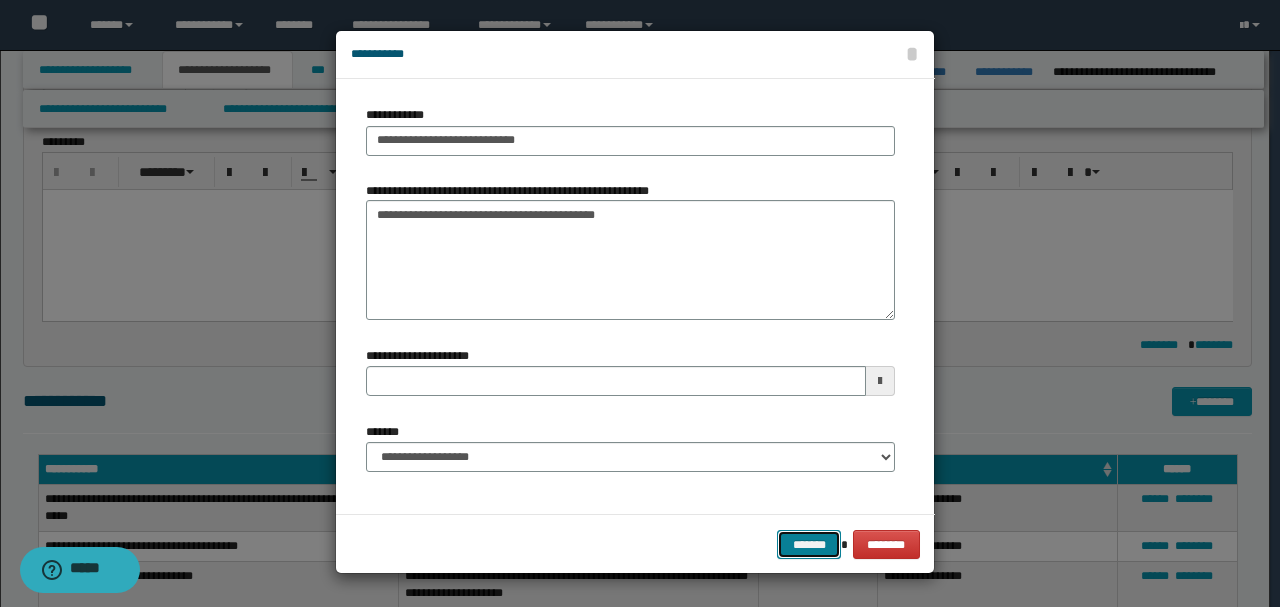 click on "*******" at bounding box center [809, 544] 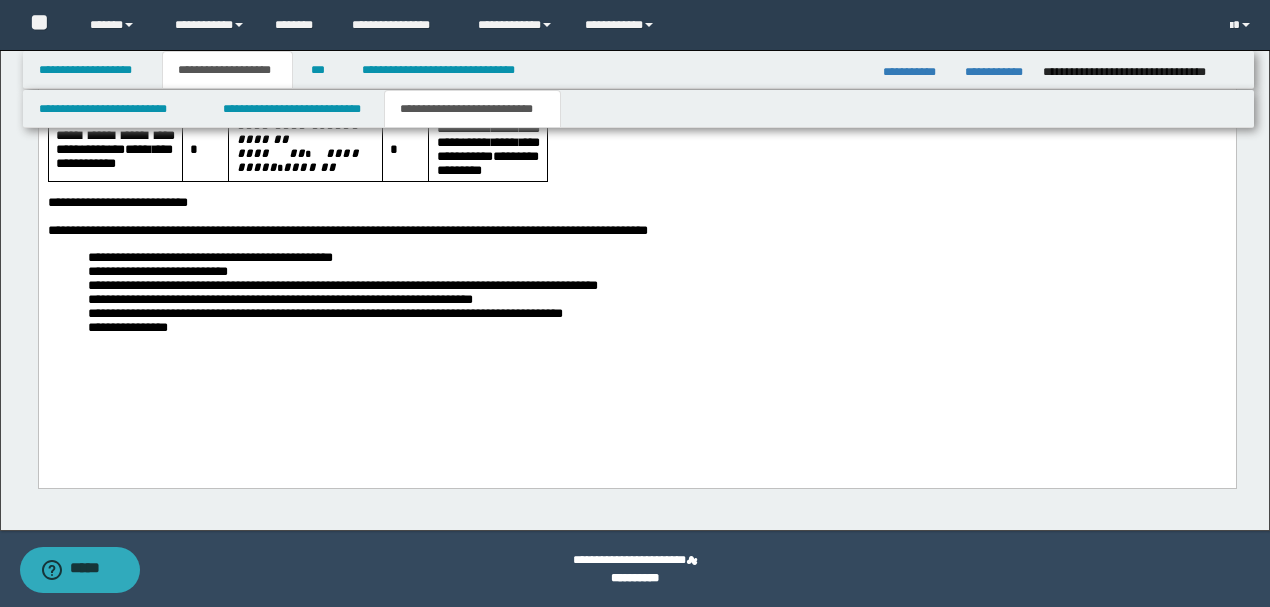 scroll, scrollTop: 4072, scrollLeft: 0, axis: vertical 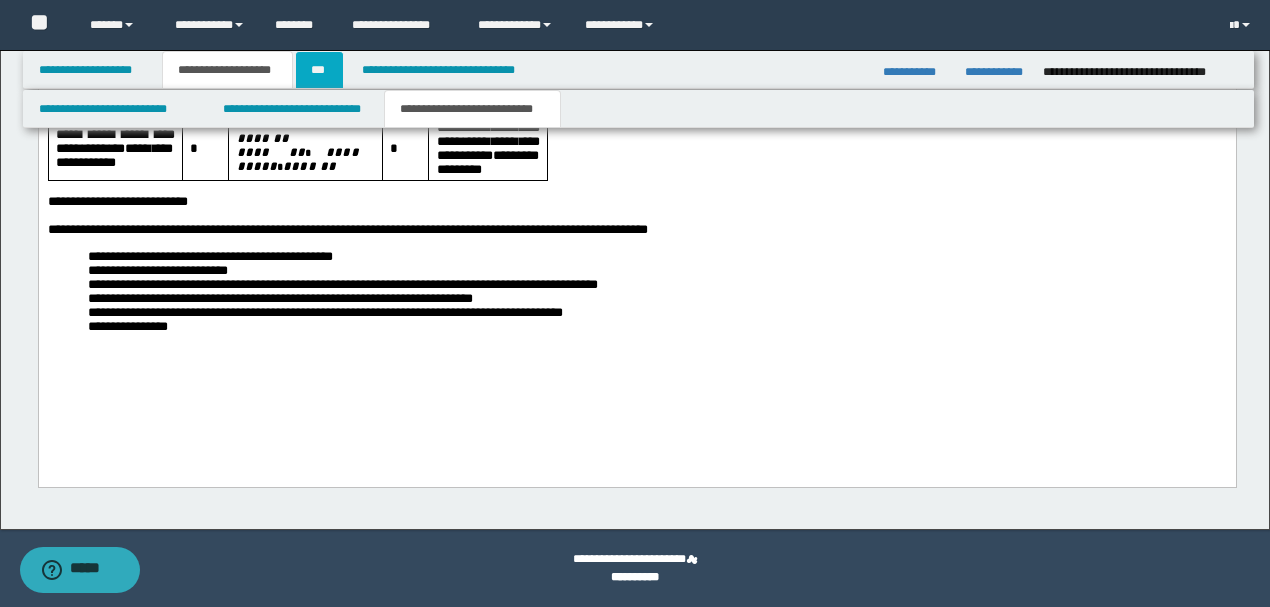 click on "***" at bounding box center [319, 70] 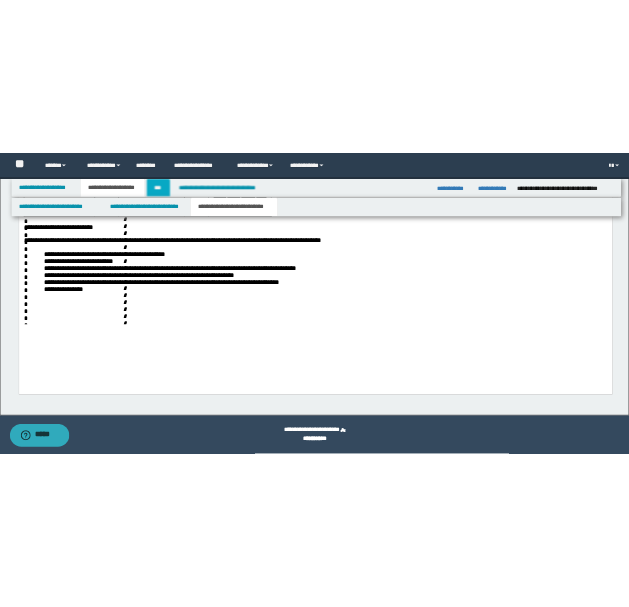 scroll, scrollTop: 0, scrollLeft: 0, axis: both 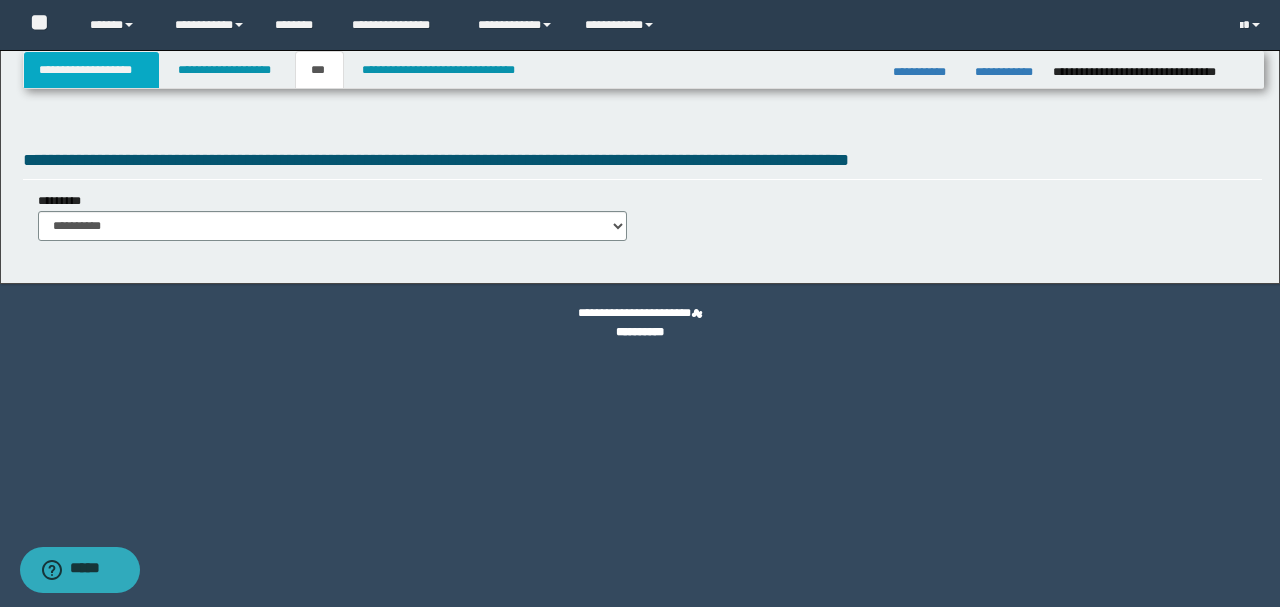 click on "**********" at bounding box center (92, 70) 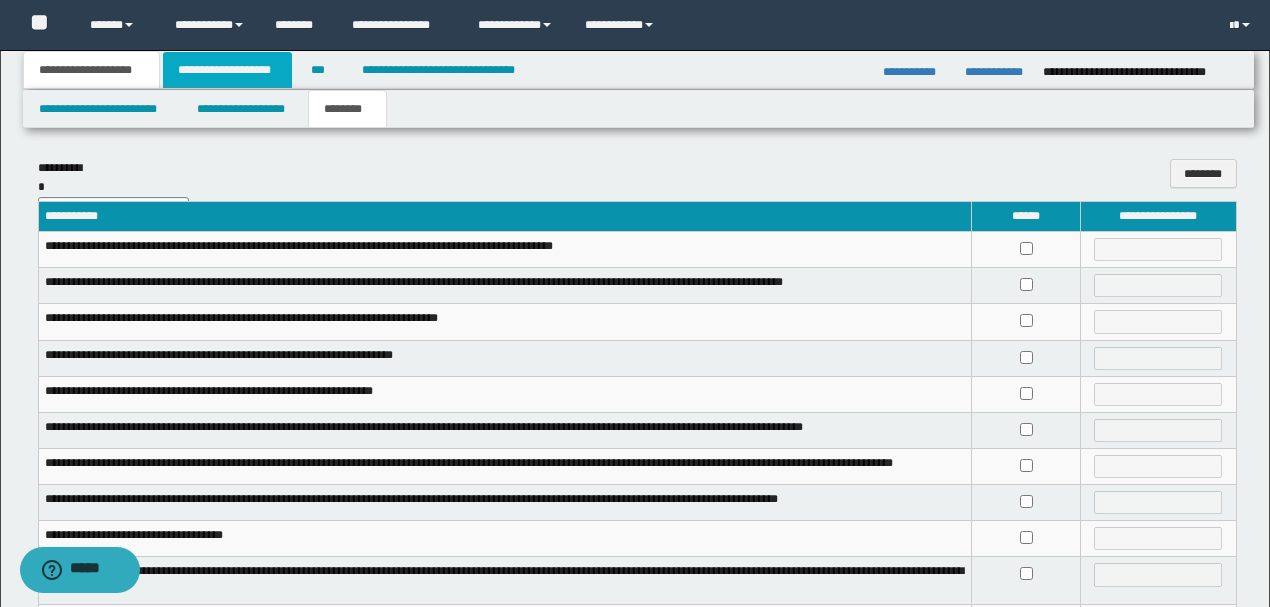 click on "**********" at bounding box center [227, 70] 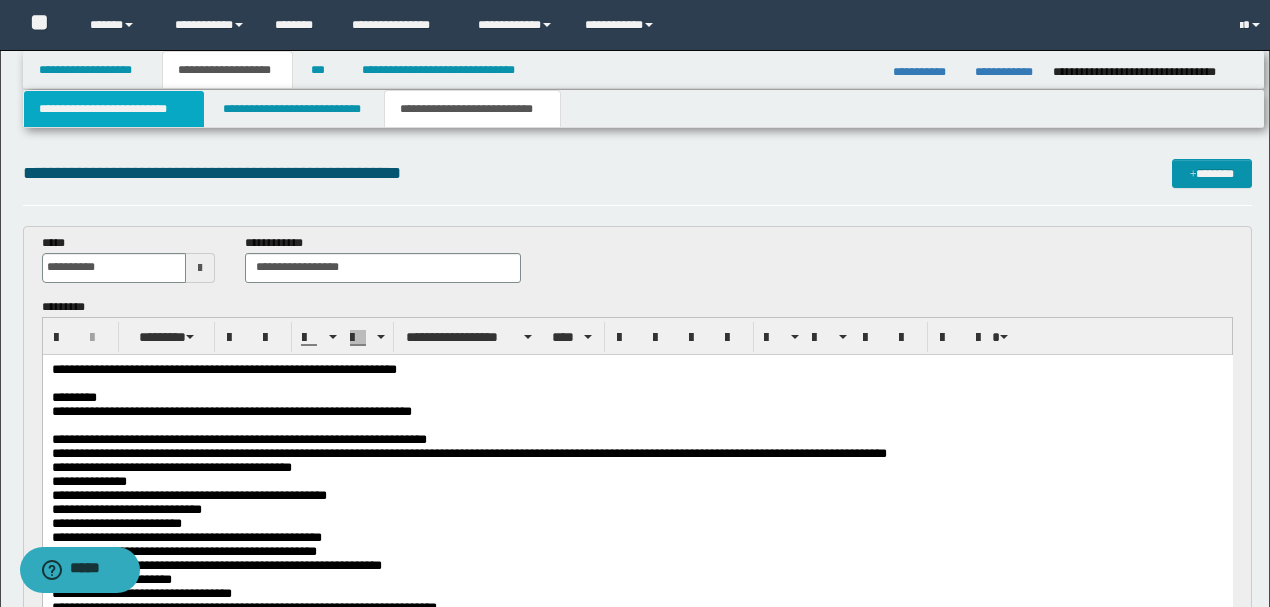 click on "**********" at bounding box center (114, 109) 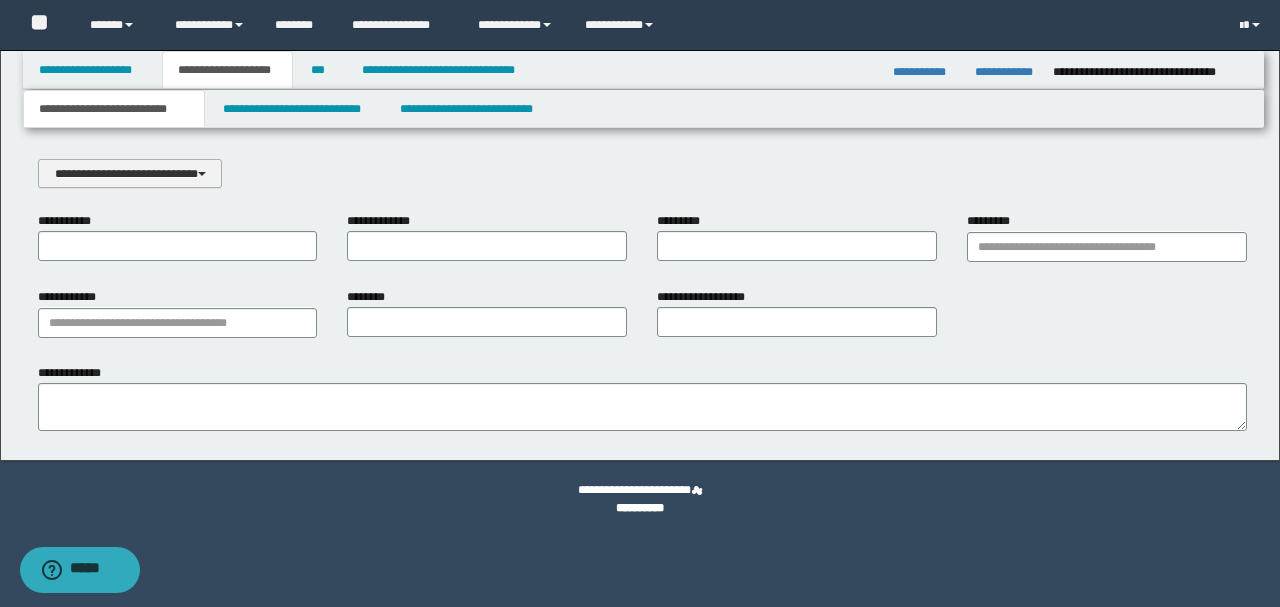click on "**********" at bounding box center (130, 173) 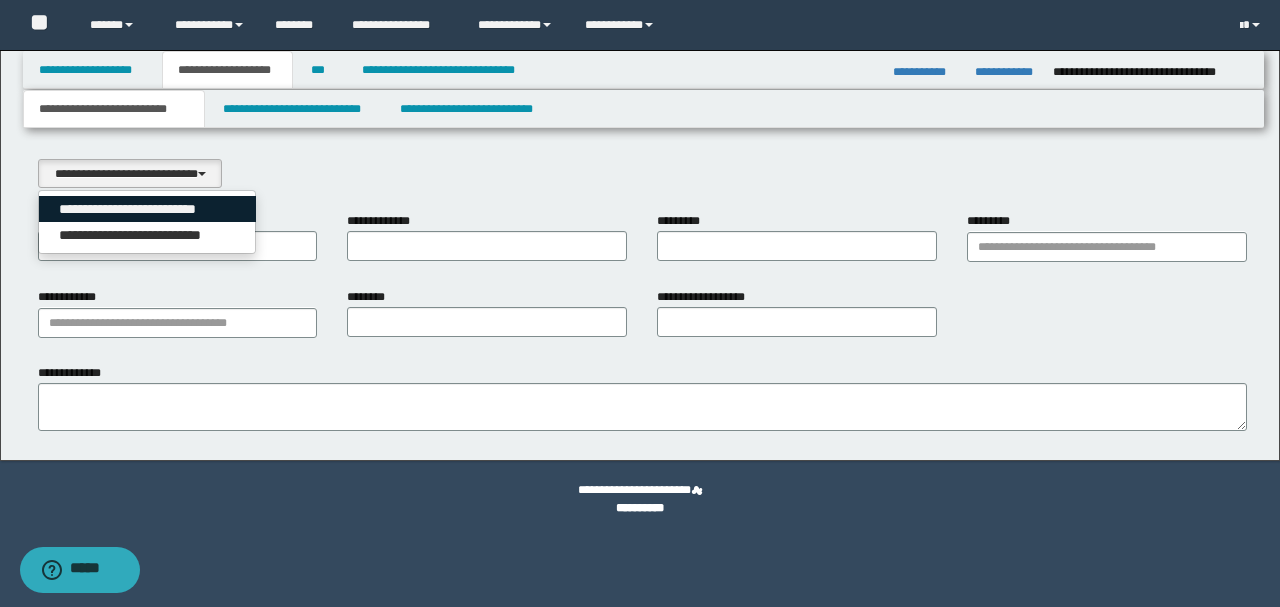 click on "**********" at bounding box center [148, 209] 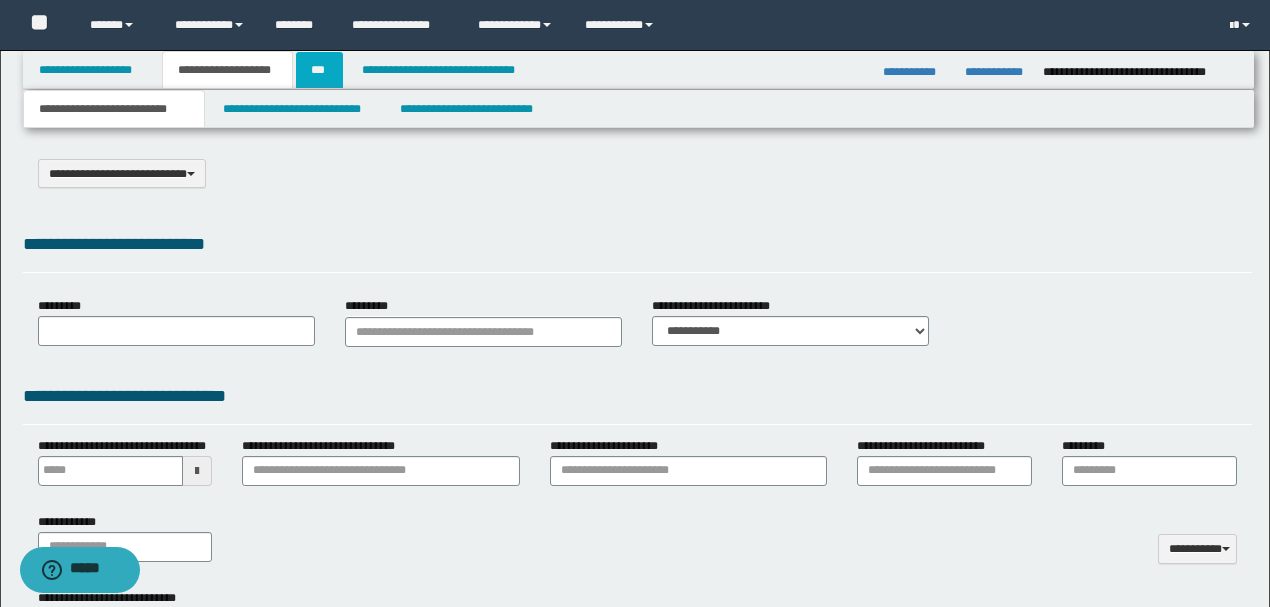 select on "*" 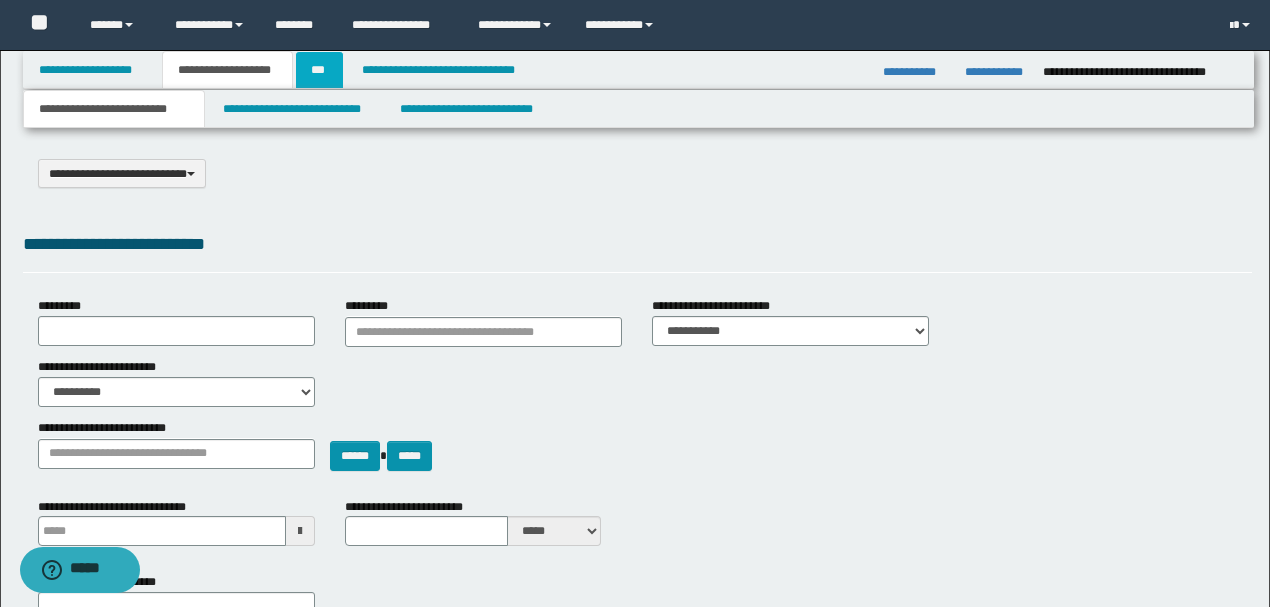 click on "***" at bounding box center [319, 70] 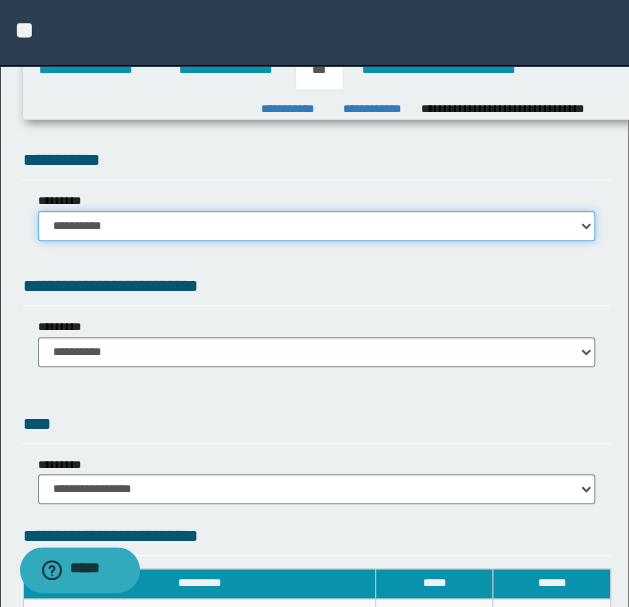 click on "**********" at bounding box center (317, 226) 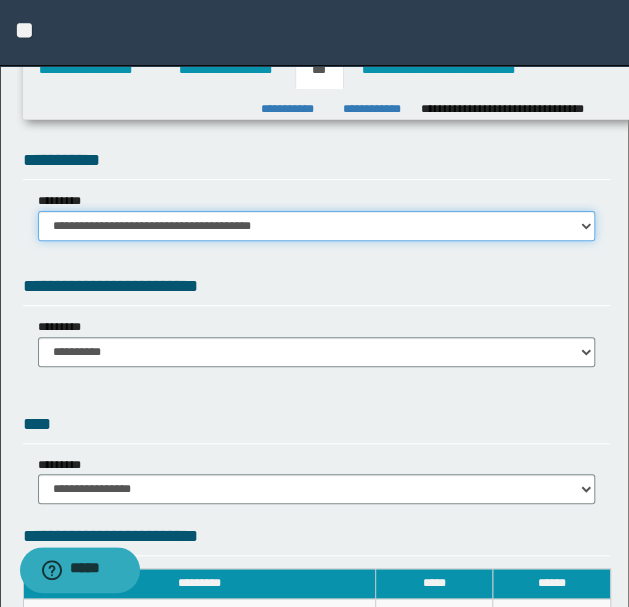 click on "**********" at bounding box center [317, 226] 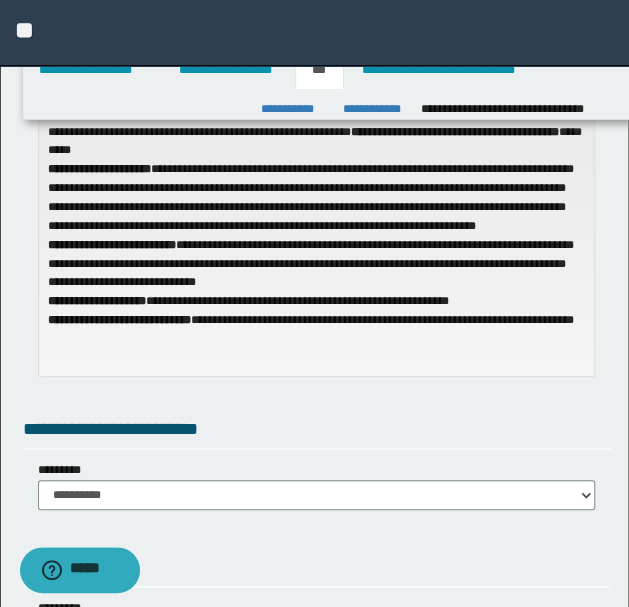 scroll, scrollTop: 66, scrollLeft: 0, axis: vertical 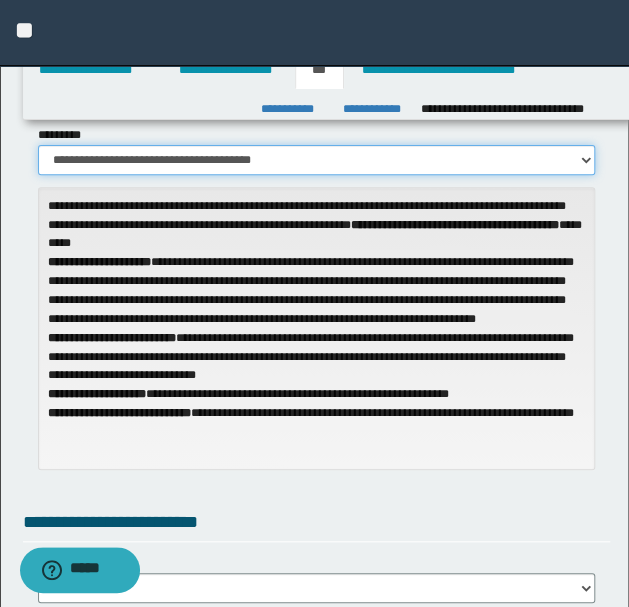 click on "**********" at bounding box center (317, 160) 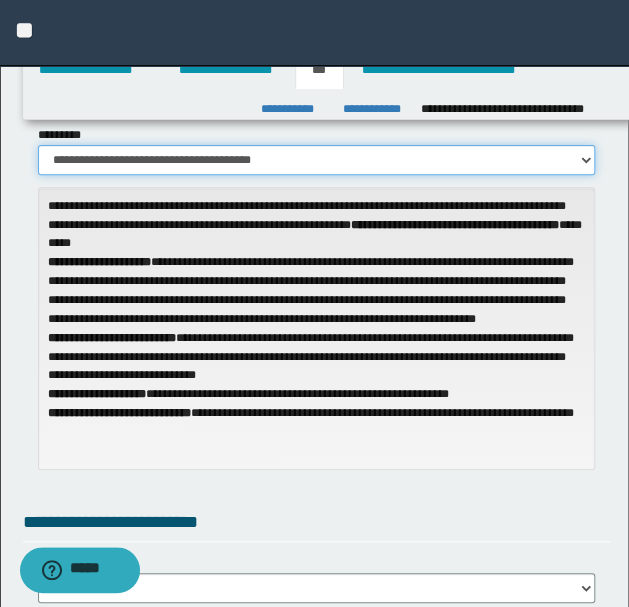 select on "**" 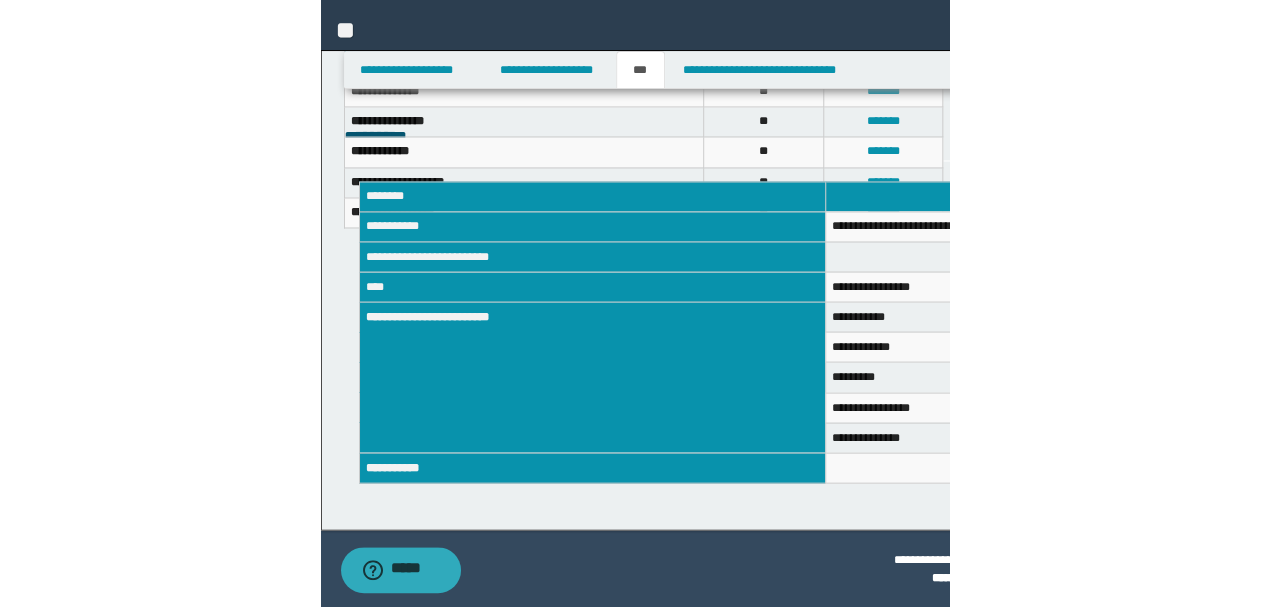 scroll, scrollTop: 710, scrollLeft: 0, axis: vertical 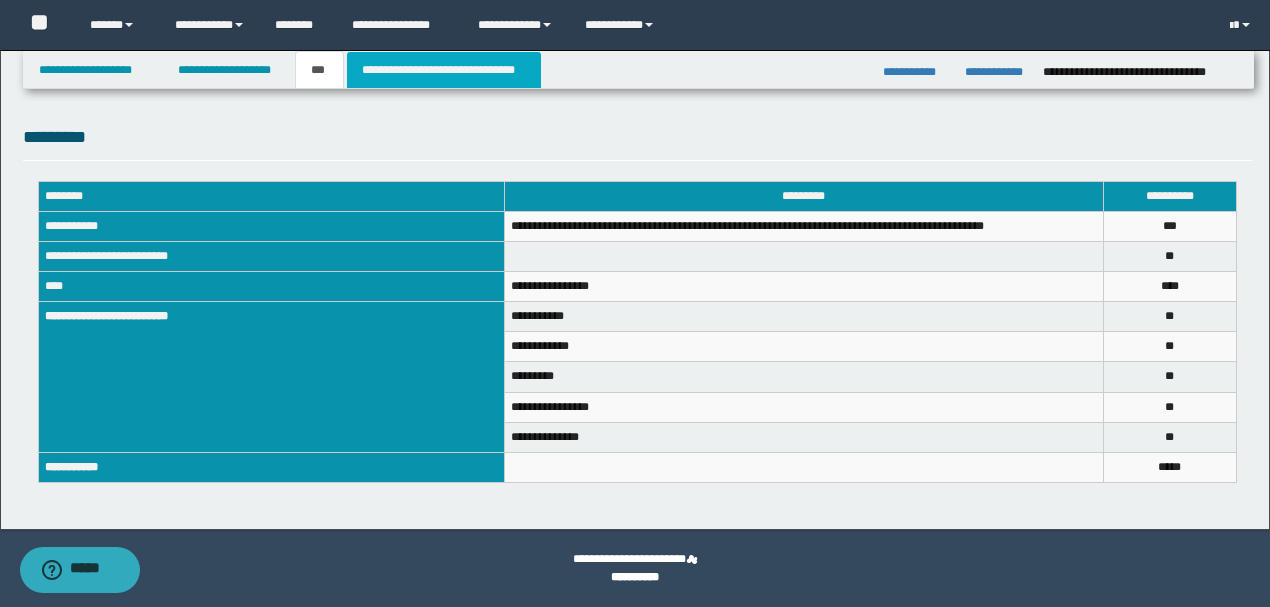 click on "**********" at bounding box center (444, 70) 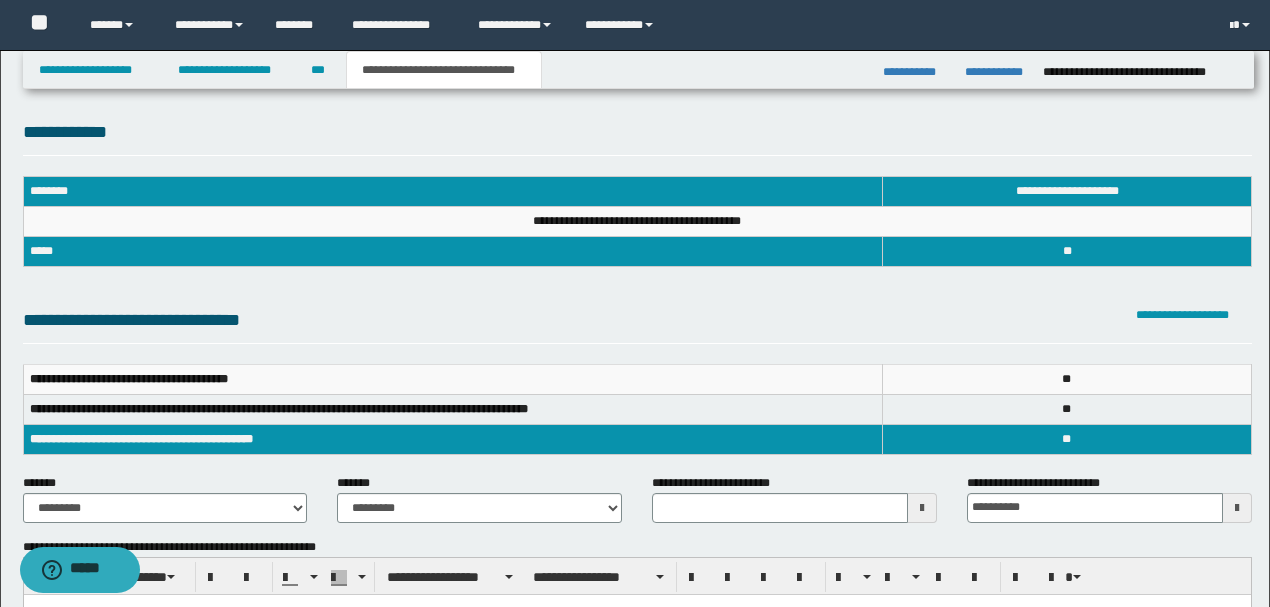 scroll, scrollTop: 200, scrollLeft: 0, axis: vertical 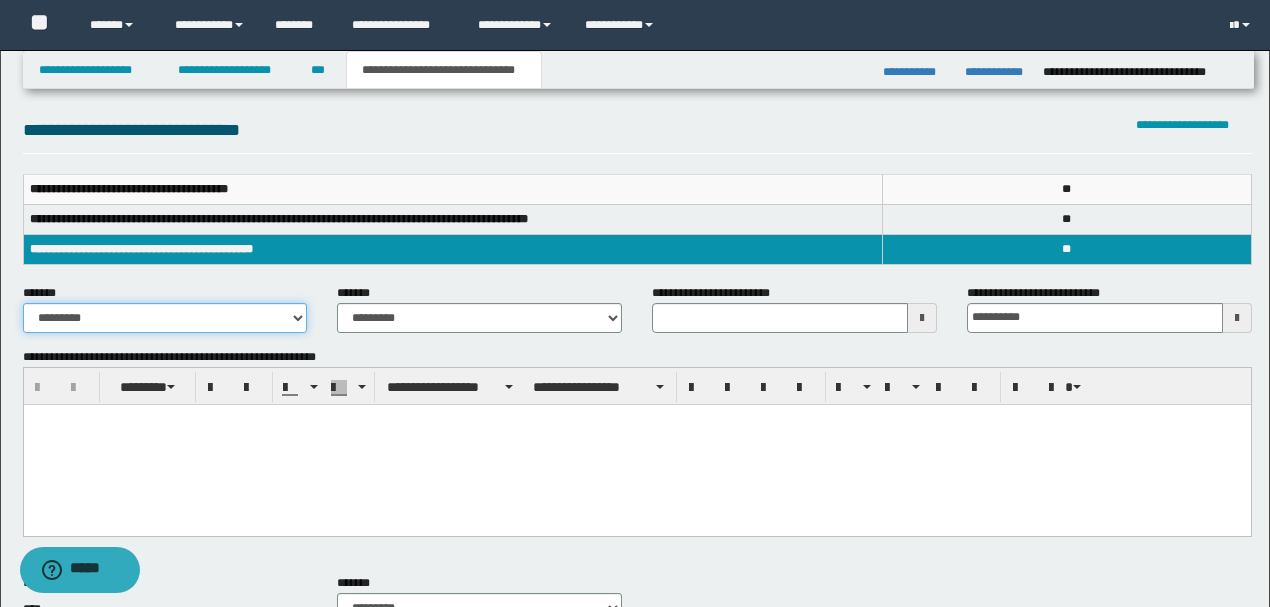 click on "**********" at bounding box center (165, 318) 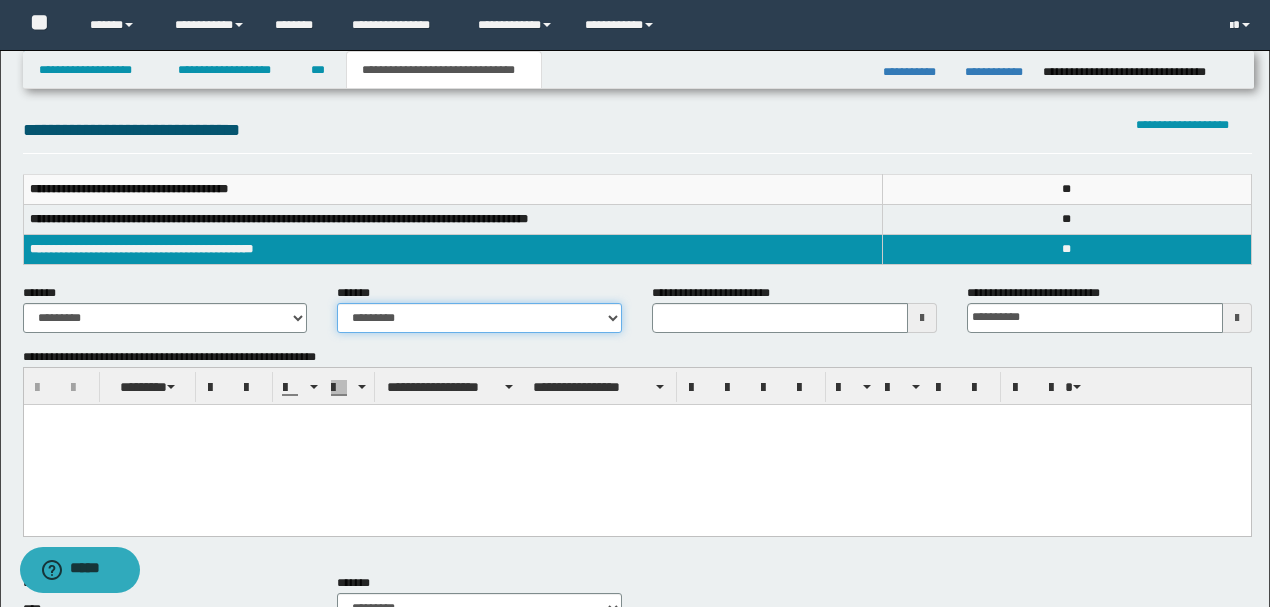 click on "**********" at bounding box center (479, 318) 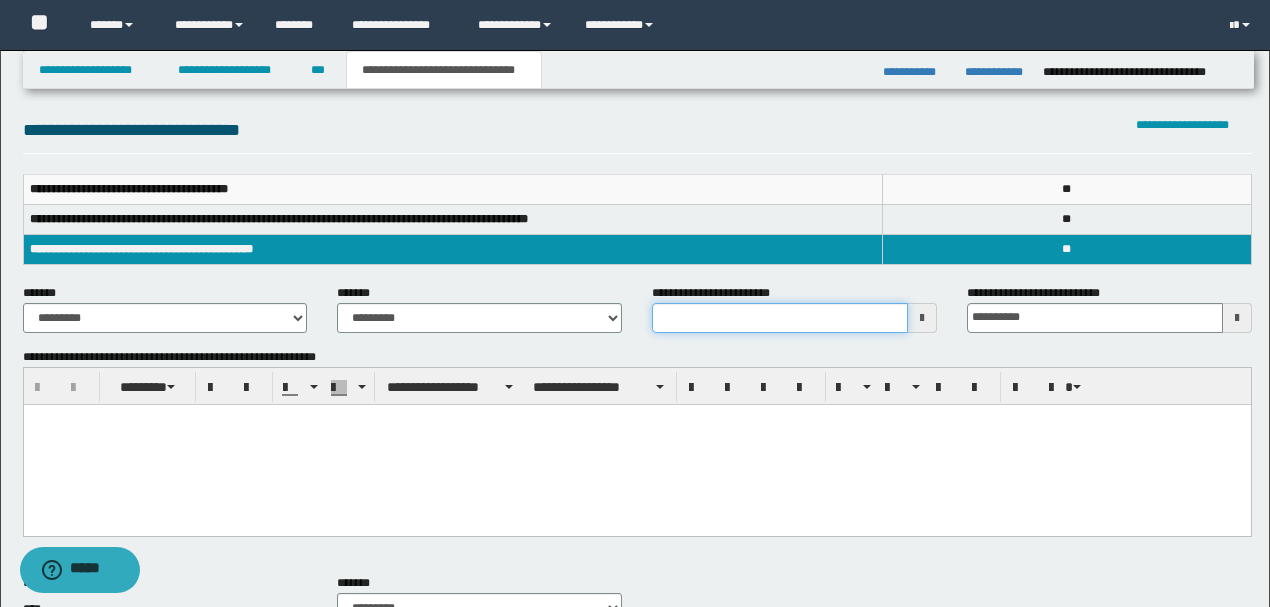 click on "**********" at bounding box center [780, 318] 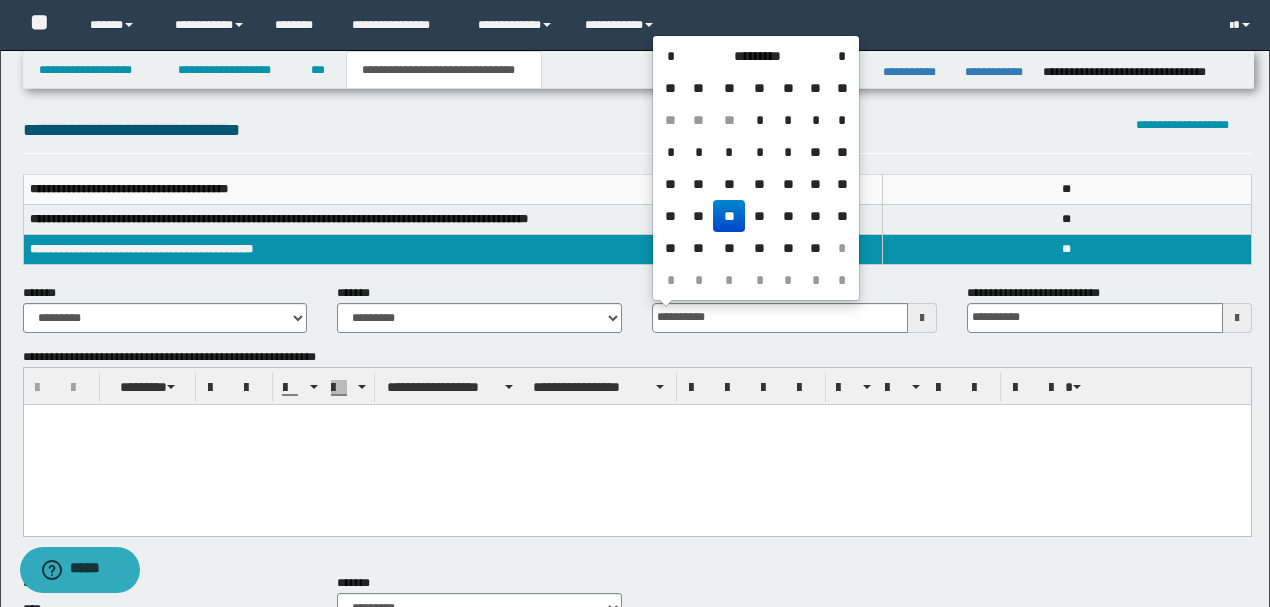 type on "**********" 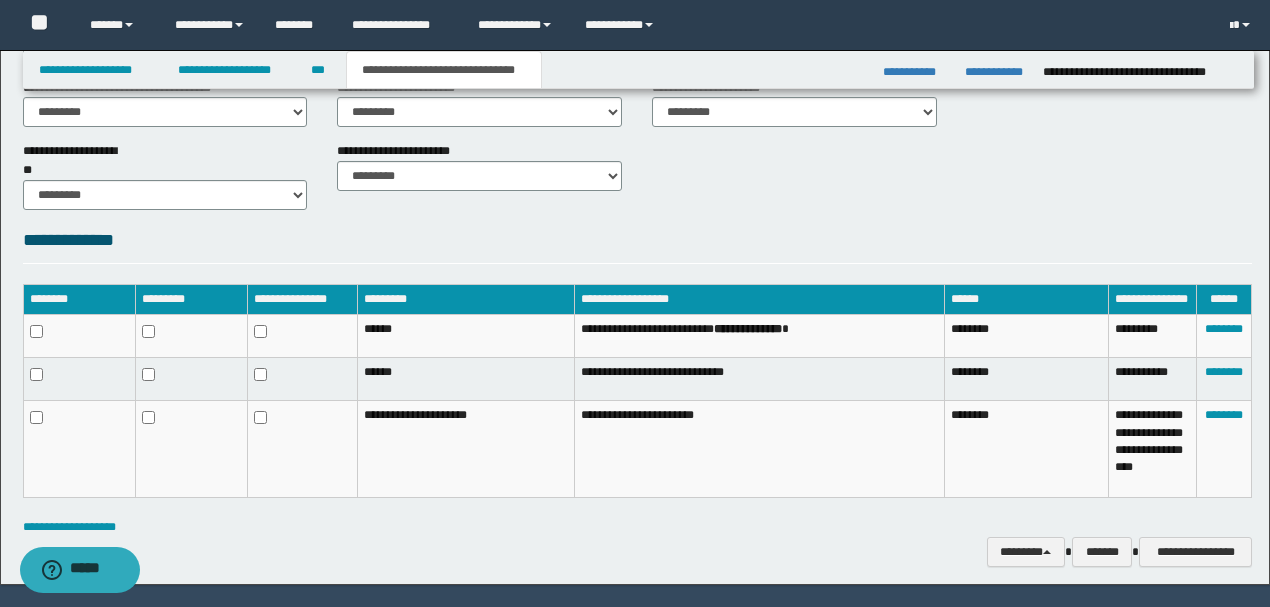 scroll, scrollTop: 881, scrollLeft: 0, axis: vertical 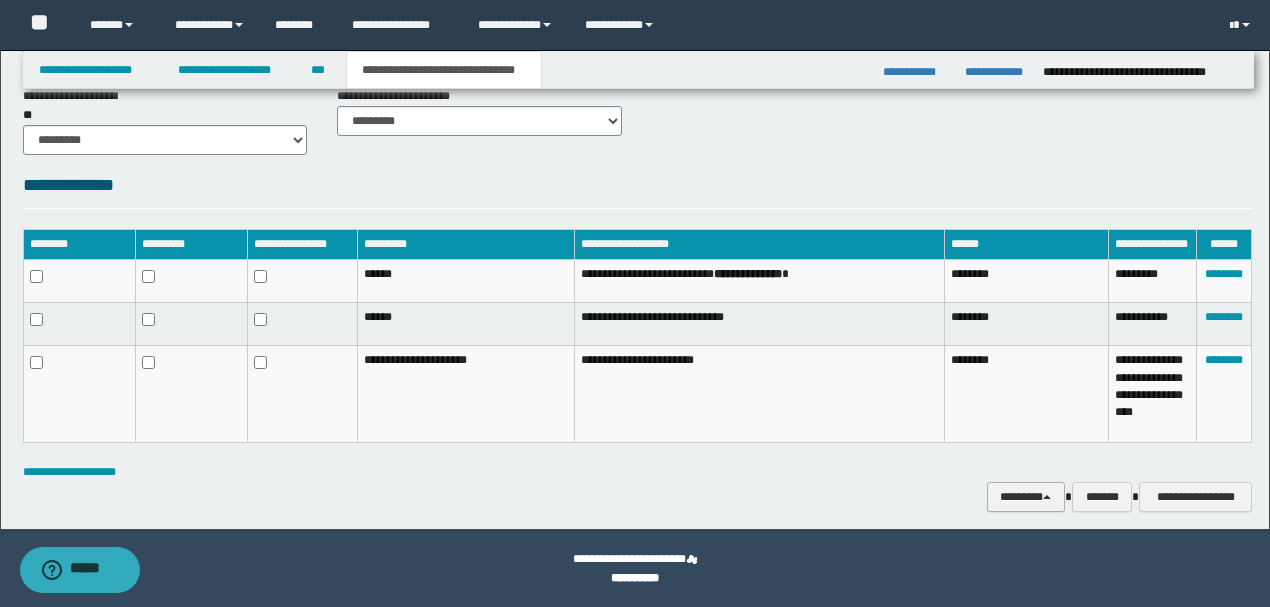 click on "********" at bounding box center [1026, 496] 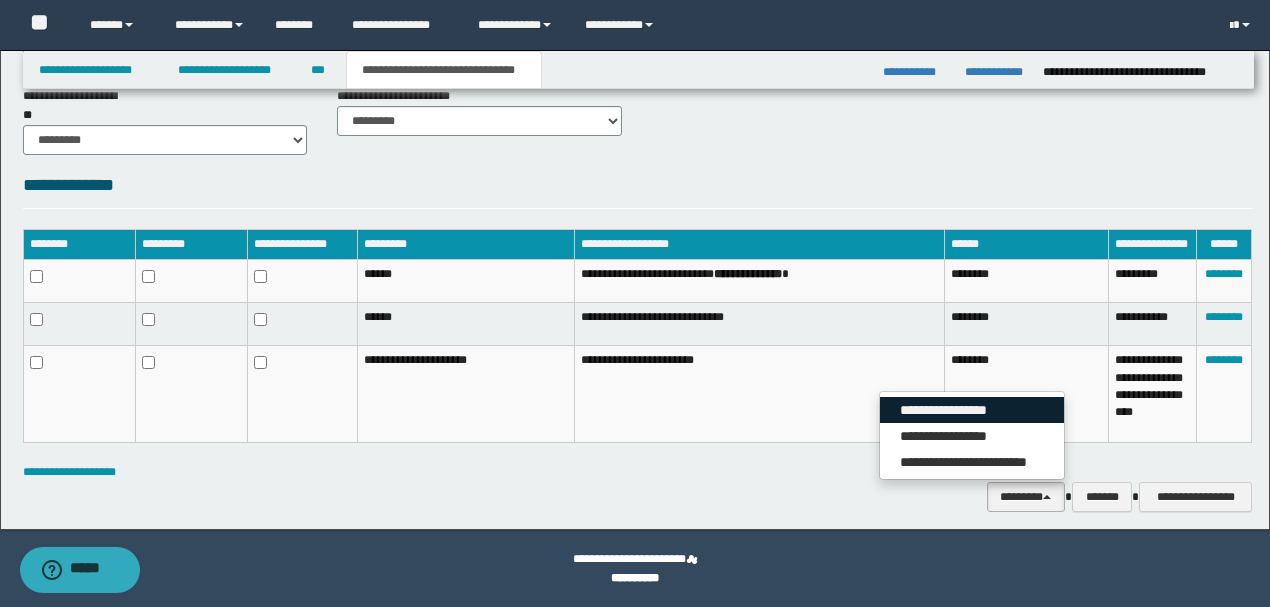 click on "**********" at bounding box center (972, 410) 